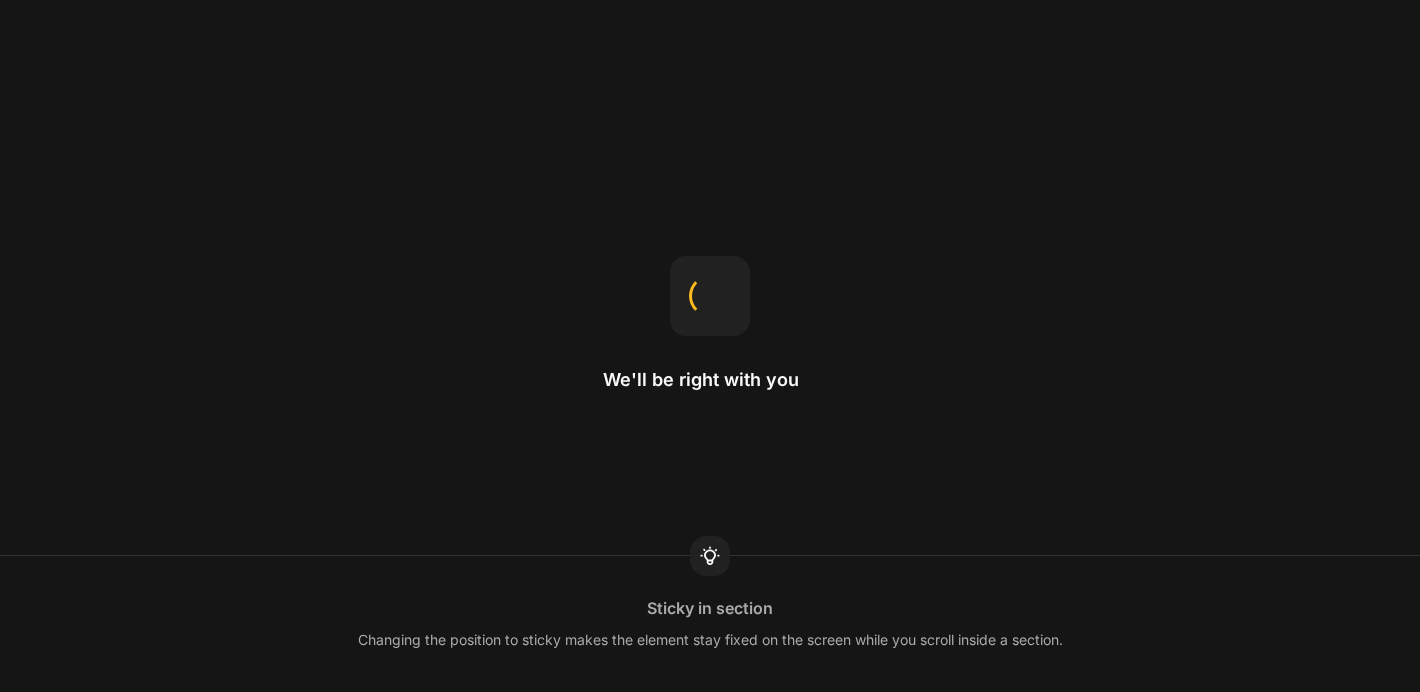 scroll, scrollTop: 0, scrollLeft: 0, axis: both 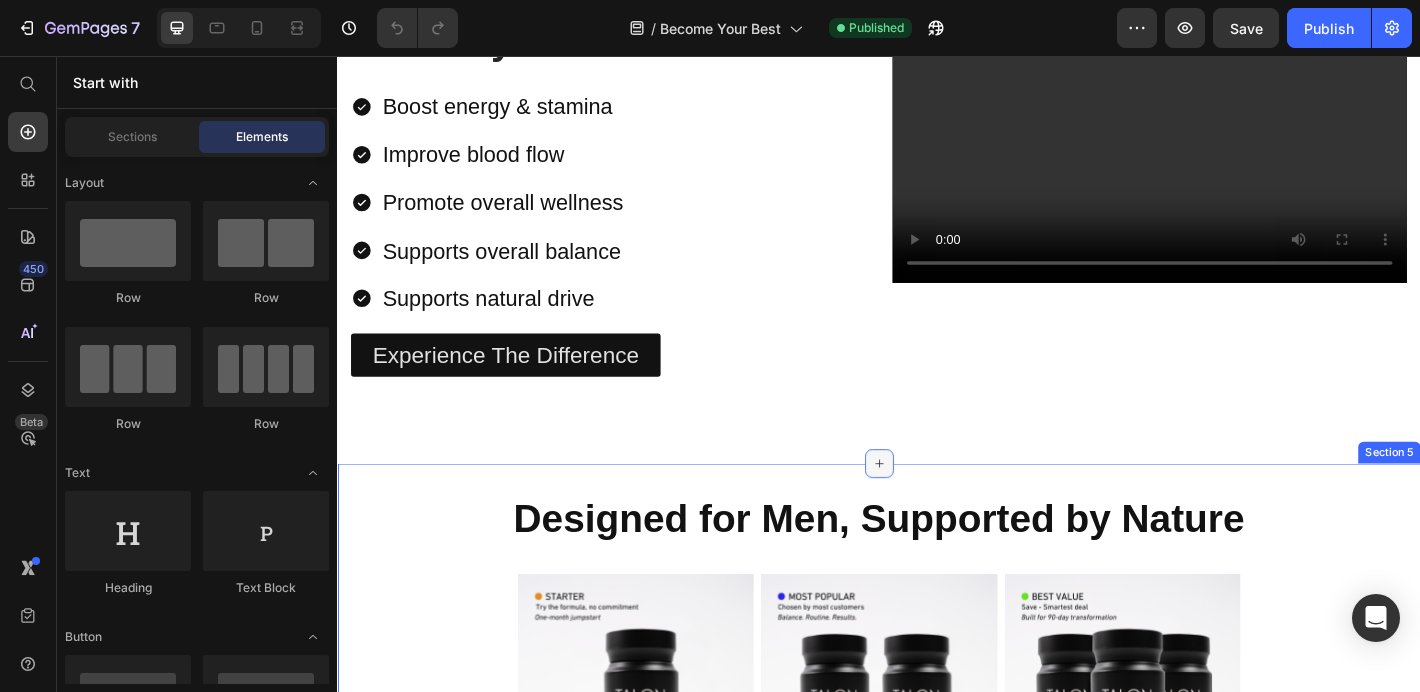 click 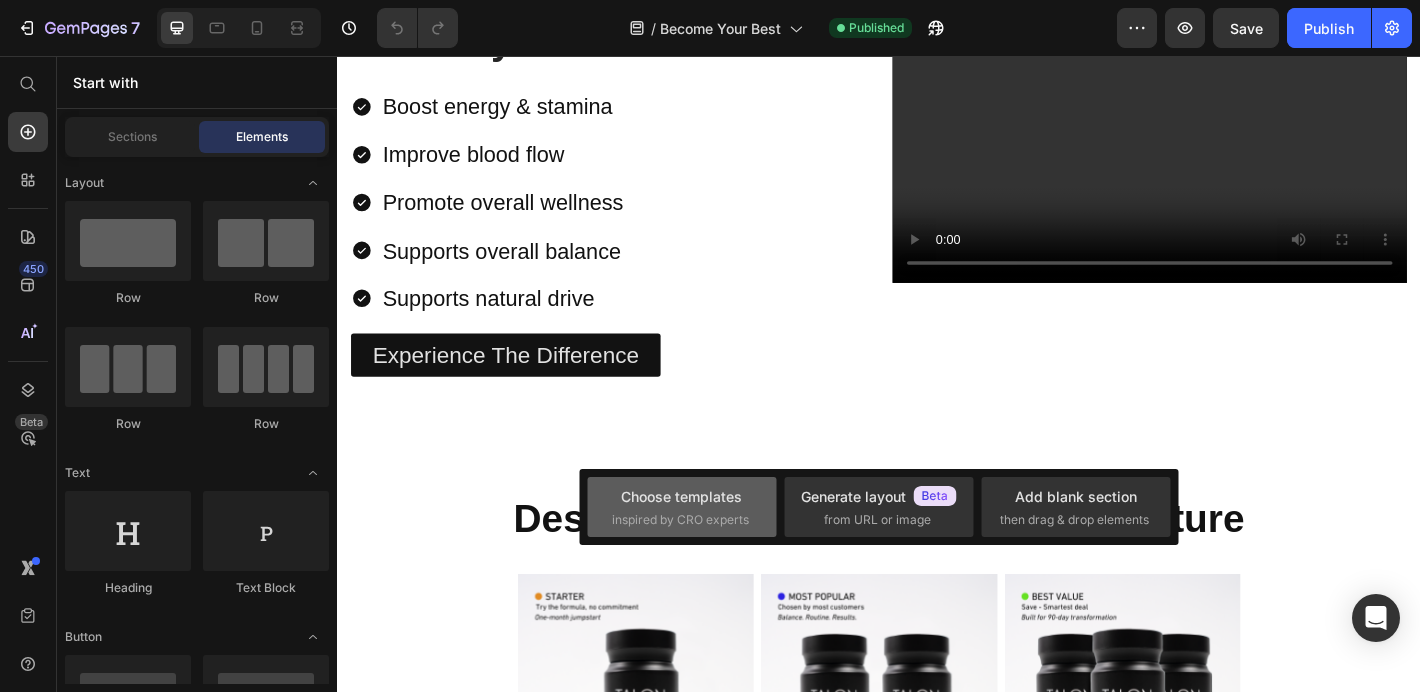 click on "inspired by CRO experts" at bounding box center (680, 520) 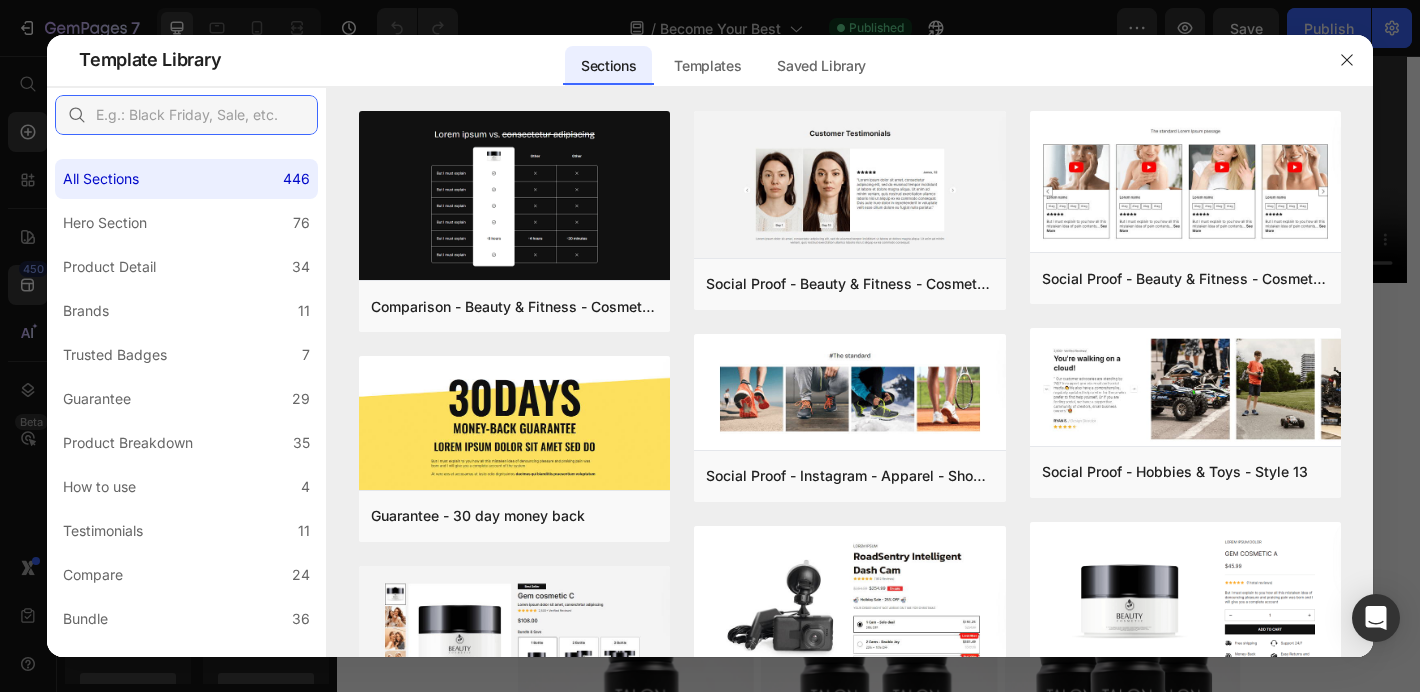 click at bounding box center (186, 115) 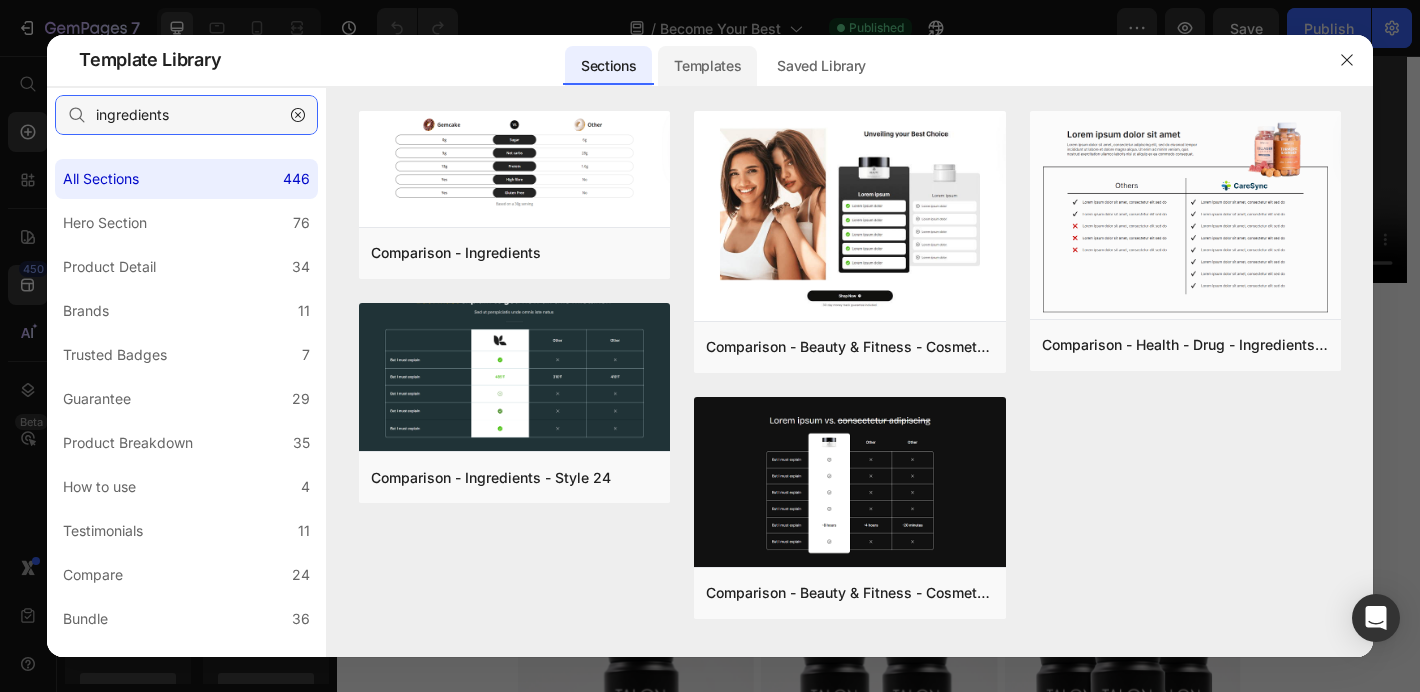 type on "ingredients" 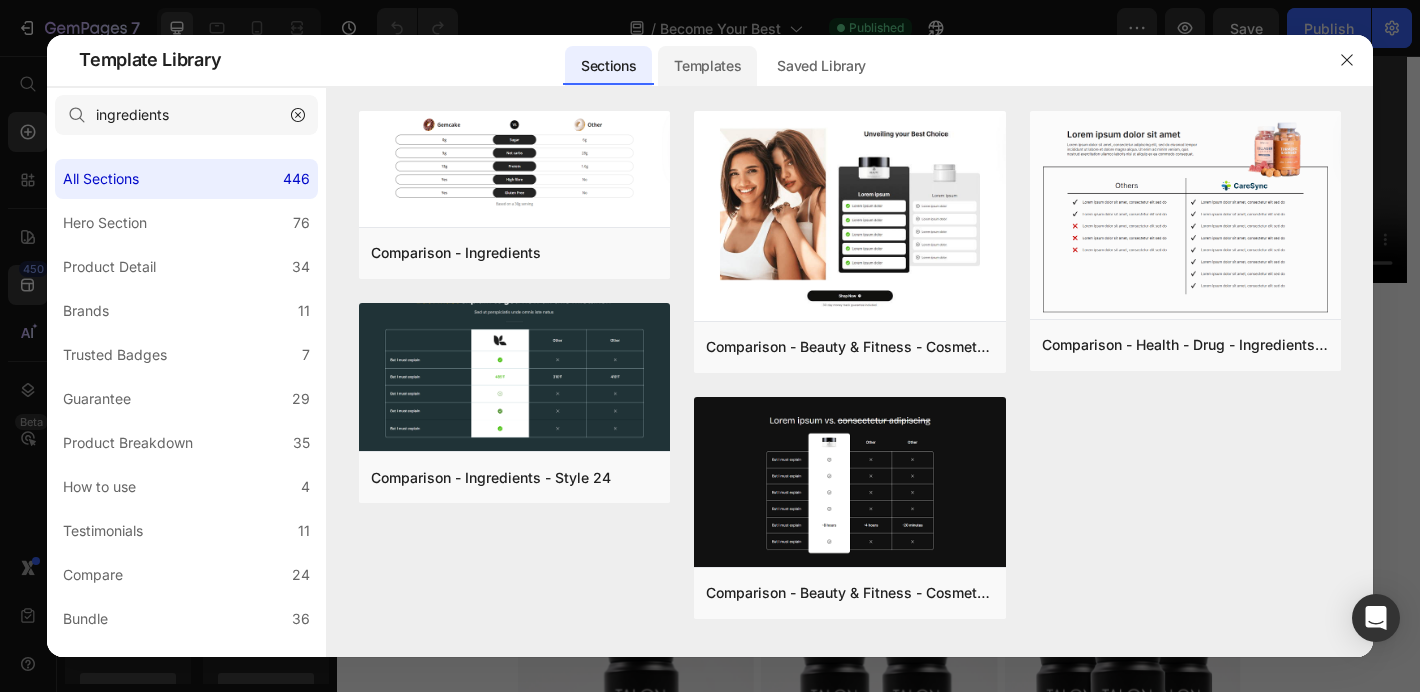 click on "Templates" 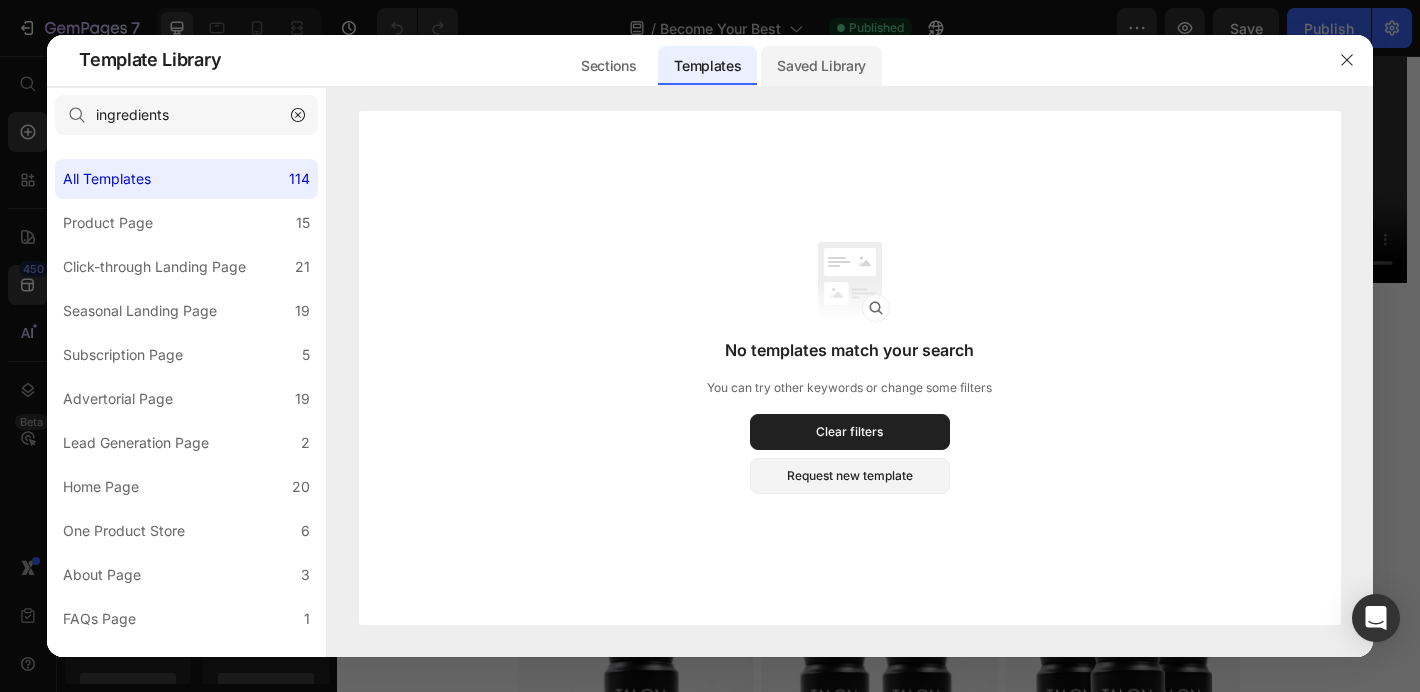 click on "Saved Library" 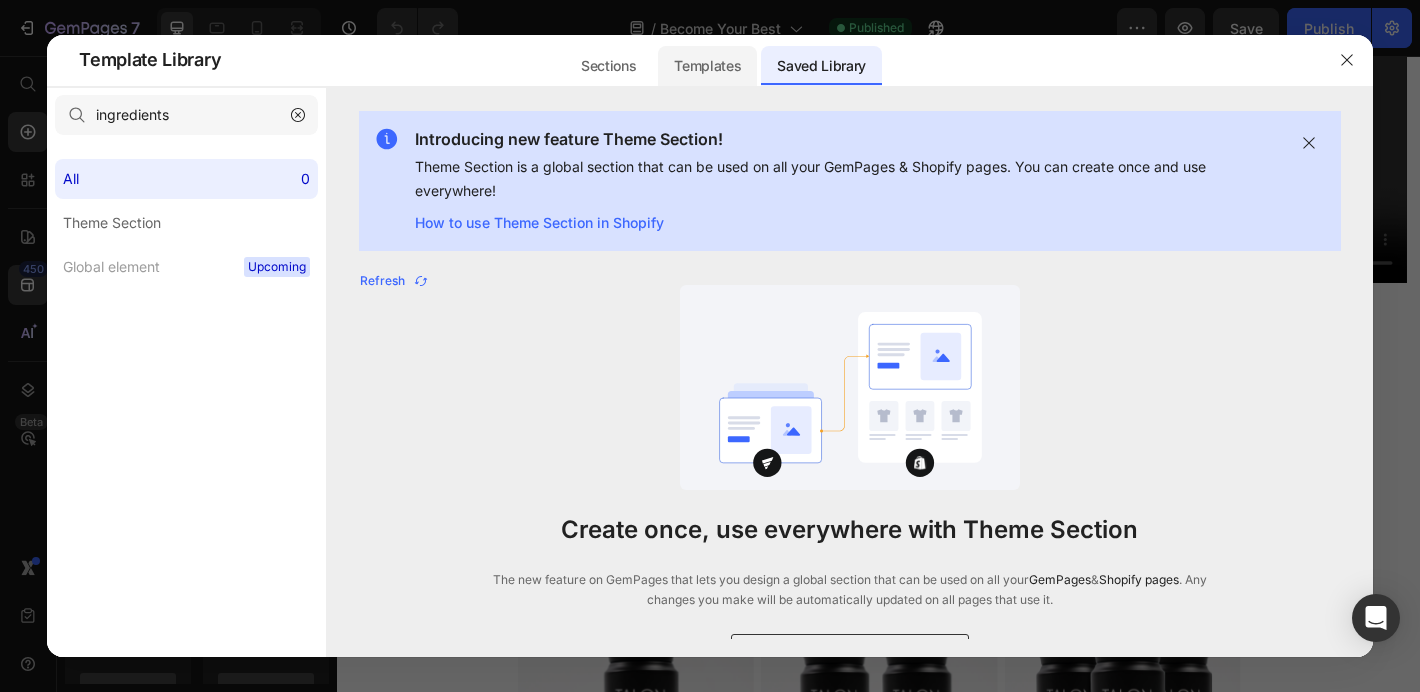 click on "Templates" 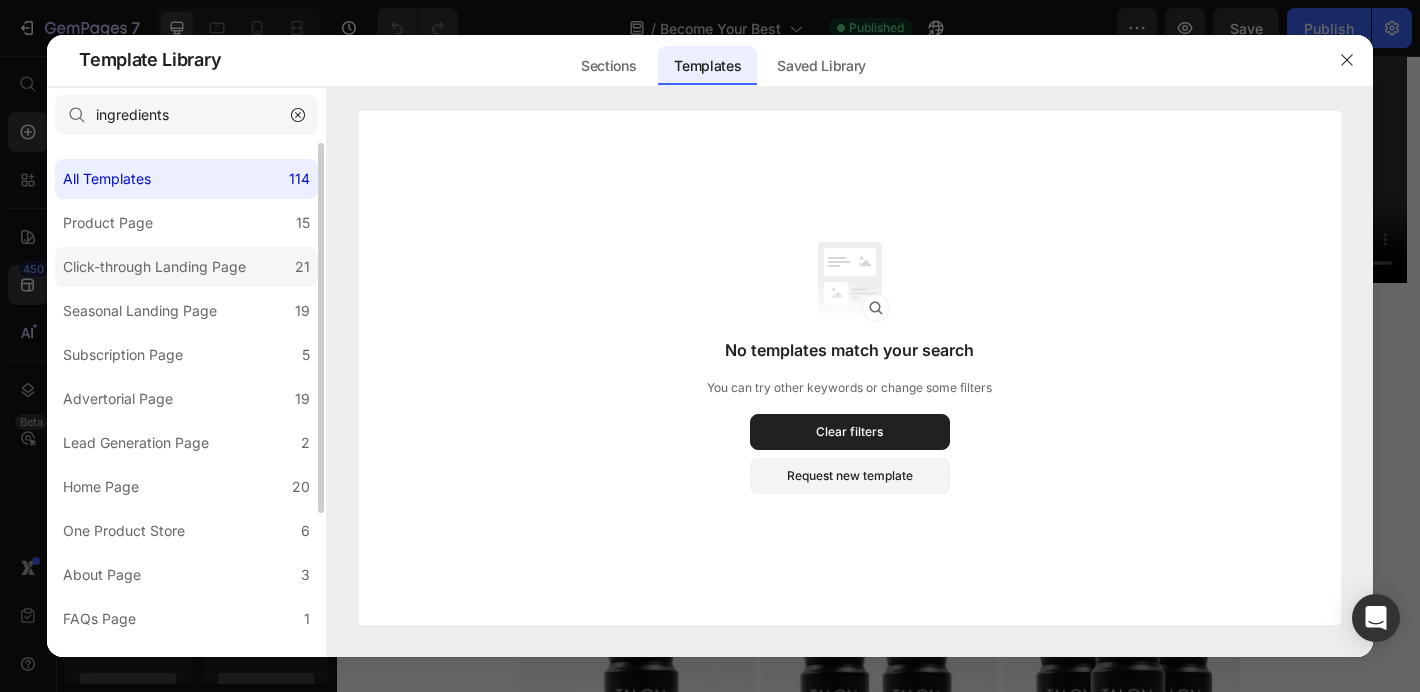 click on "Click-through Landing Page 21" 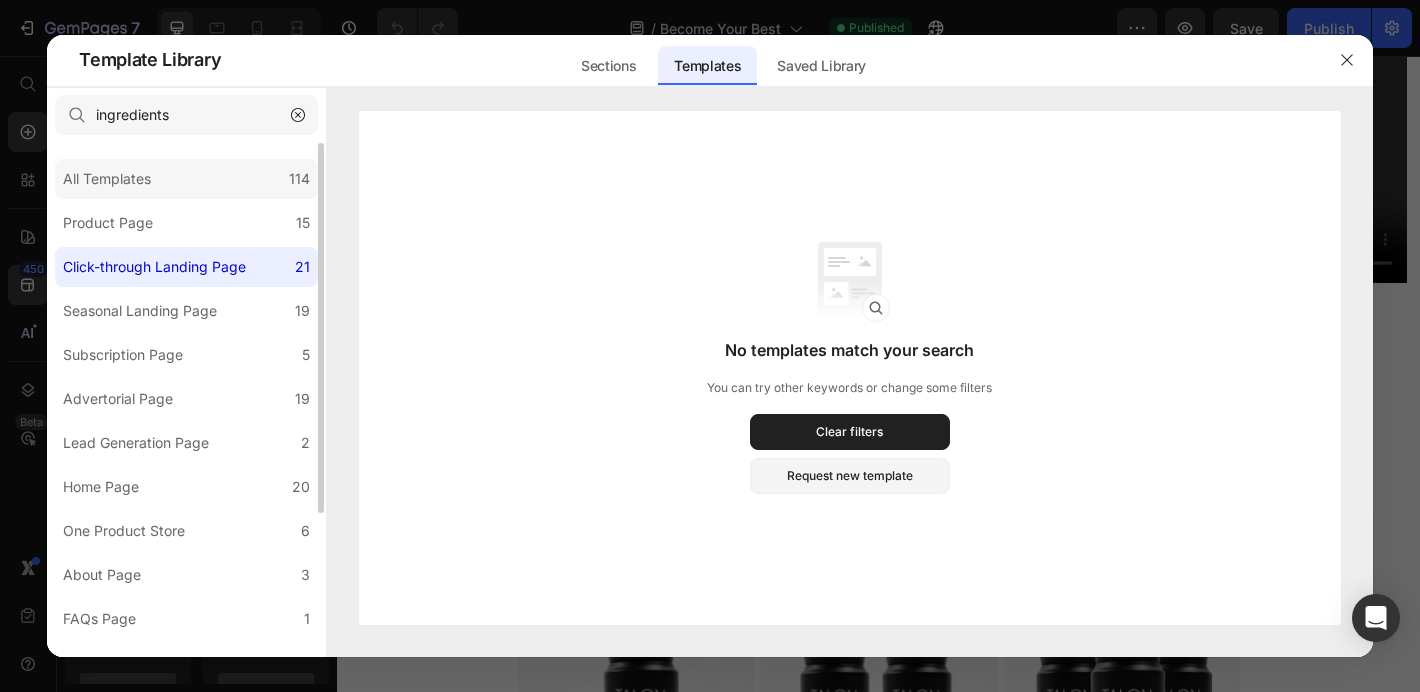 click on "All Templates 114" 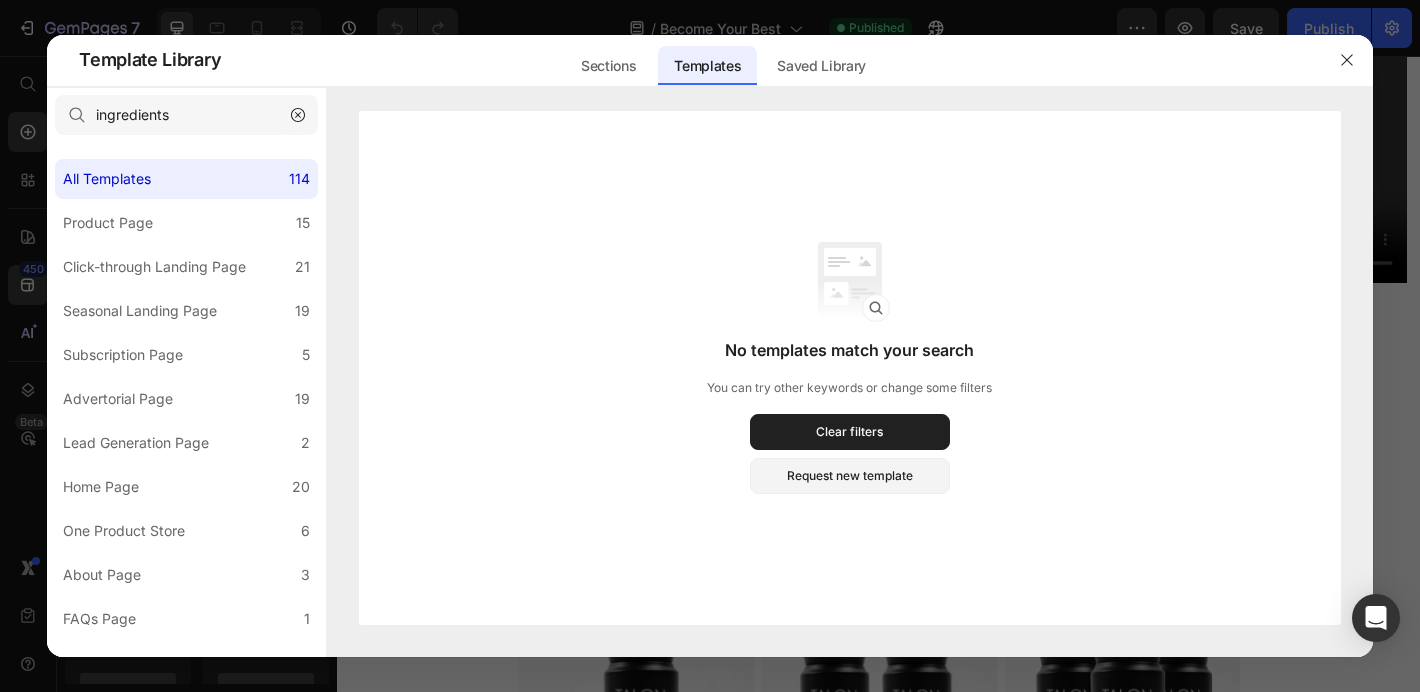 click 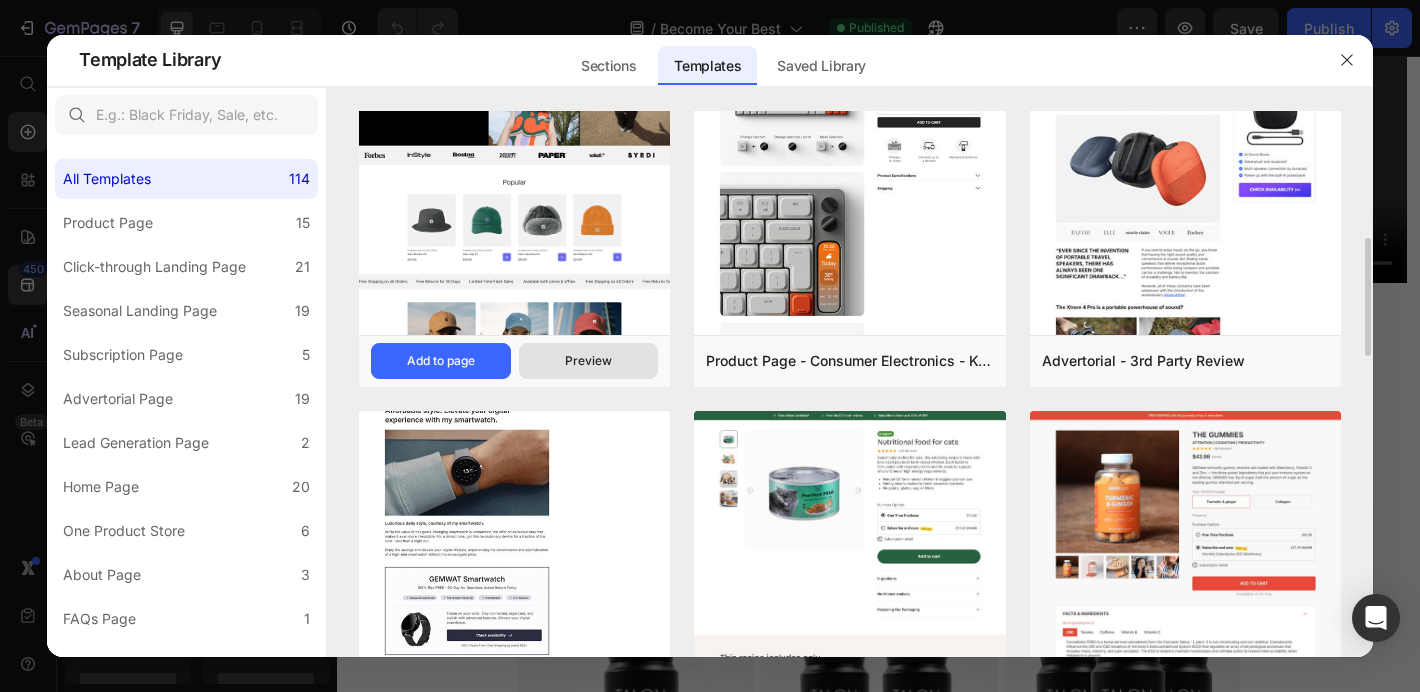 scroll, scrollTop: 0, scrollLeft: 0, axis: both 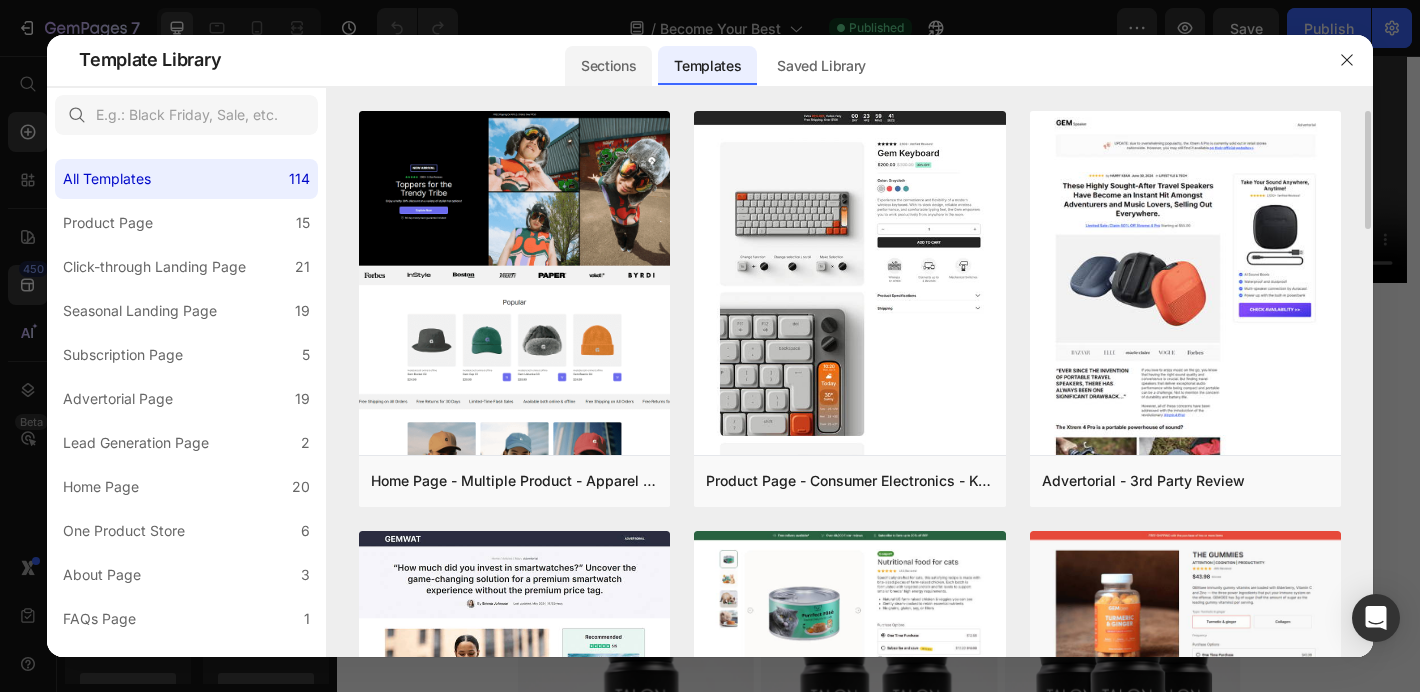 click on "Sections" 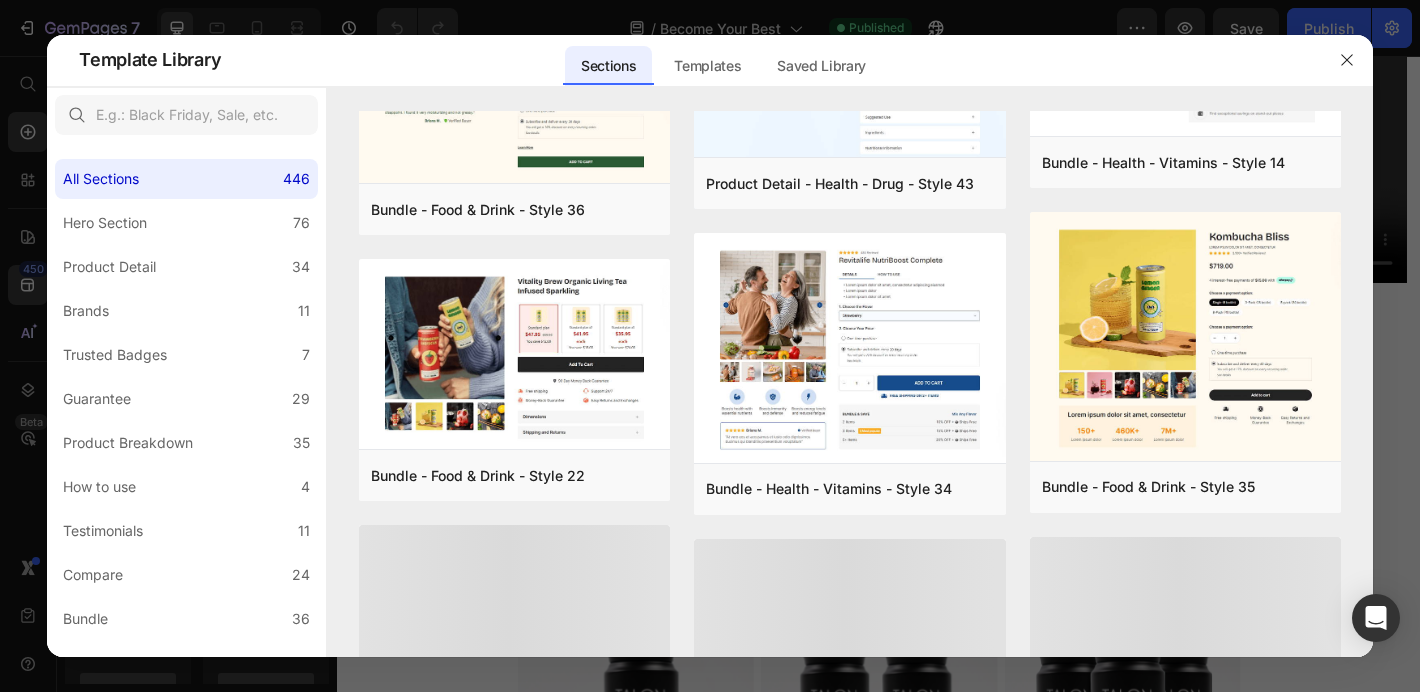 scroll, scrollTop: 904, scrollLeft: 0, axis: vertical 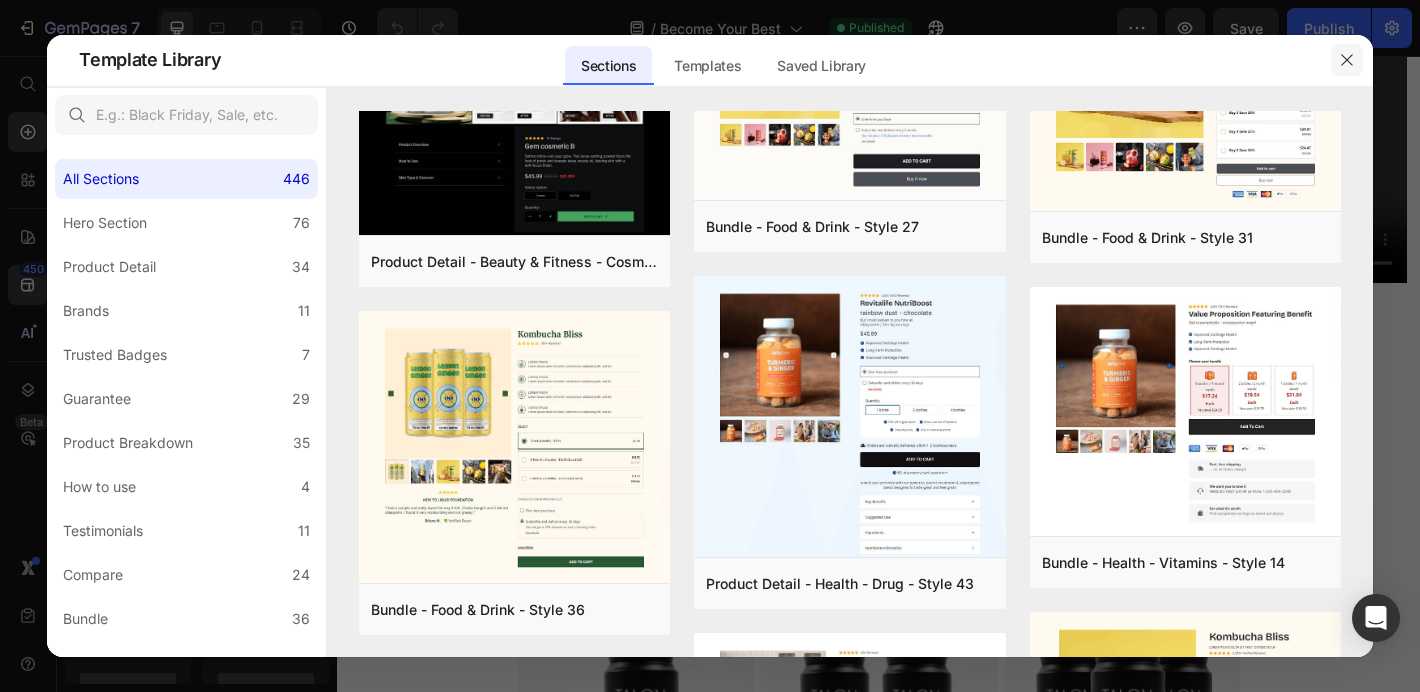 click 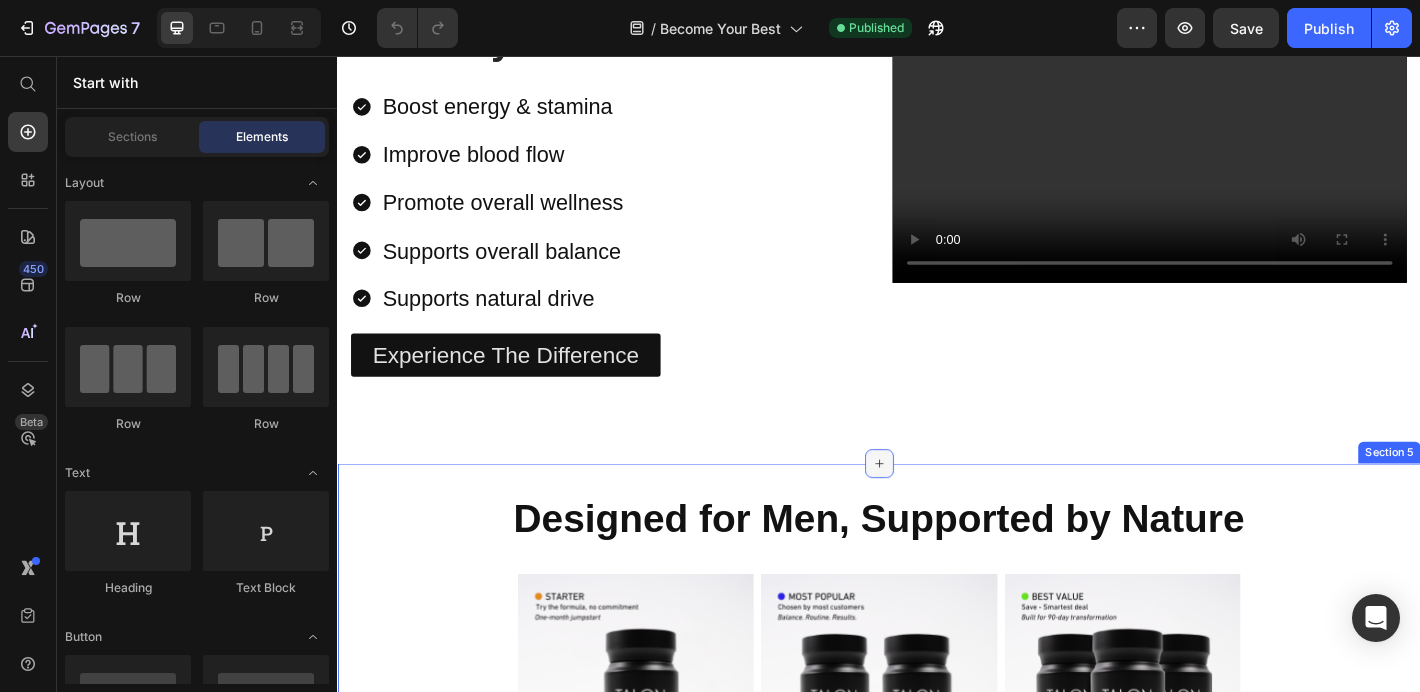 click 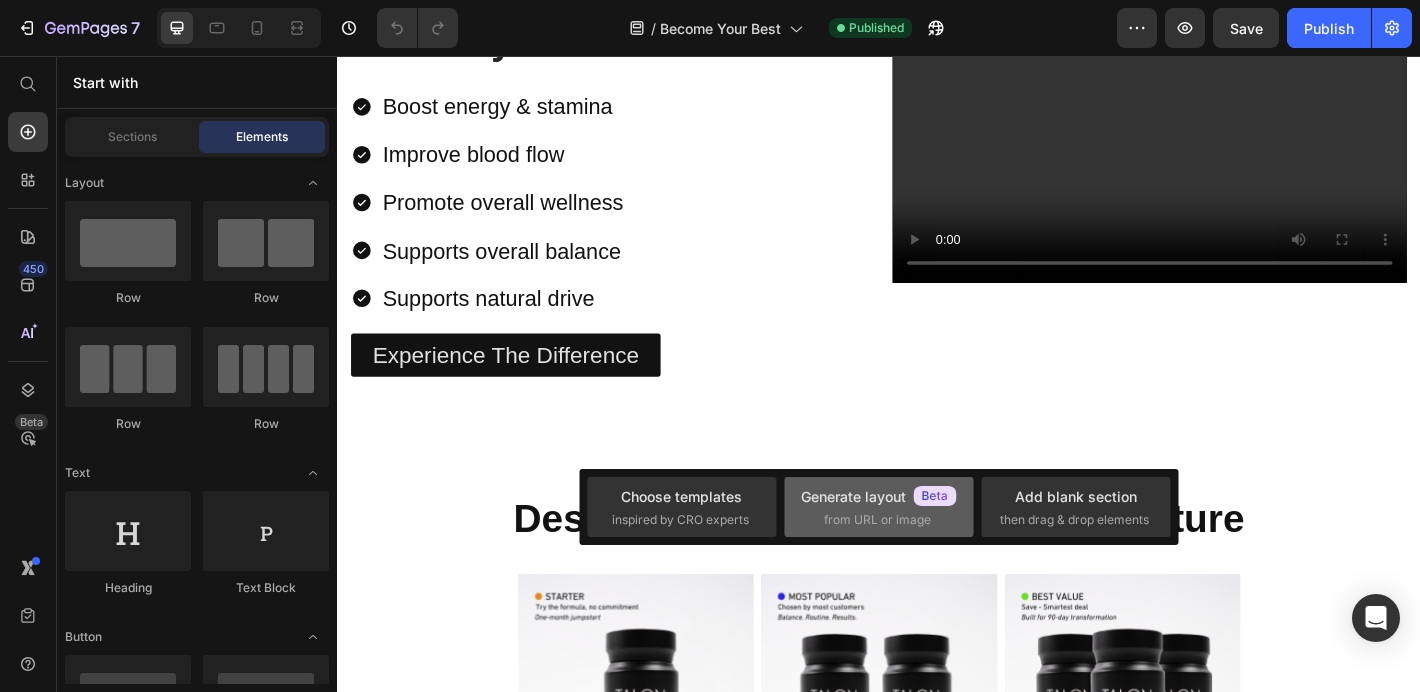click on "from URL or image" at bounding box center [877, 520] 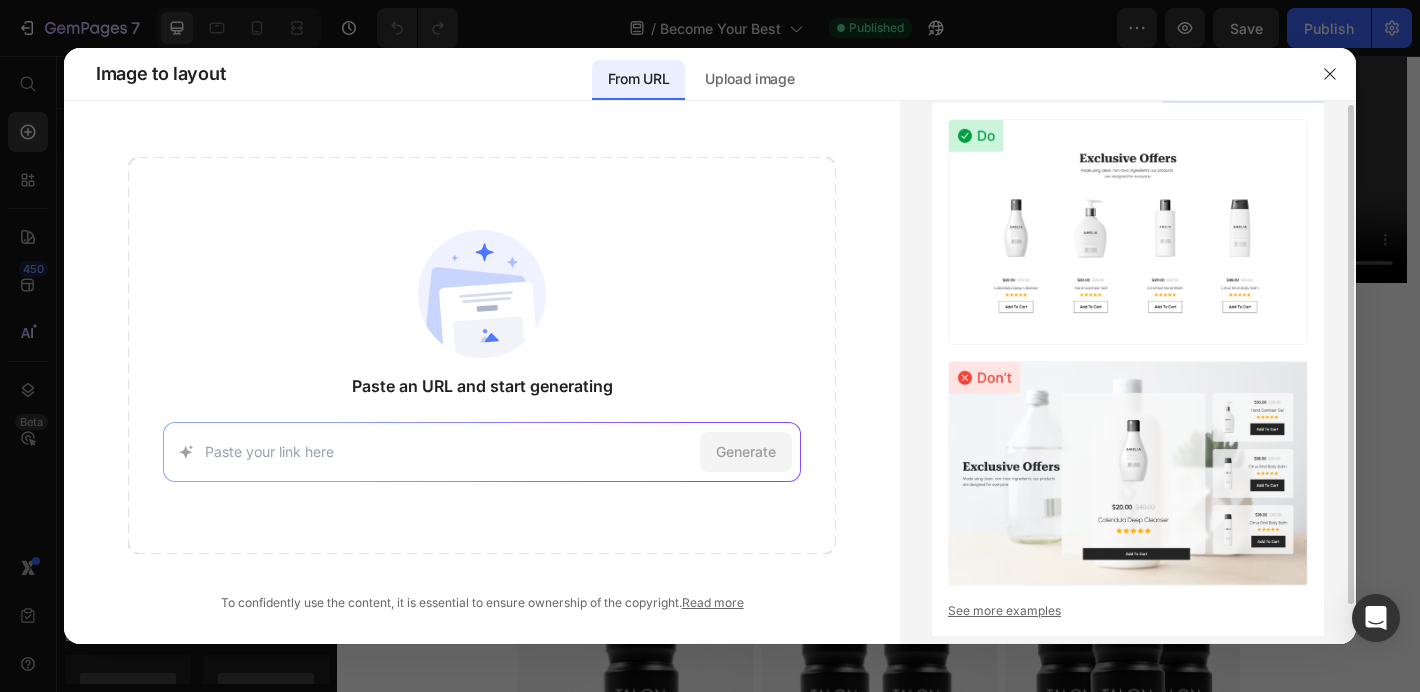 scroll, scrollTop: 0, scrollLeft: 0, axis: both 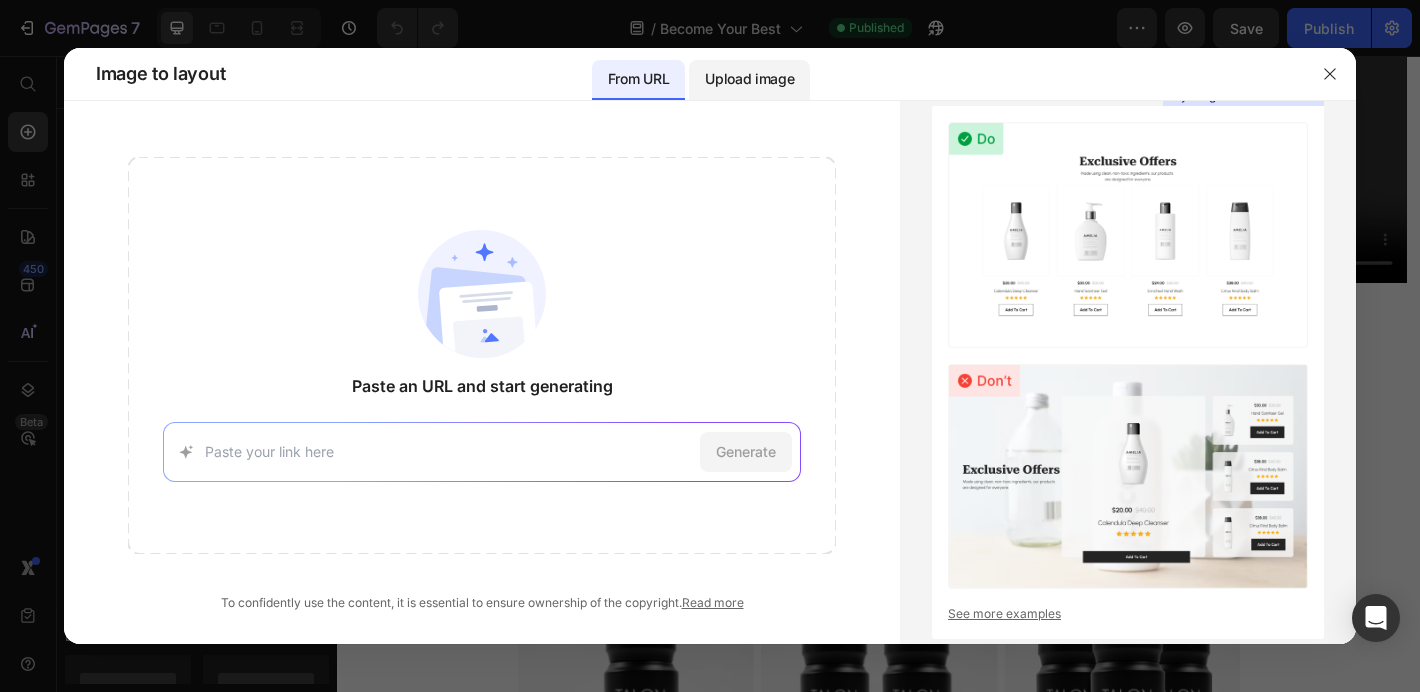 click on "Upload image" at bounding box center (749, 79) 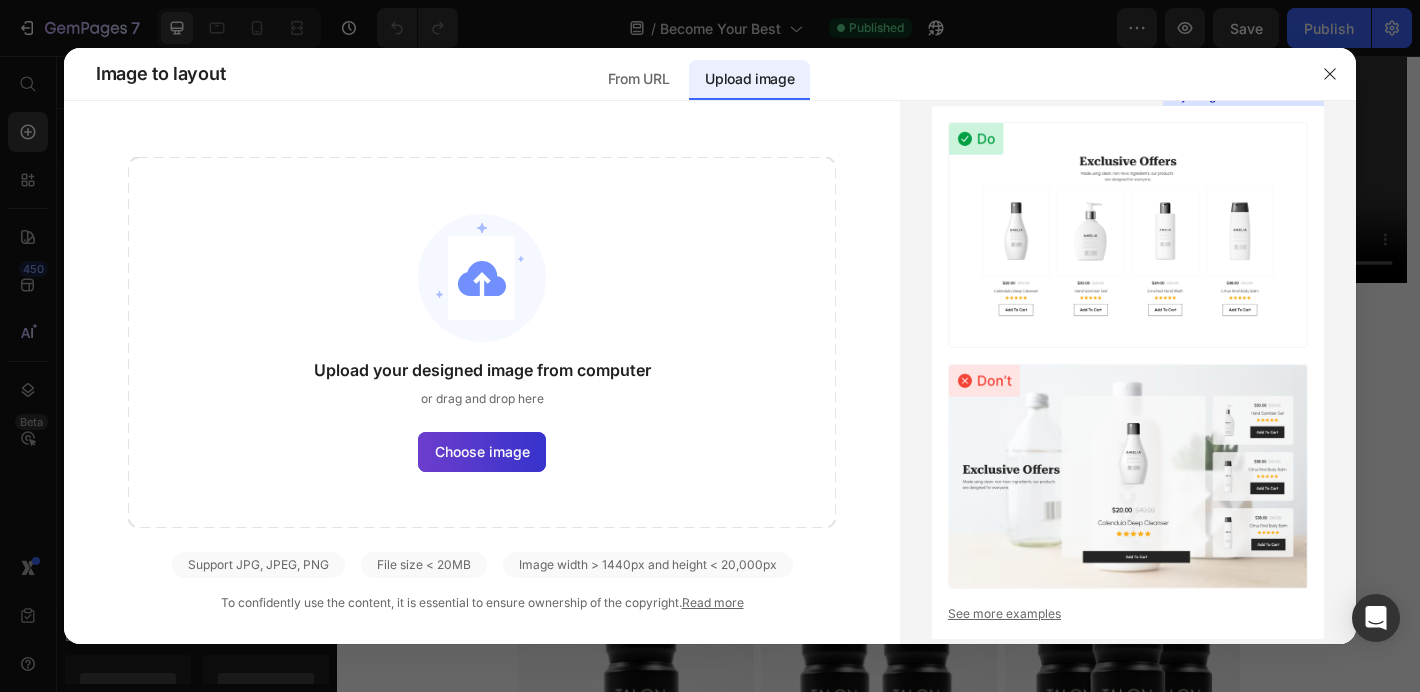 click on "Choose image" 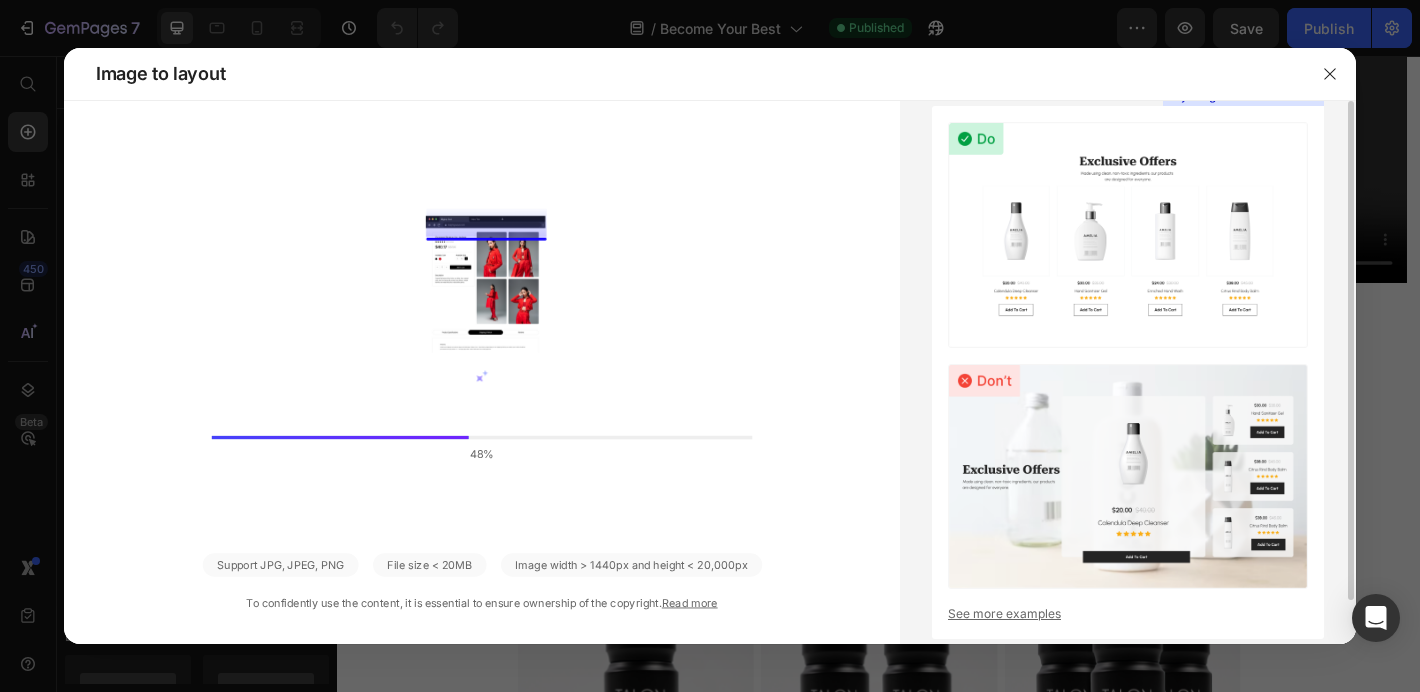 drag, startPoint x: 1336, startPoint y: 84, endPoint x: 1327, endPoint y: 355, distance: 271.1494 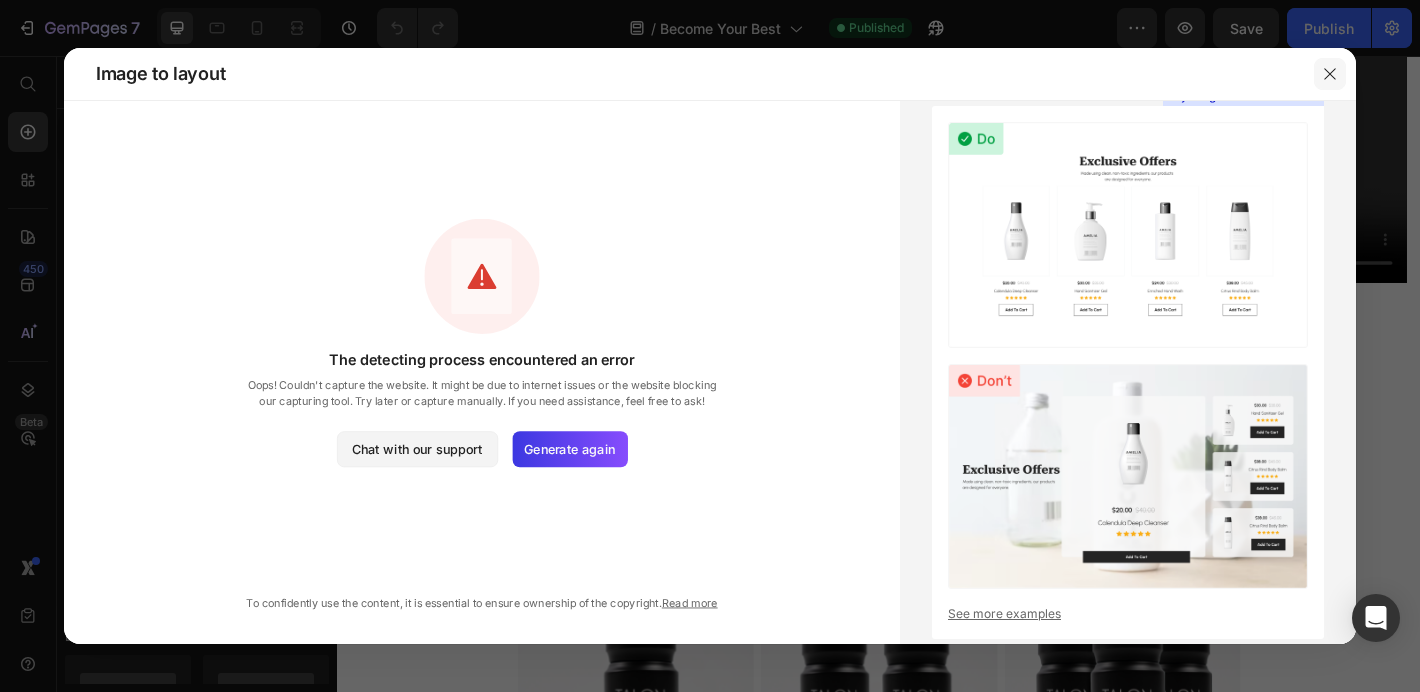 click at bounding box center (1330, 74) 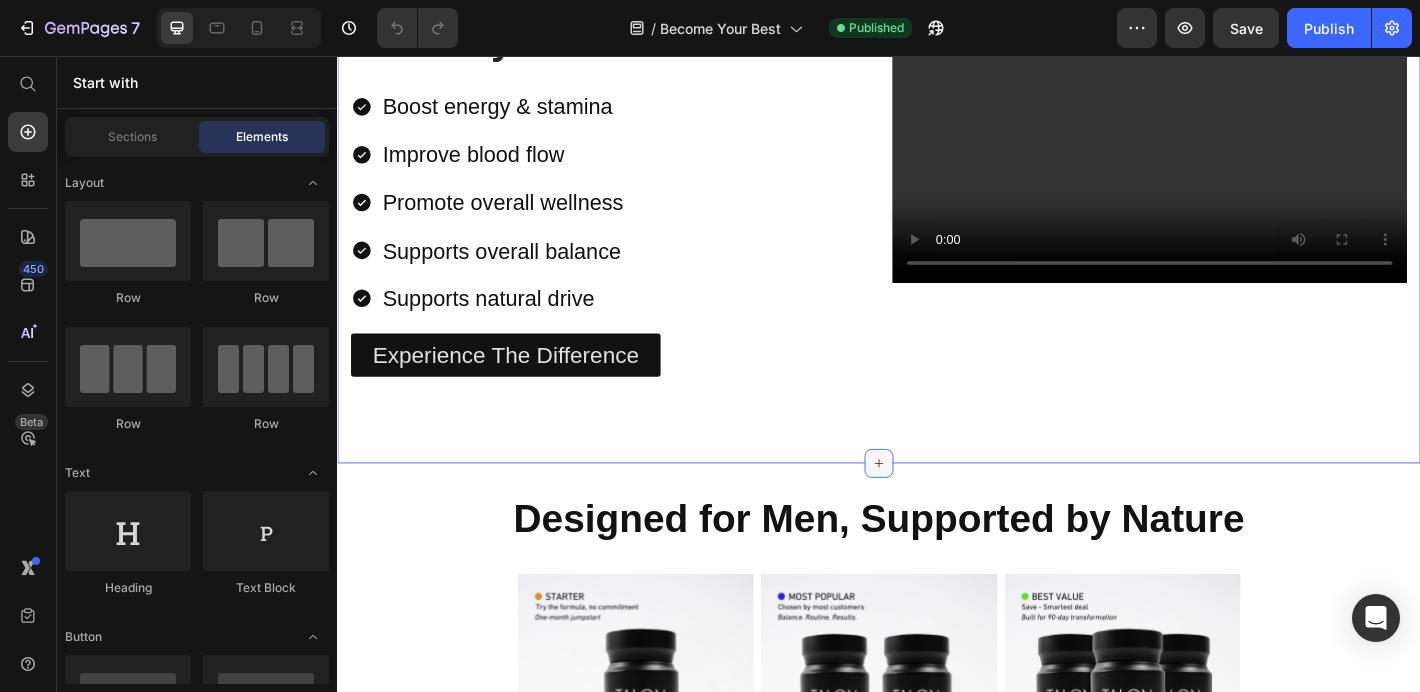 click at bounding box center (937, 507) 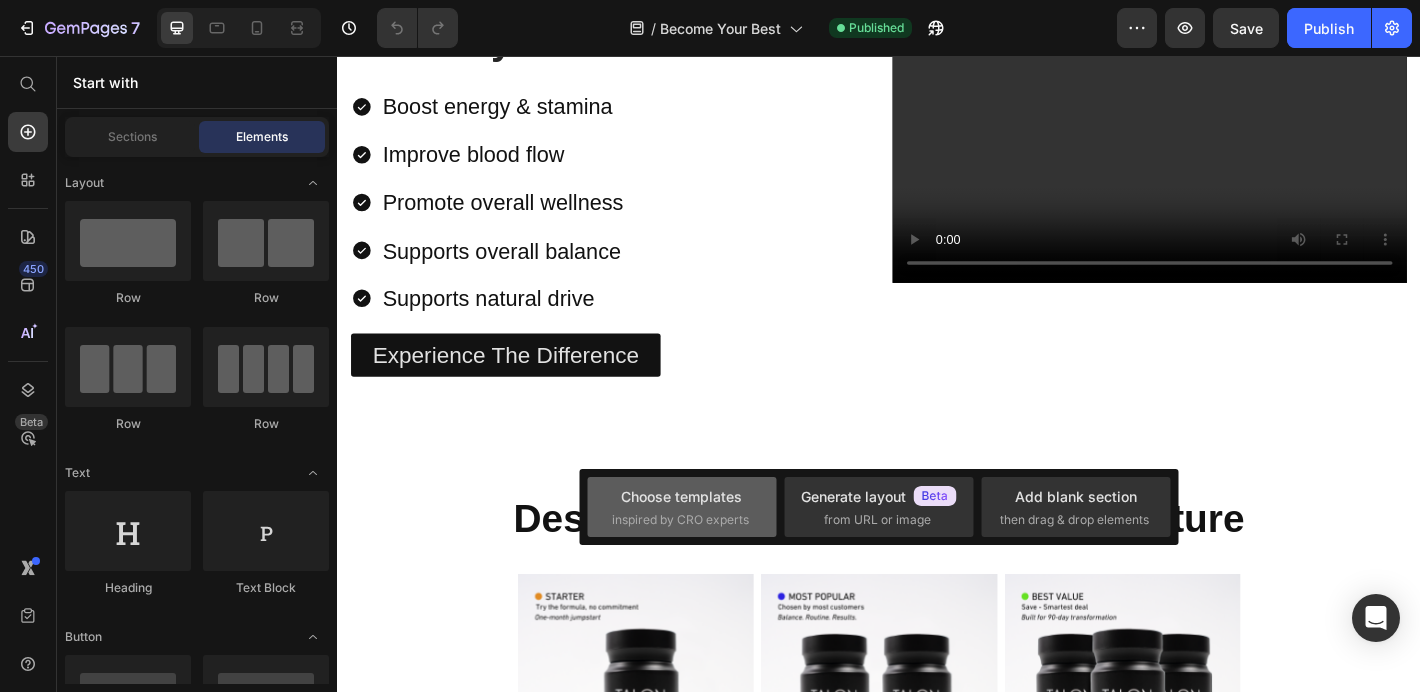 click on "Choose templates  inspired by CRO experts" at bounding box center [682, 507] 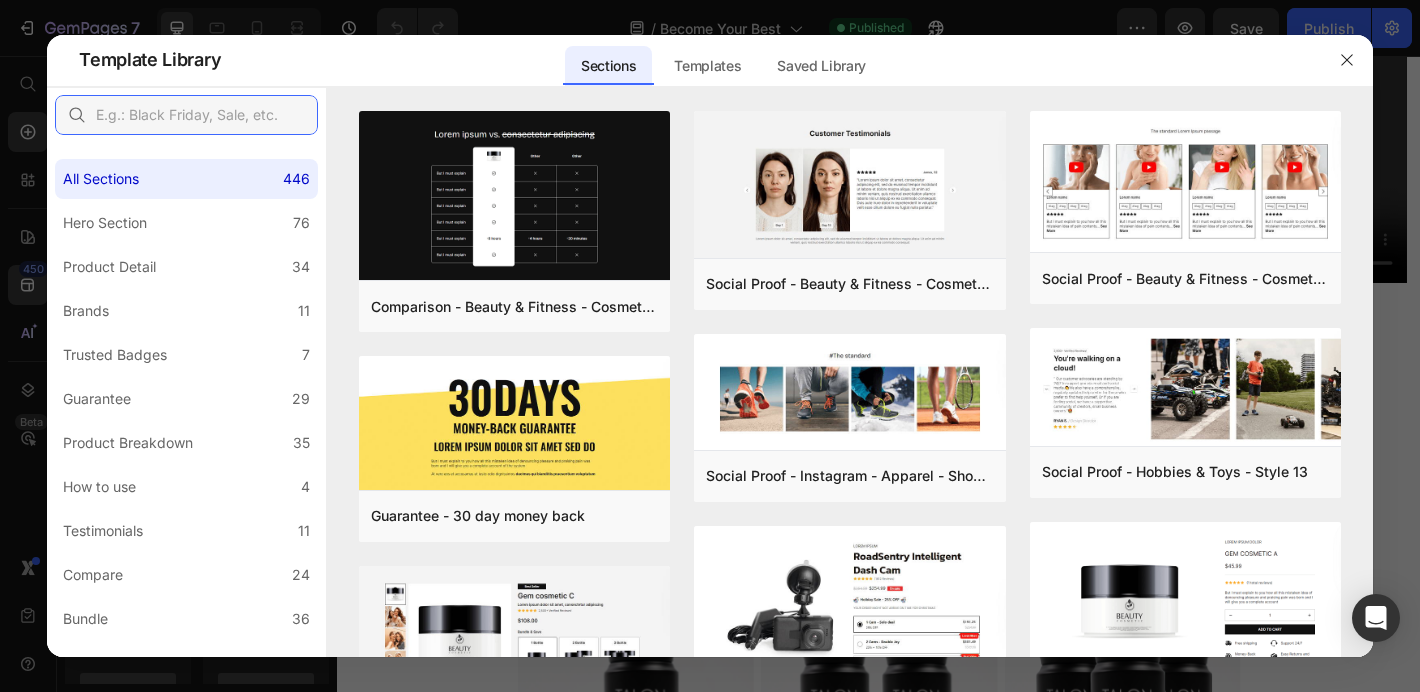 click at bounding box center (186, 115) 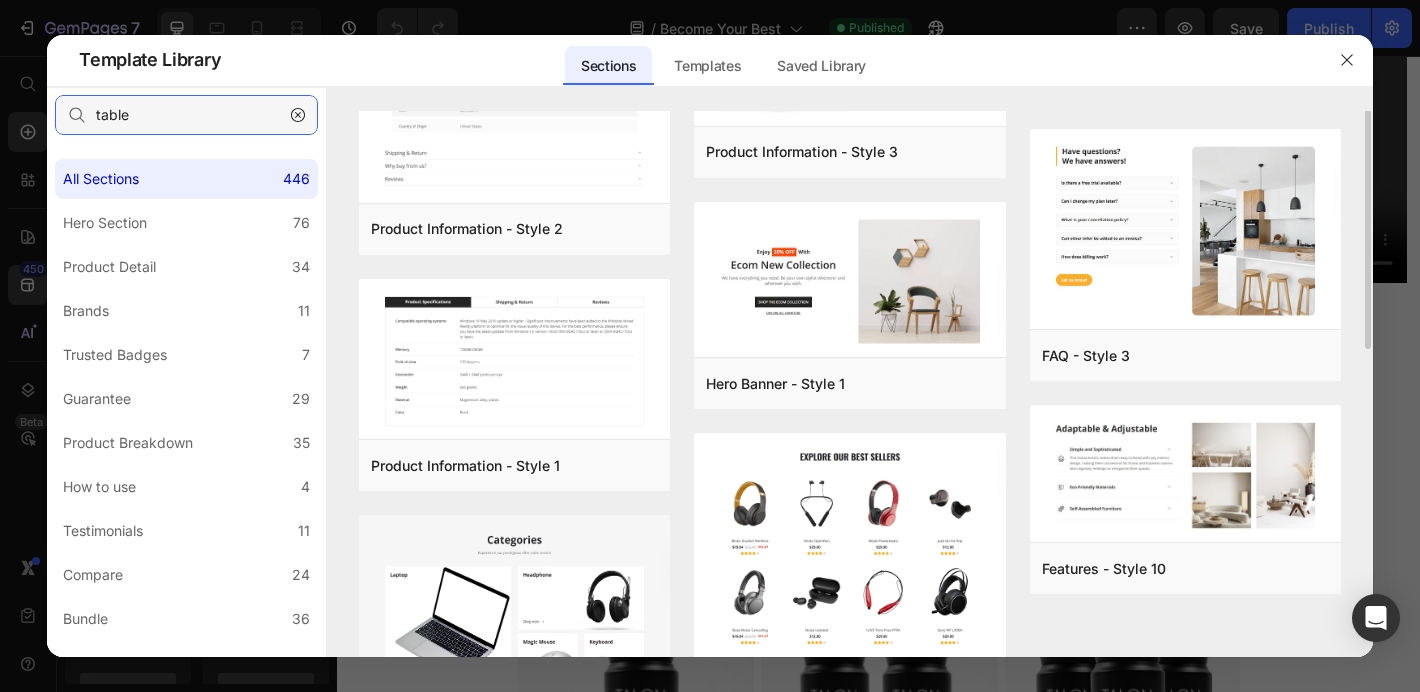 scroll, scrollTop: 311, scrollLeft: 0, axis: vertical 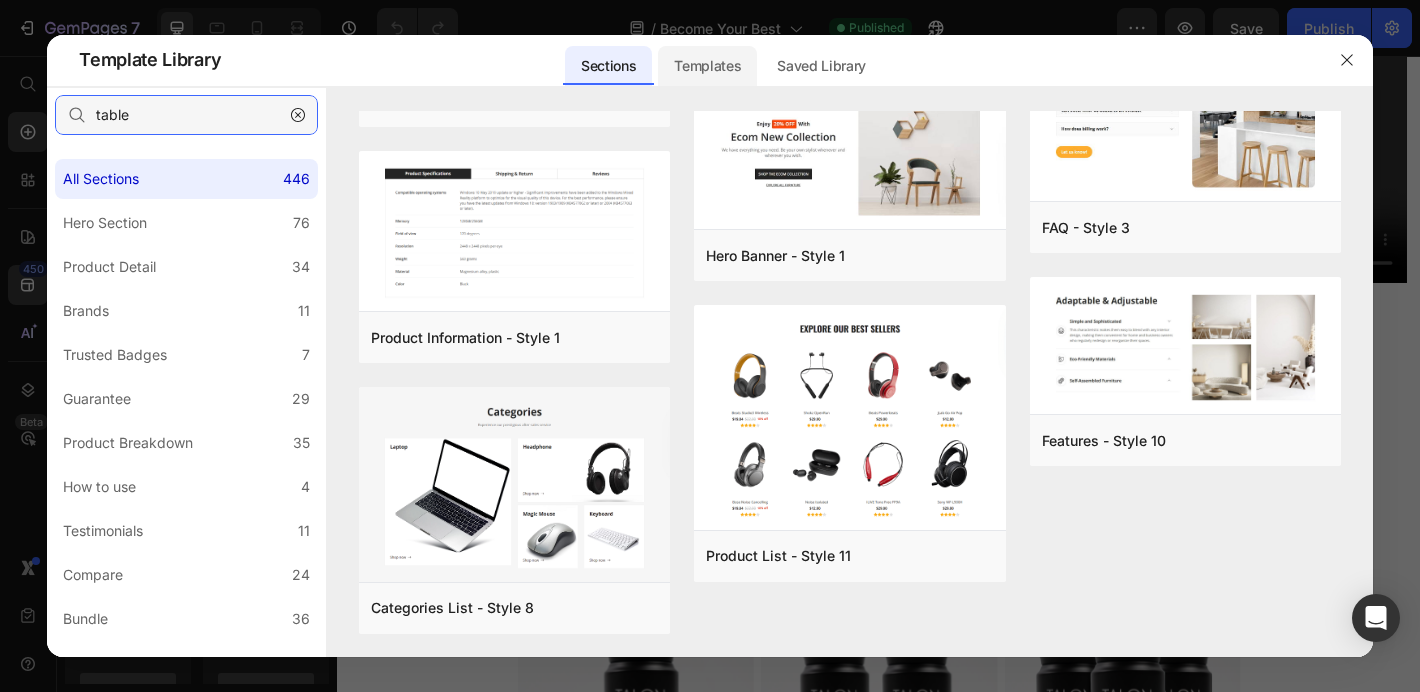 type on "table" 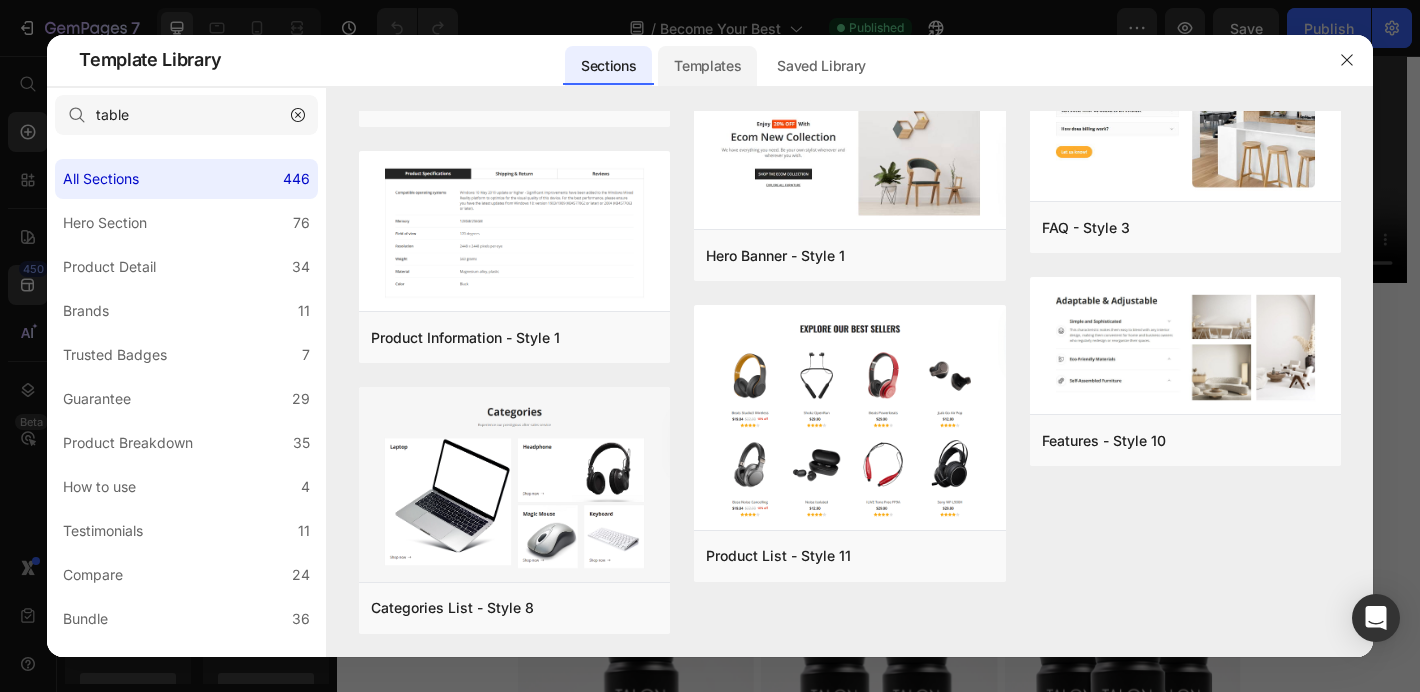 click on "Templates" 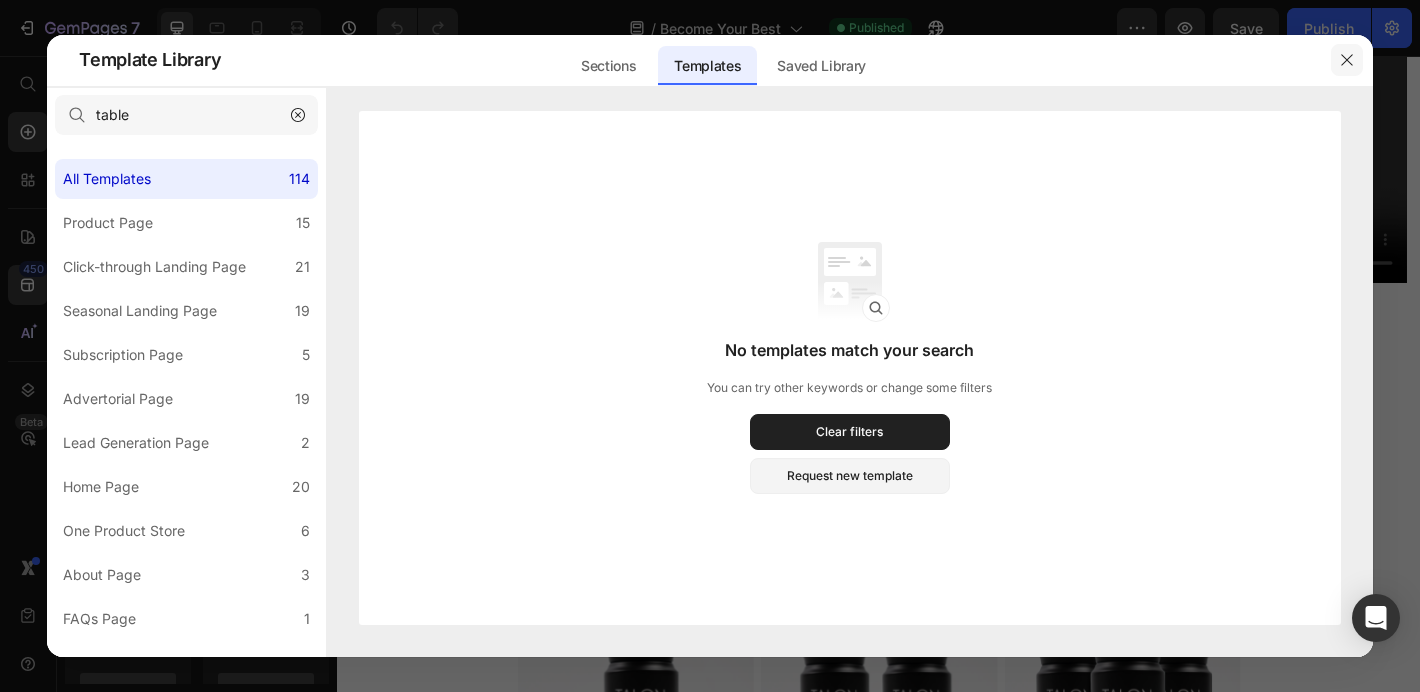 click 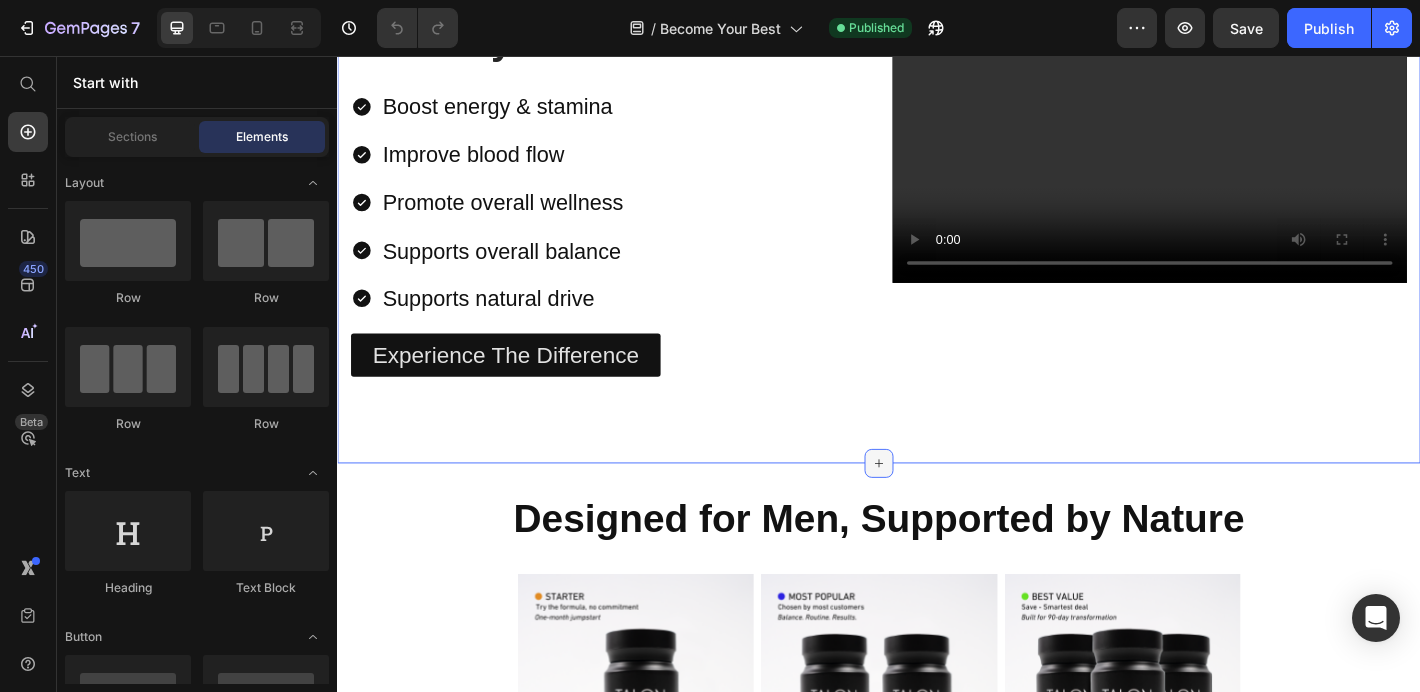 click 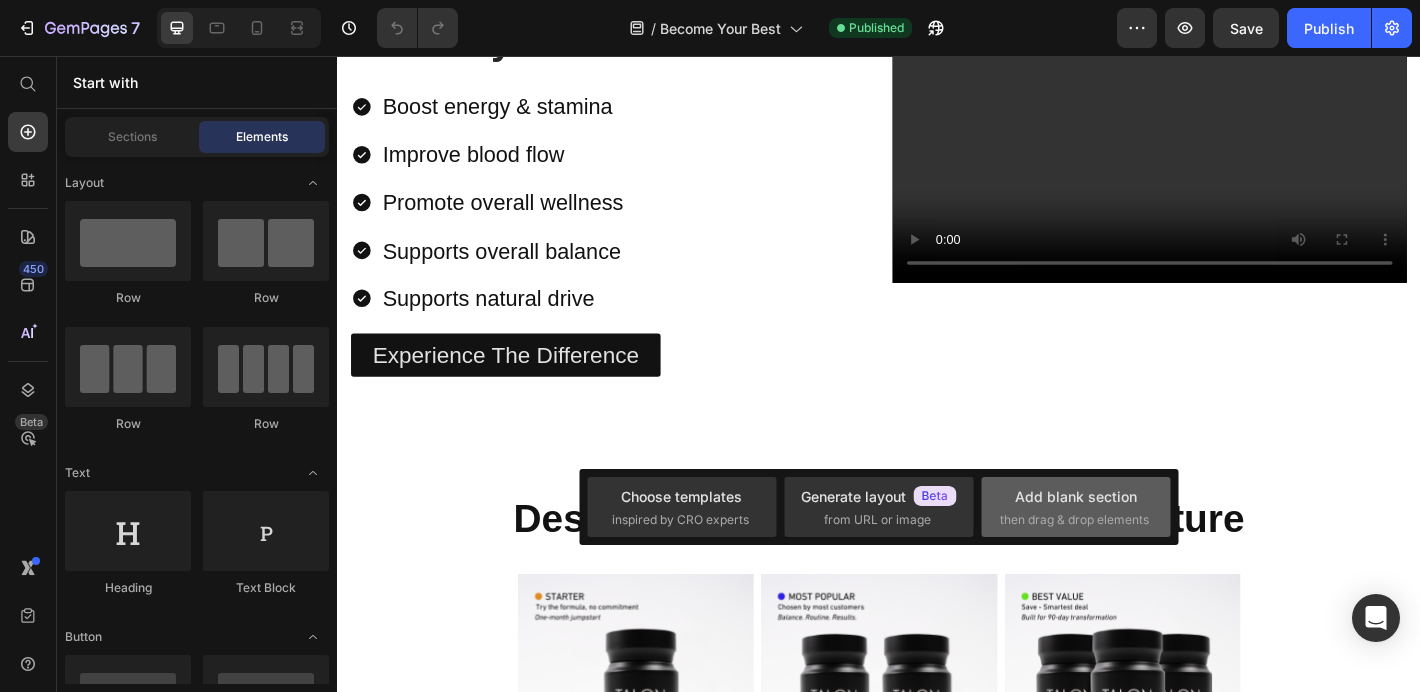 click on "Add blank section" at bounding box center (1076, 496) 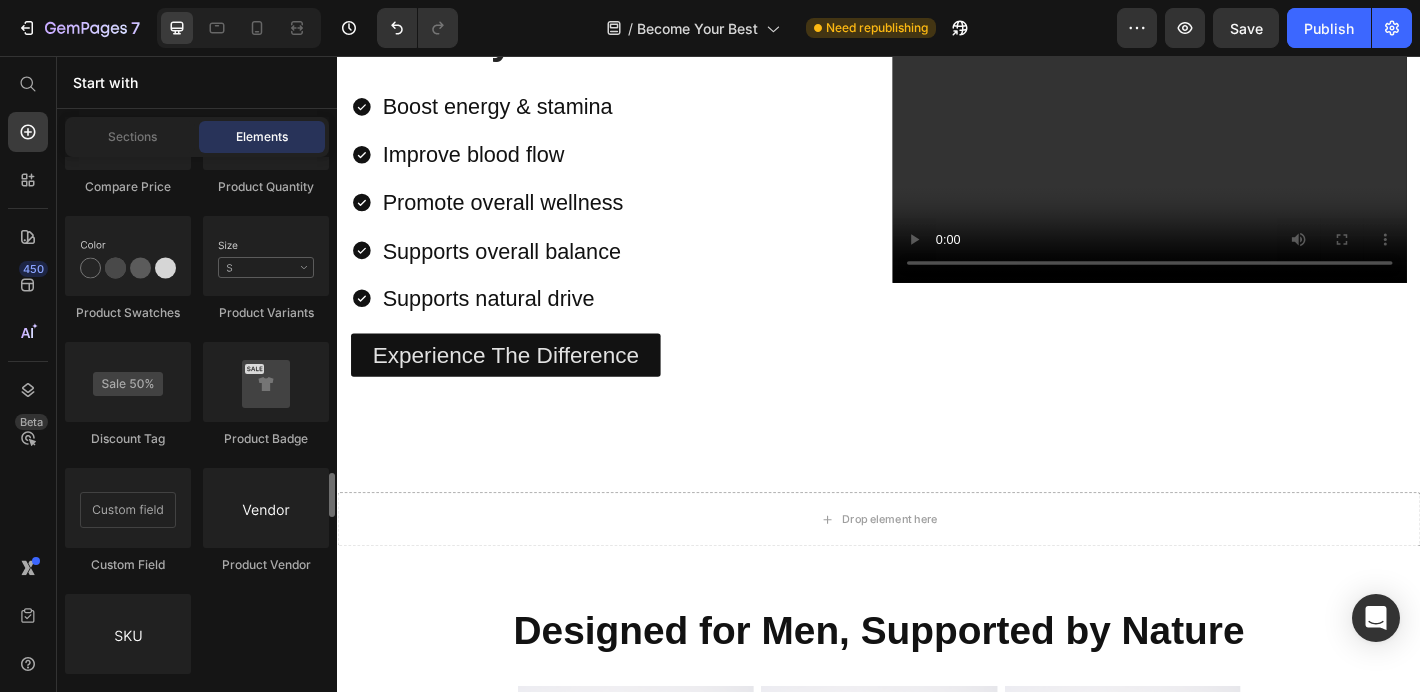 scroll, scrollTop: 3685, scrollLeft: 0, axis: vertical 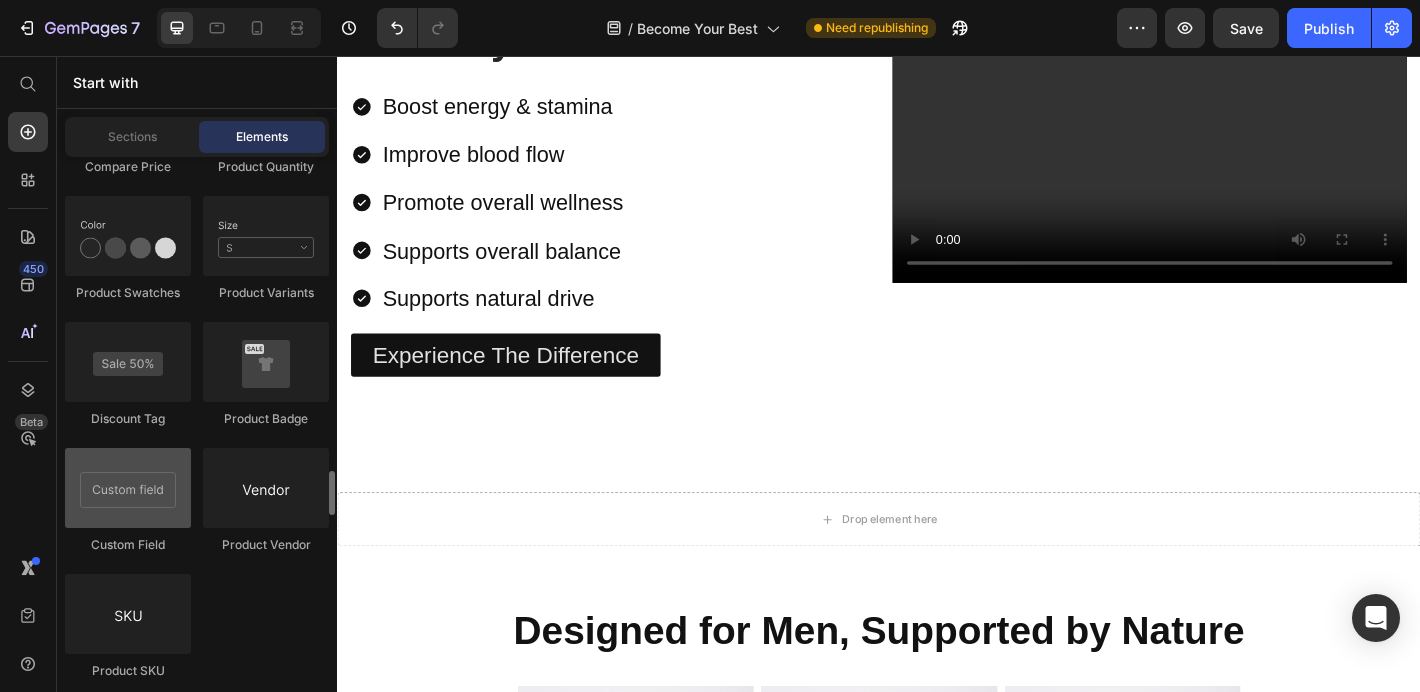 click at bounding box center [128, 488] 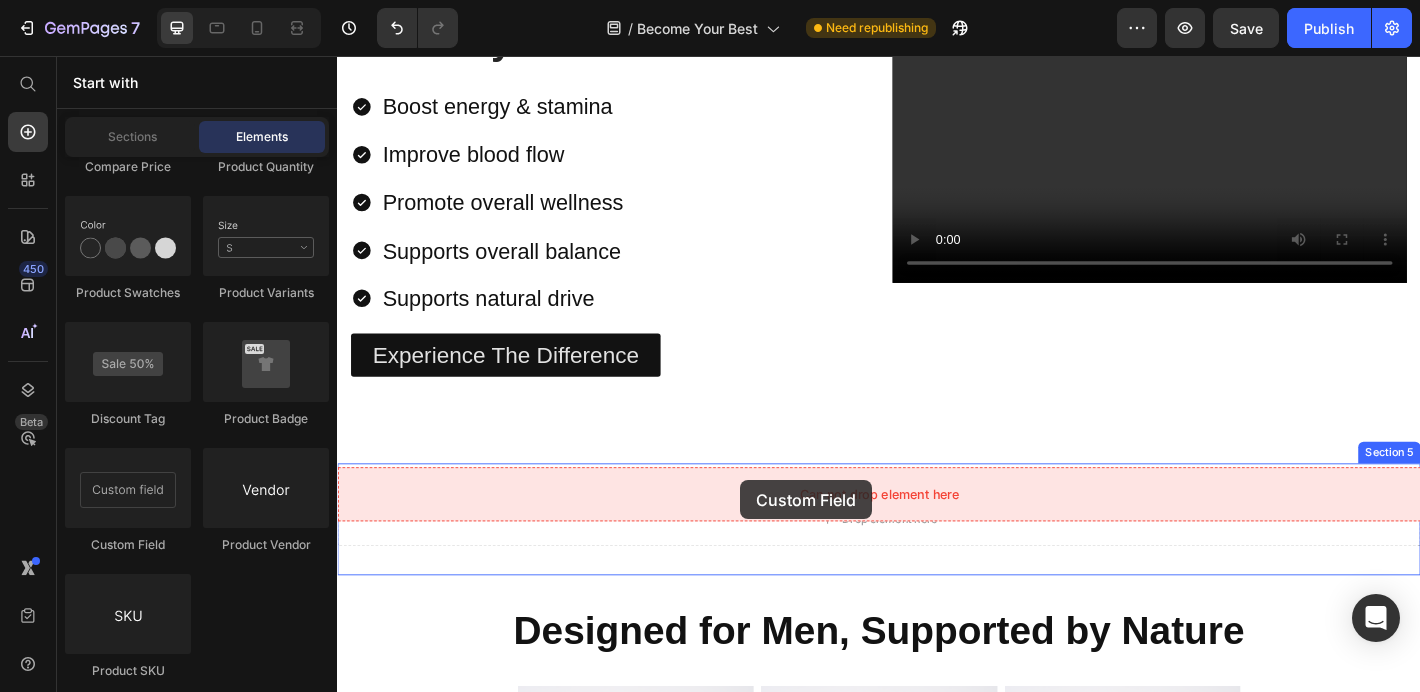 drag, startPoint x: 502, startPoint y: 541, endPoint x: 783, endPoint y: 526, distance: 281.4001 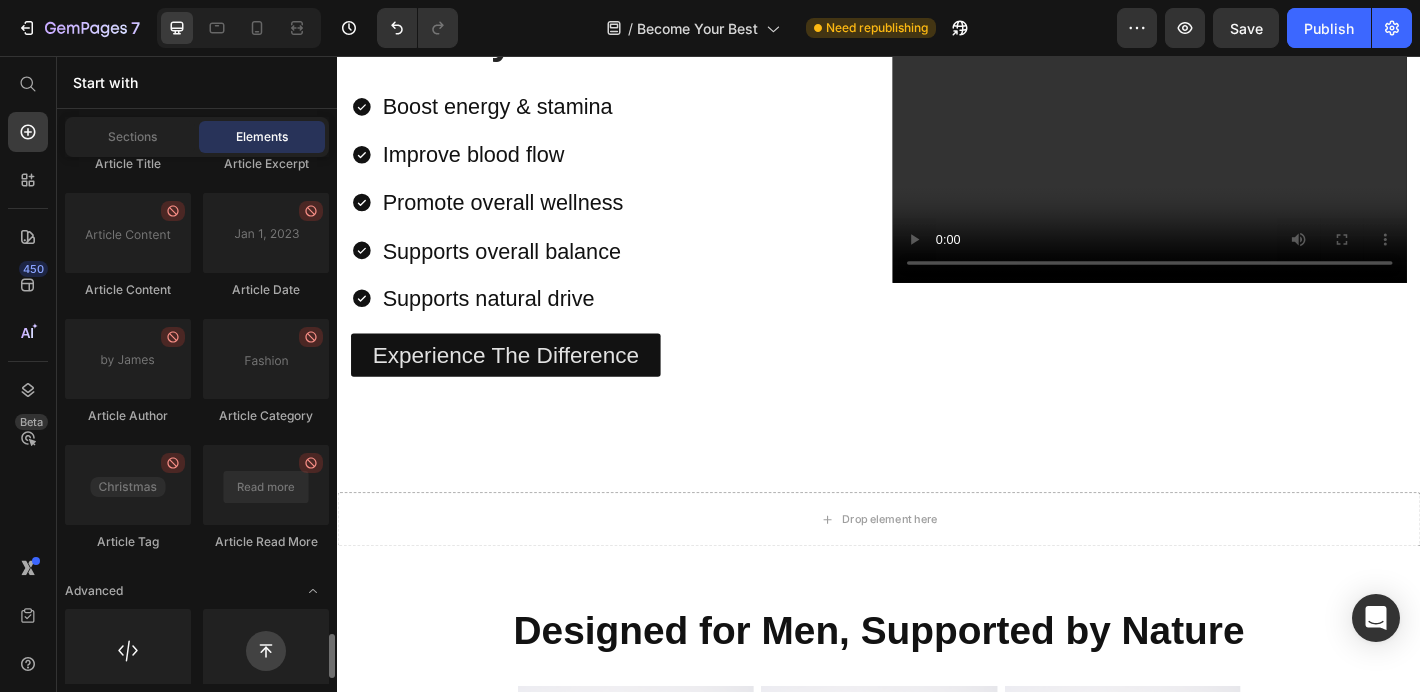 scroll, scrollTop: 5652, scrollLeft: 0, axis: vertical 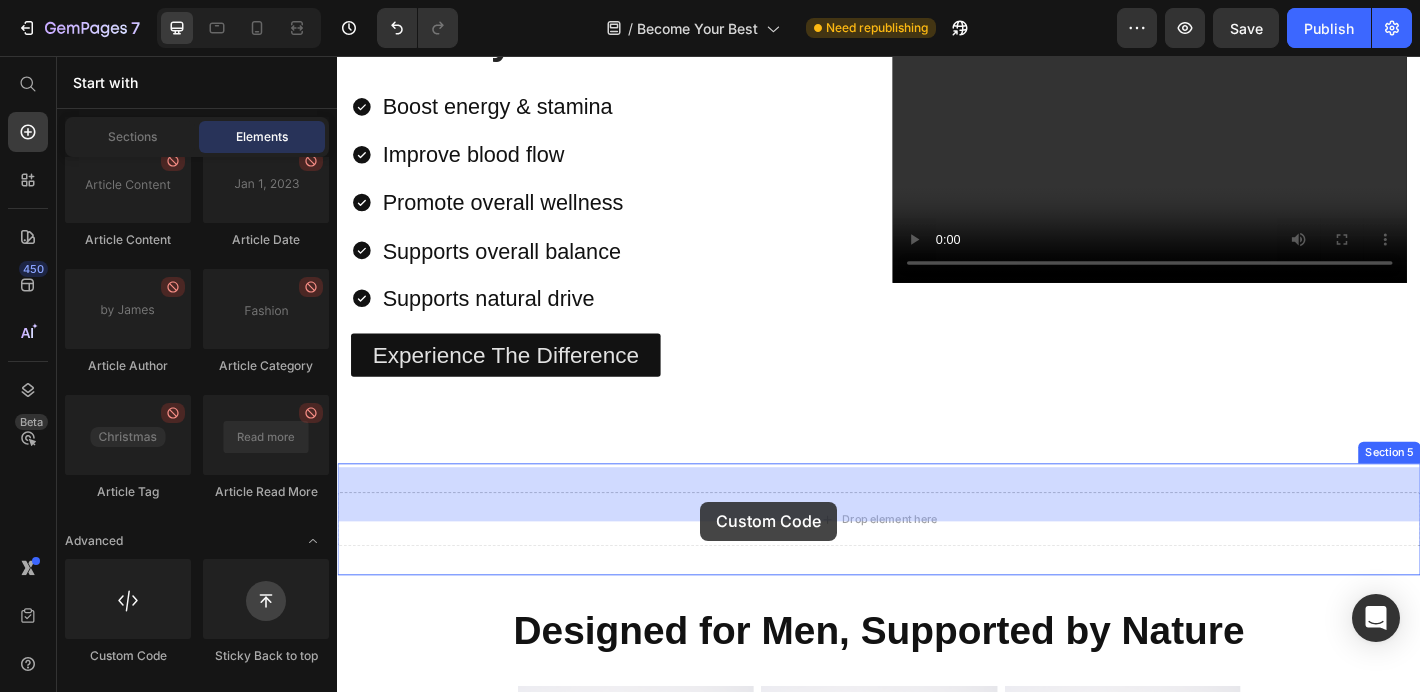 drag, startPoint x: 454, startPoint y: 683, endPoint x: 739, endPoint y: 550, distance: 314.50595 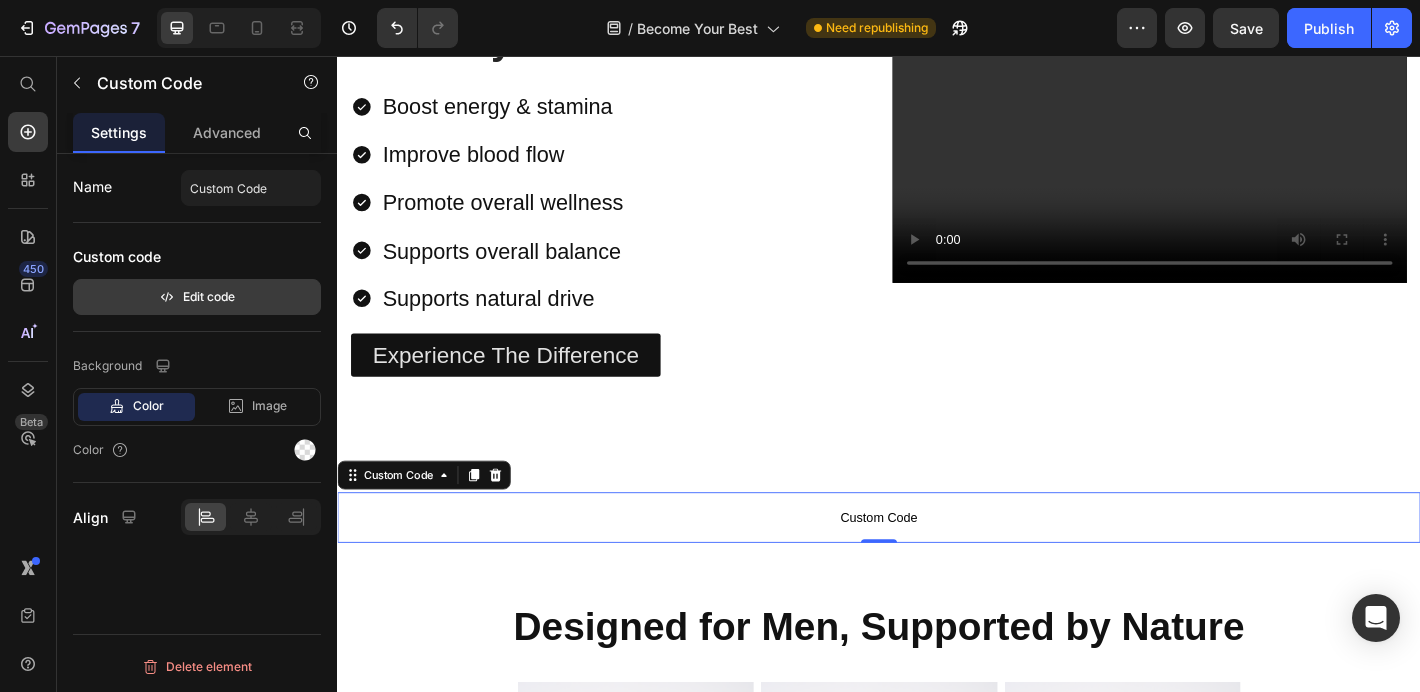 click on "Edit code" at bounding box center [197, 297] 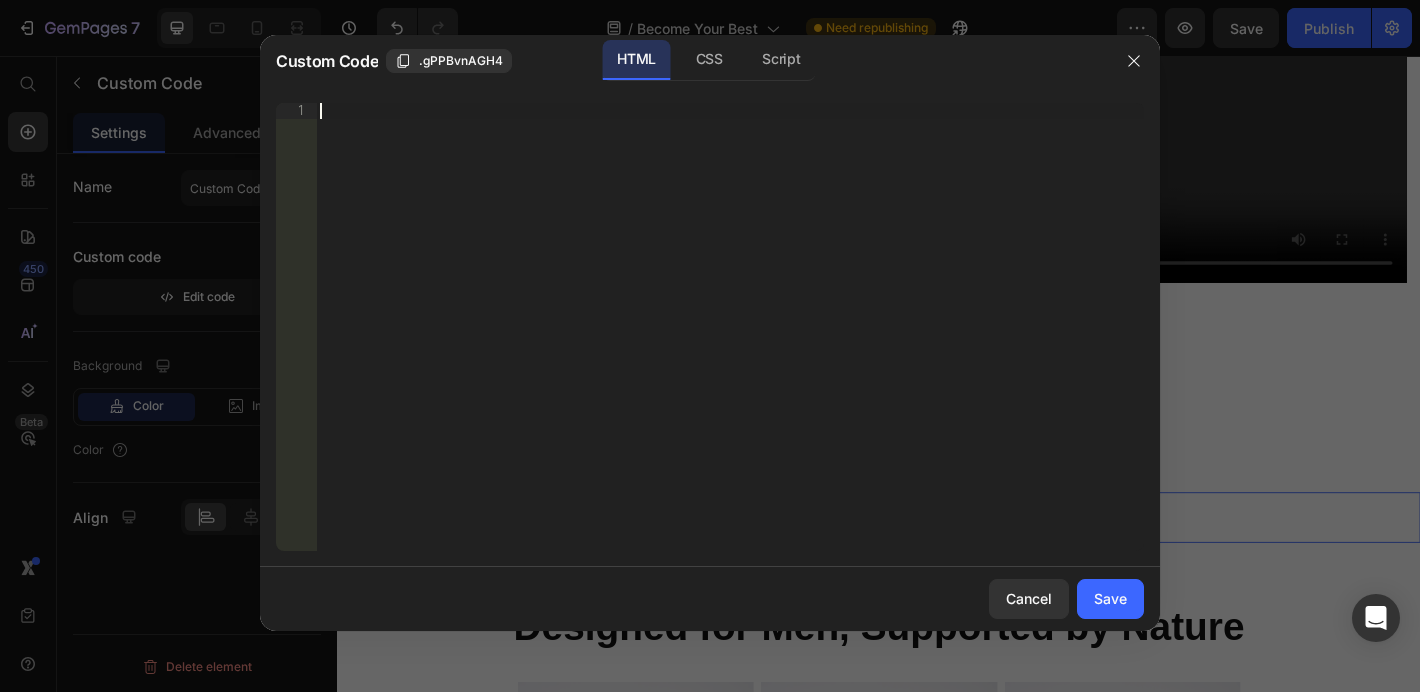 click on "Insert the 3rd-party installation code, HTML code, or Liquid code to display custom content." at bounding box center [730, 343] 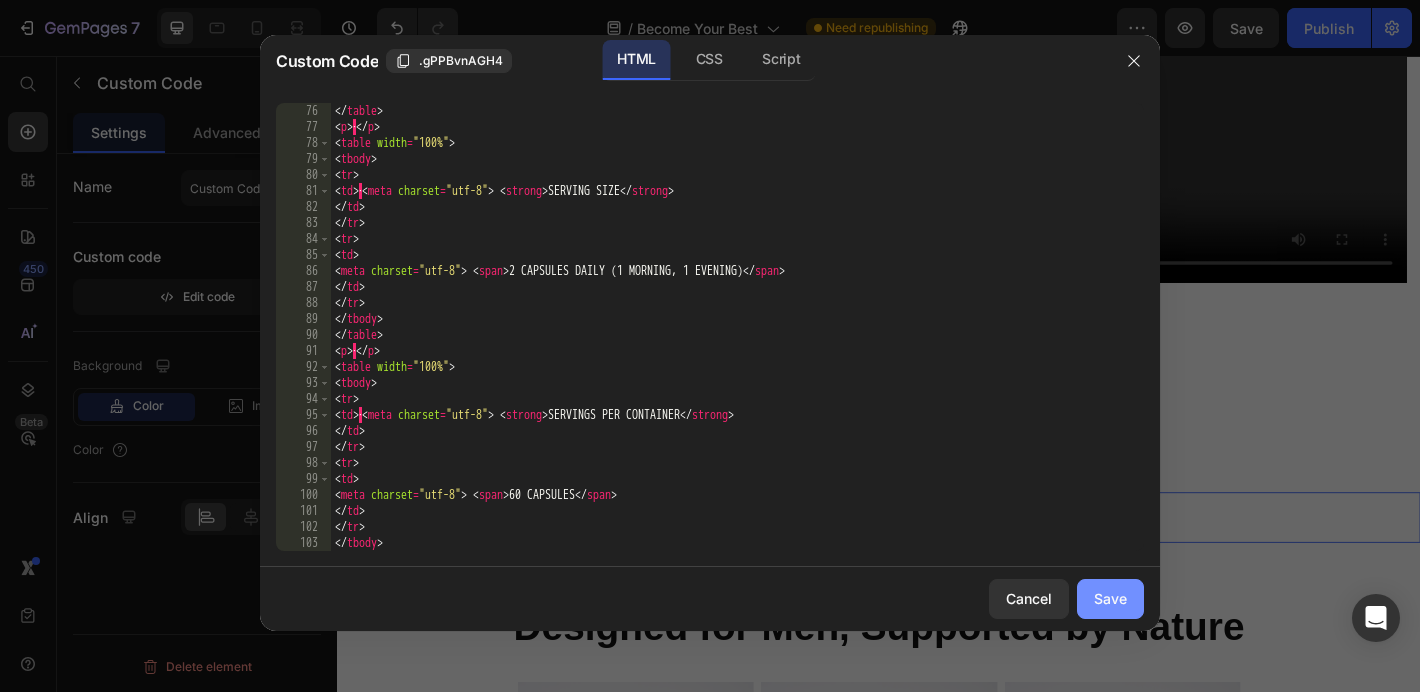click on "Save" 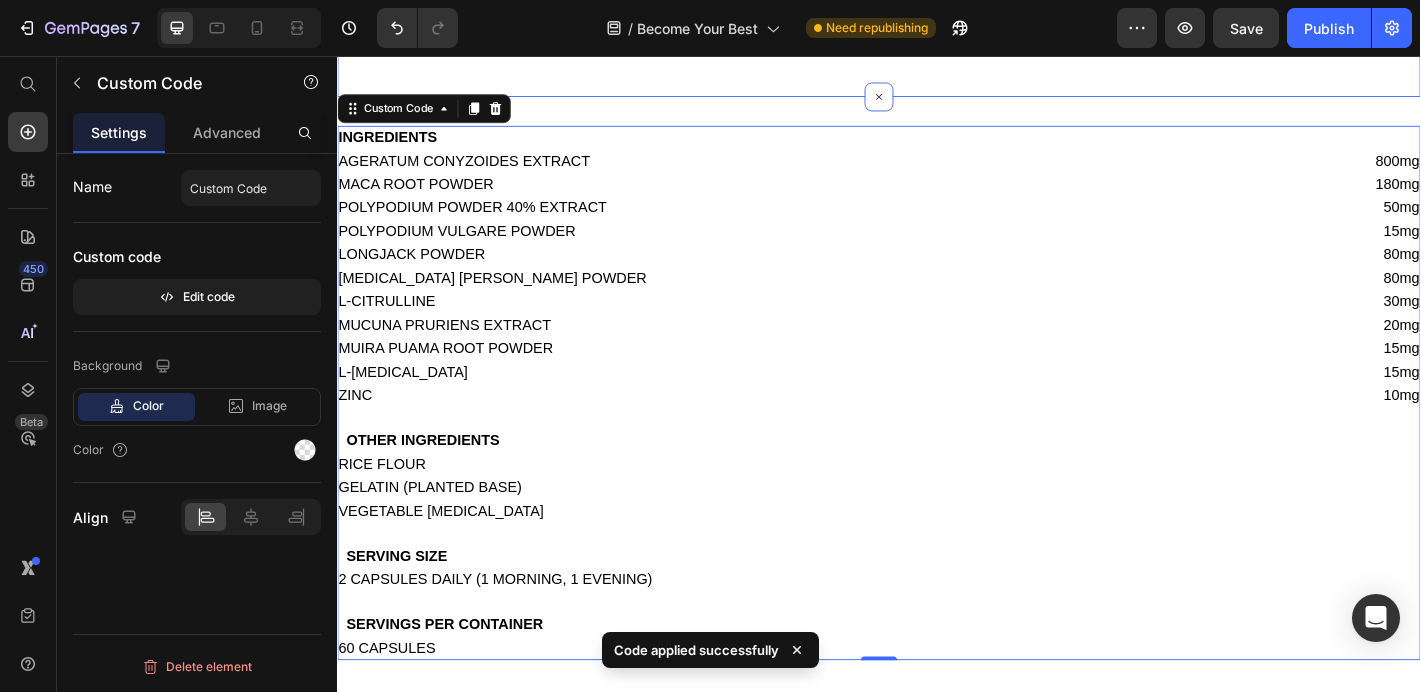 scroll, scrollTop: 2248, scrollLeft: 0, axis: vertical 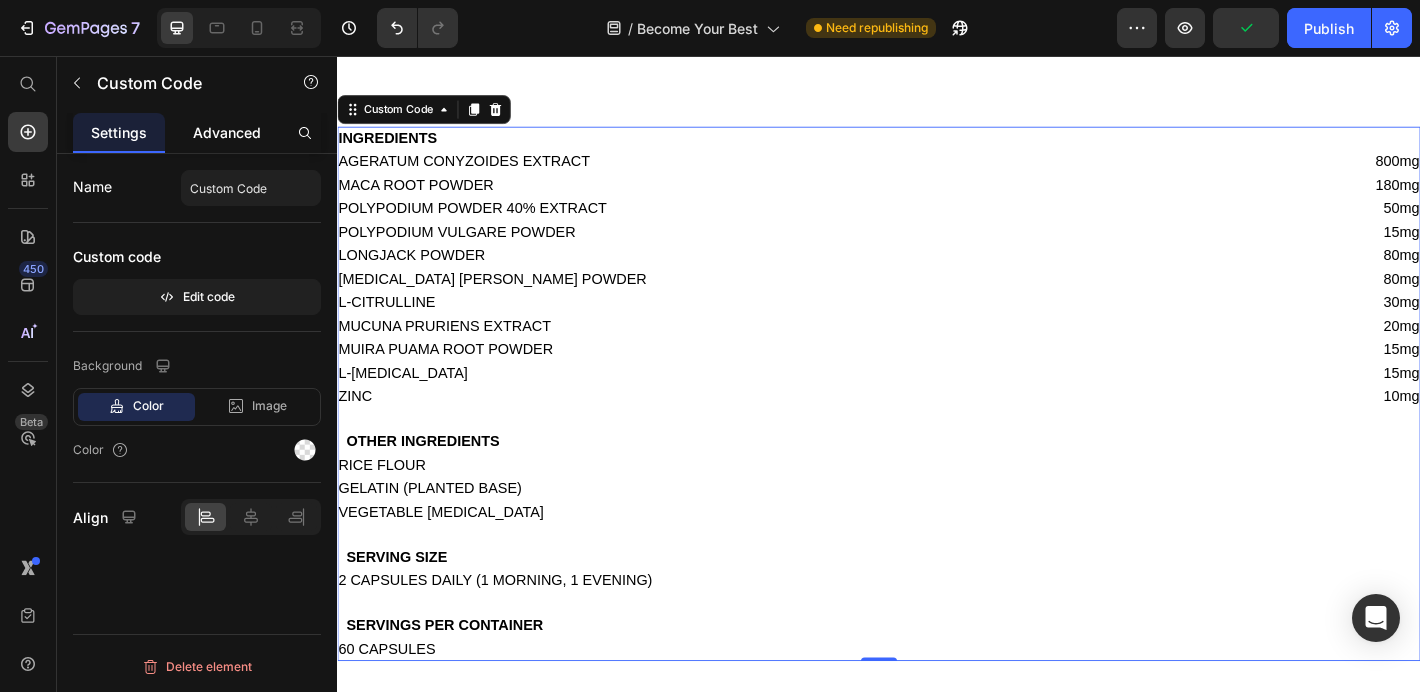 click on "Advanced" at bounding box center [227, 132] 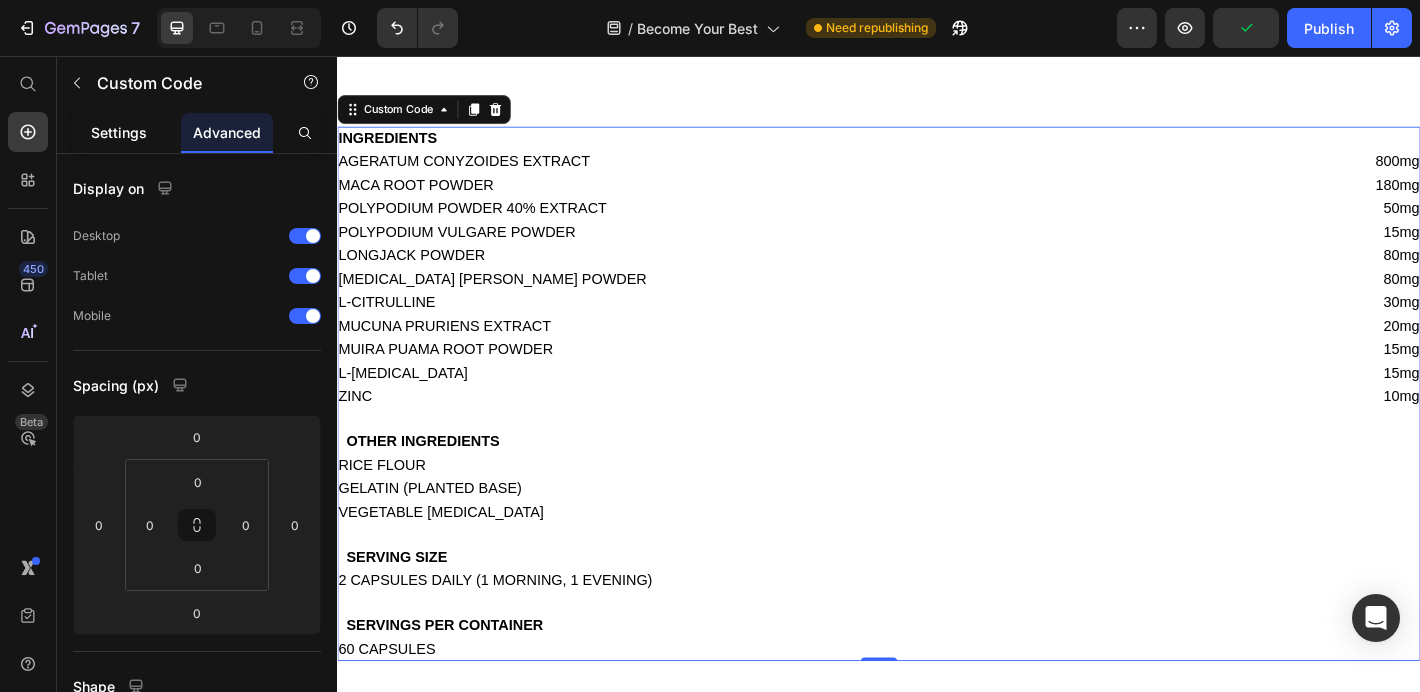 click on "Settings" at bounding box center (119, 132) 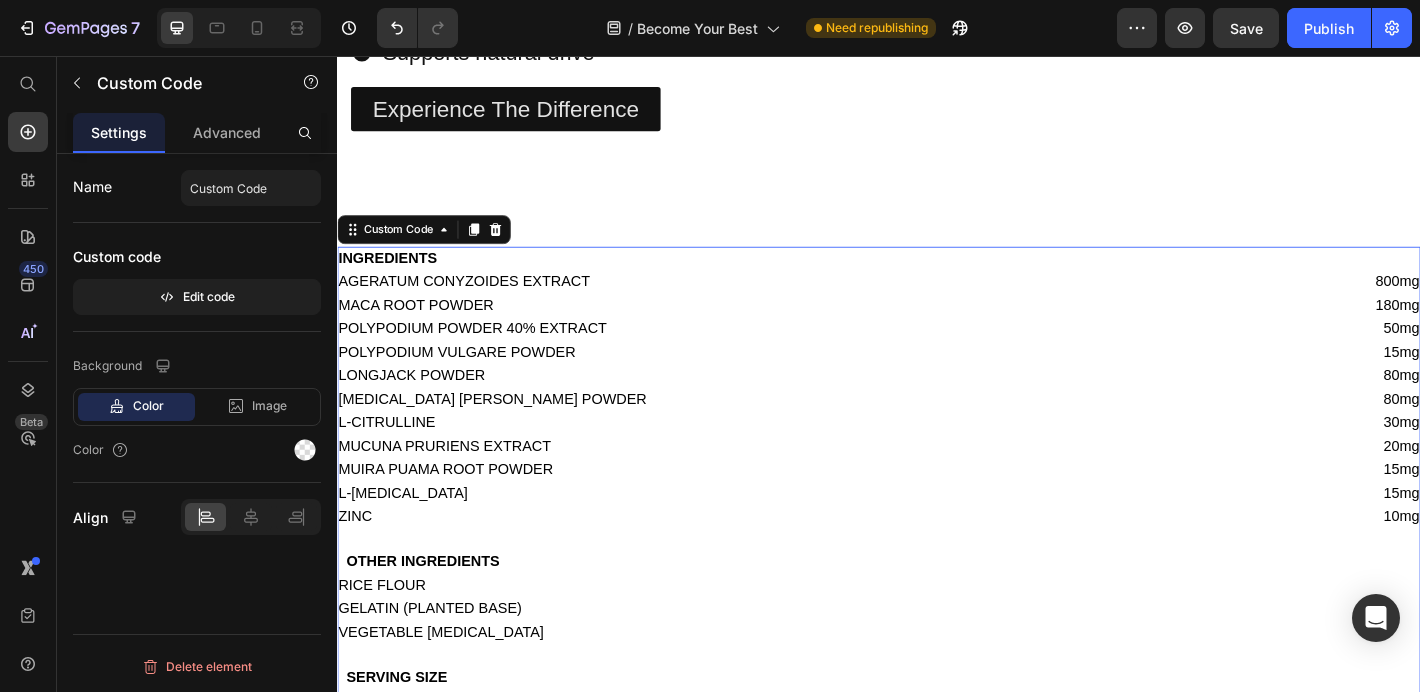 scroll, scrollTop: 2119, scrollLeft: 0, axis: vertical 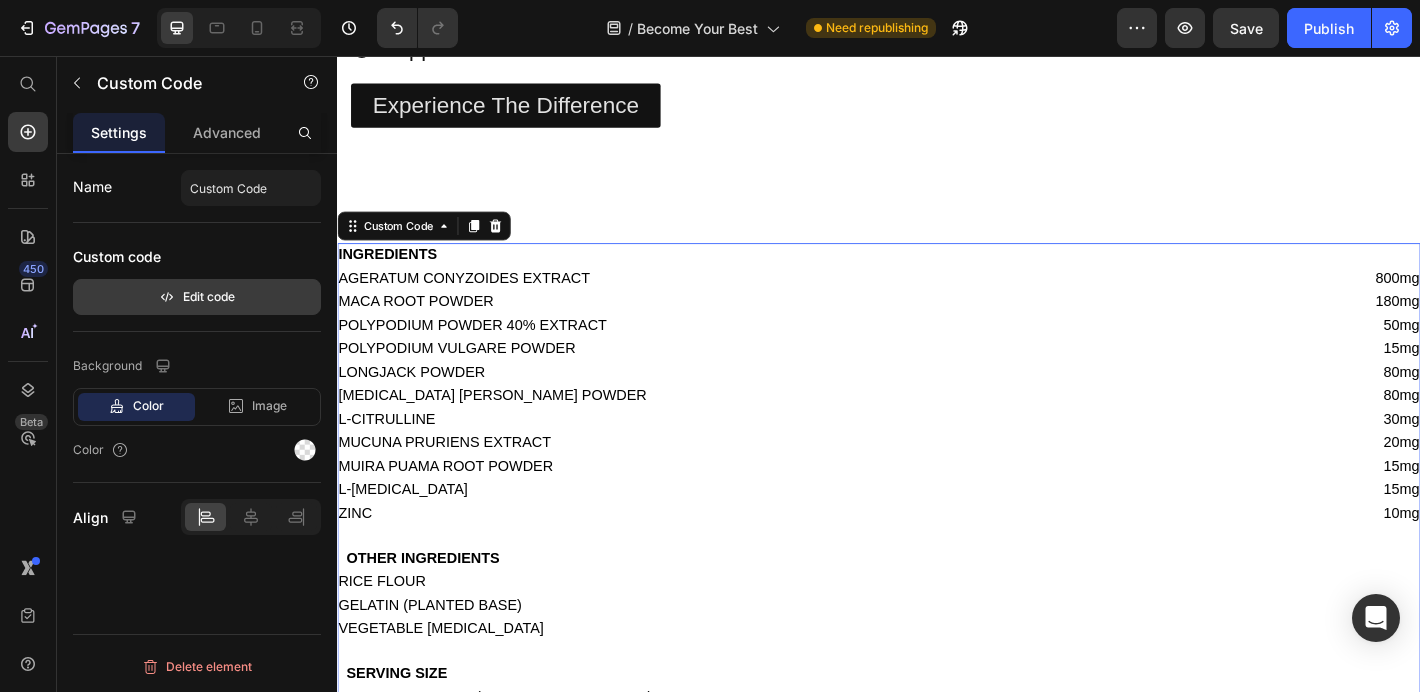 click on "Edit code" at bounding box center (197, 297) 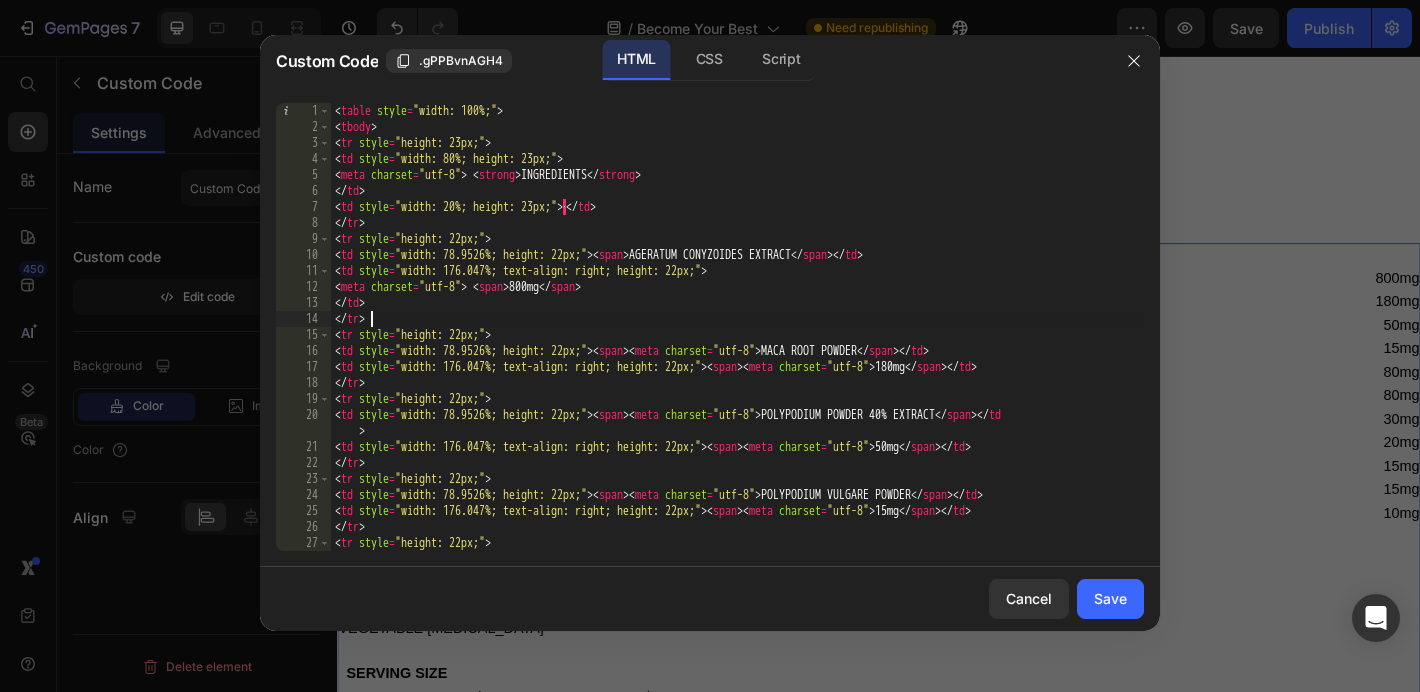 click on "< table   style = "width: 100%;" > < tbody > < tr   style = "height: 23px;" > < td   style = "width: 80%; height: 23px;" > < meta   charset = "utf-8" >   < strong > INGREDIENTS  </ strong > </ td > < td   style = "width: 20%; height: 23px;" > · </ td > </ tr > < tr   style = "height: 22px;" > < td   style = "width: 78.9526%; height: 22px;" > < span > AGERATUM CONYZOIDES EXTRACT </ span > </ td > < td   style = "width: 176.047%; text-align: right; height: 22px;" > < meta   charset = "utf-8" >   < span > 800mg </ span > </ td > </ tr > < tr   style = "height: 22px;" > < td   style = "width: 78.9526%; height: 22px;" > < span > < meta   charset = "utf-8" > MACA ROOT POWDER </ span > </ td > < td   style = "width: 176.047%; text-align: right; height: 22px;" > < span > < meta   charset = "utf-8" > 180mg </ span > </ td > </ tr > < tr   style = "height: 22px;" > < td   style = "width: 78.9526%; height: 22px;" > < span > < meta   charset = "utf-8" > POLYPODIUM POWDER 40% EXTRACT </ span > </ td      > < td   = >" at bounding box center (737, 343) 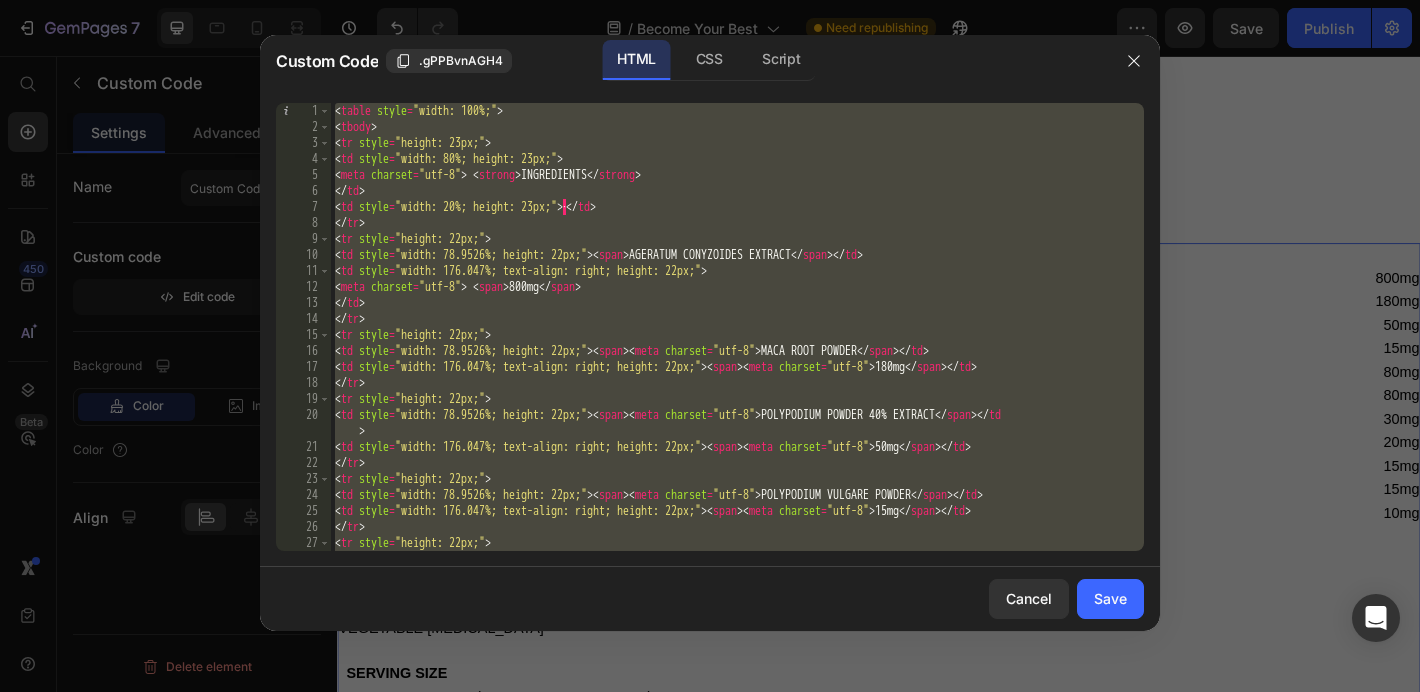 paste 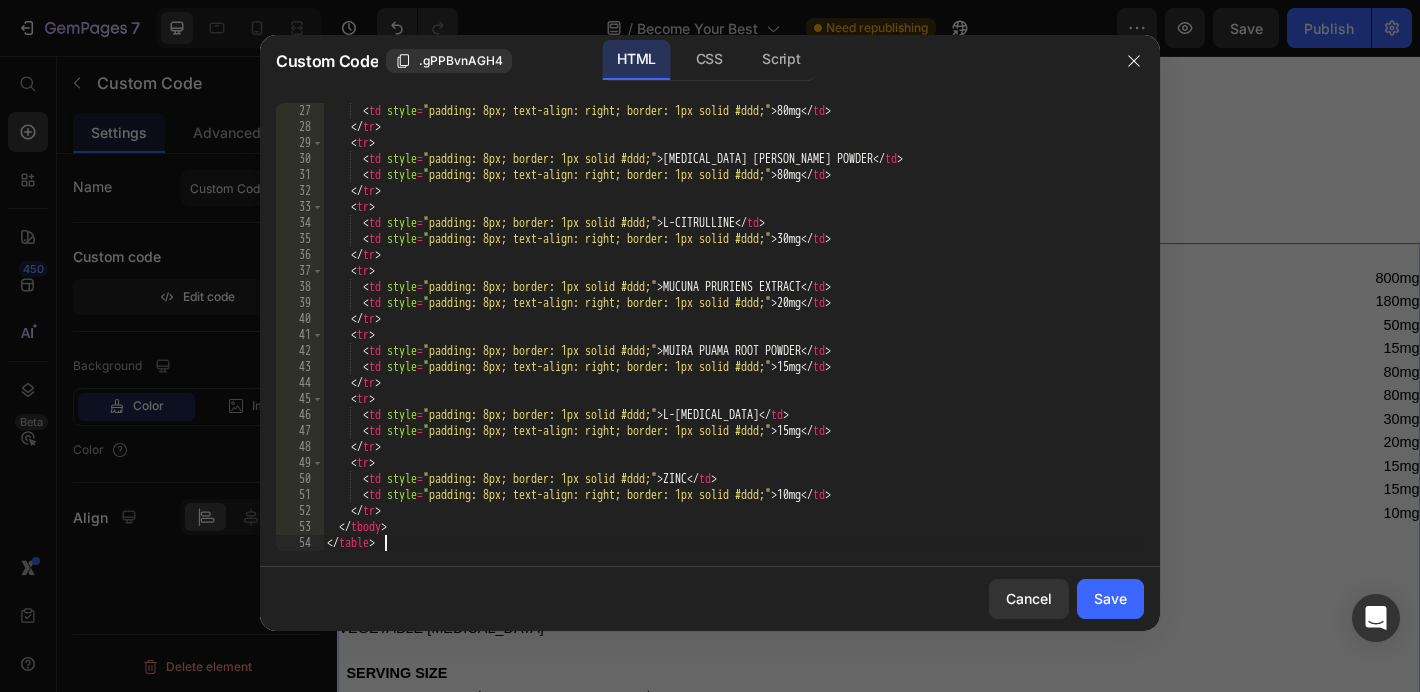 scroll, scrollTop: 416, scrollLeft: 0, axis: vertical 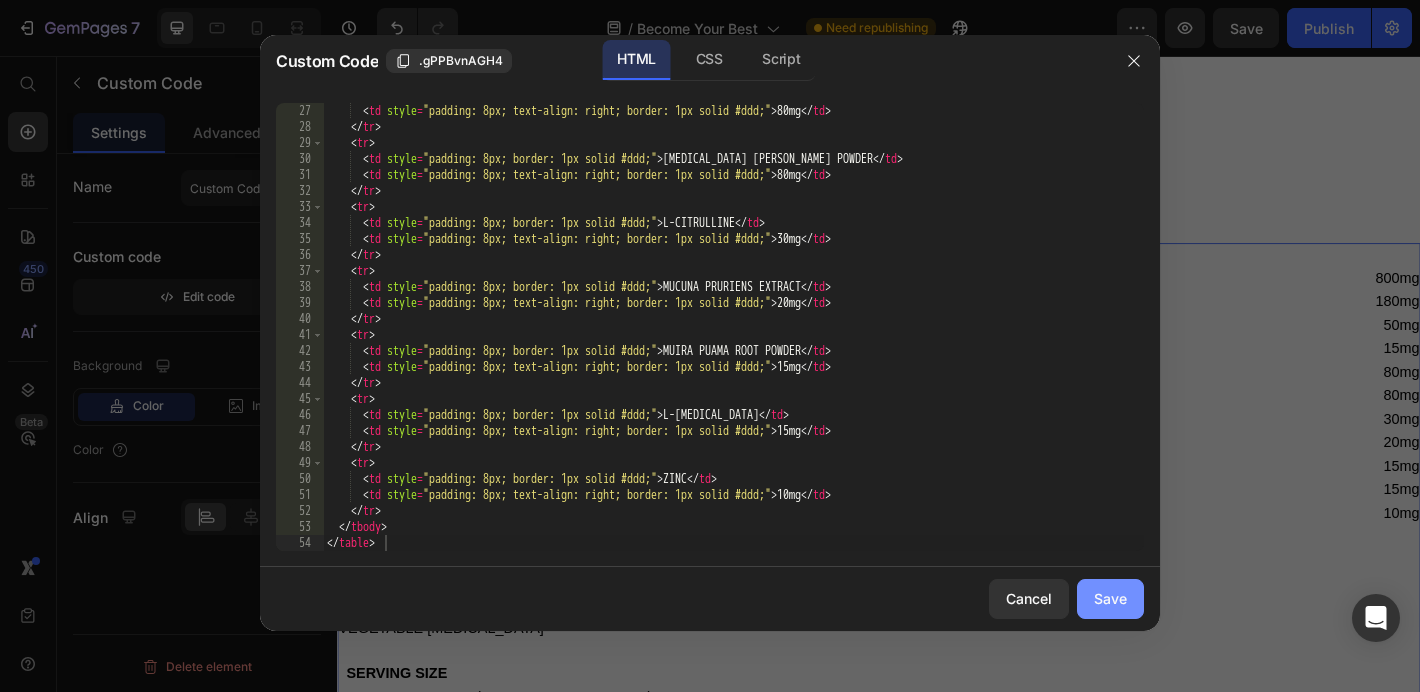 click on "Save" 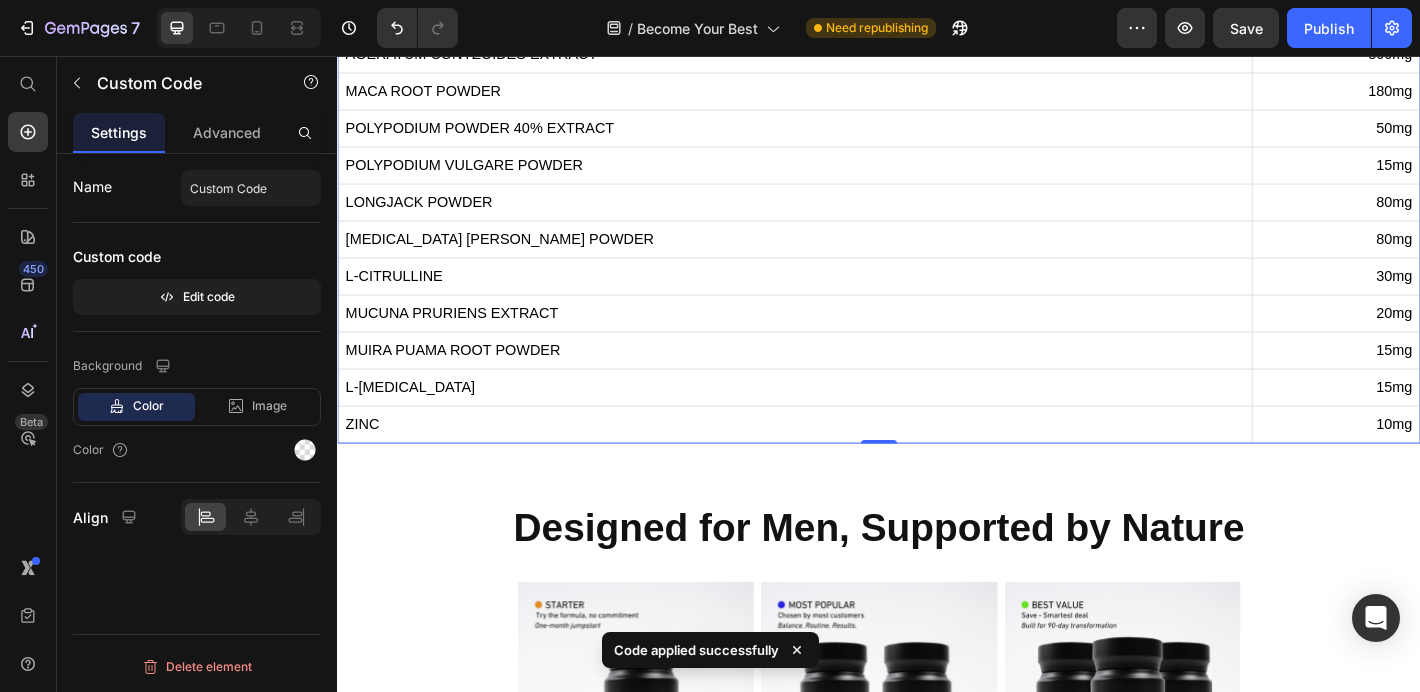 scroll, scrollTop: 2393, scrollLeft: 0, axis: vertical 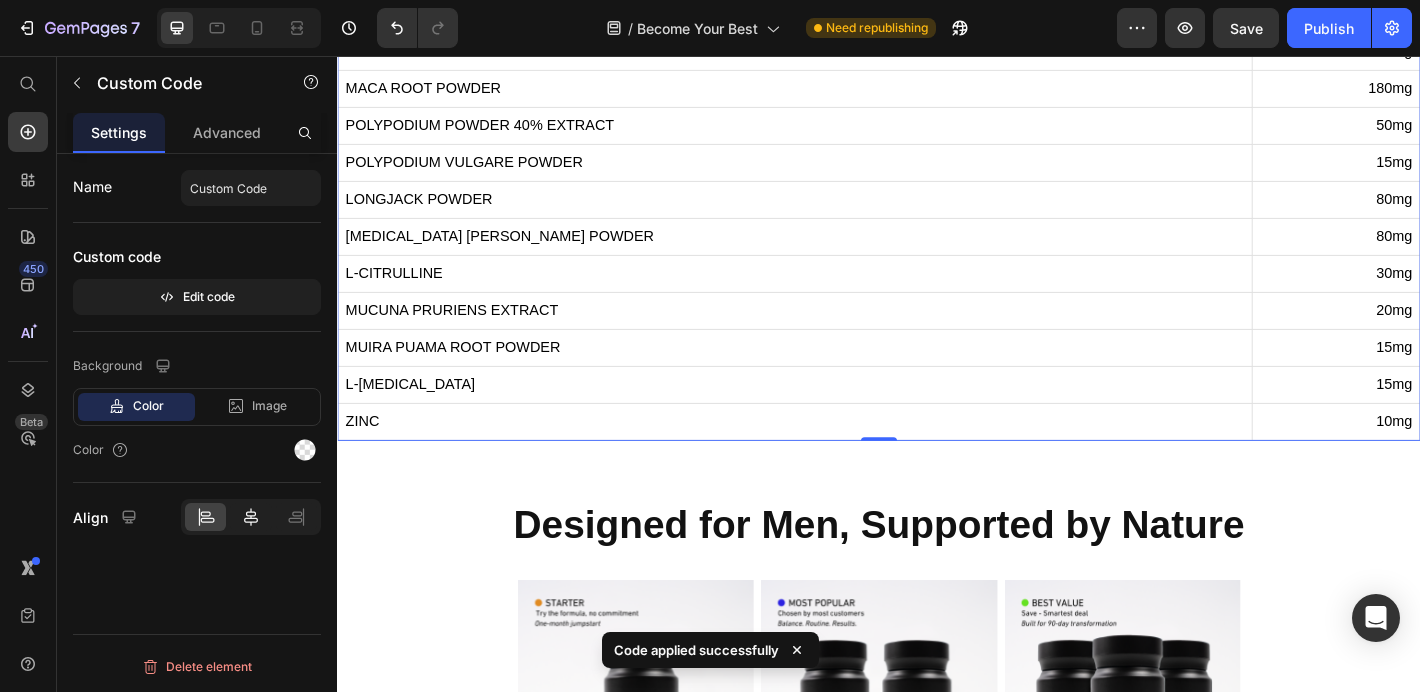 click 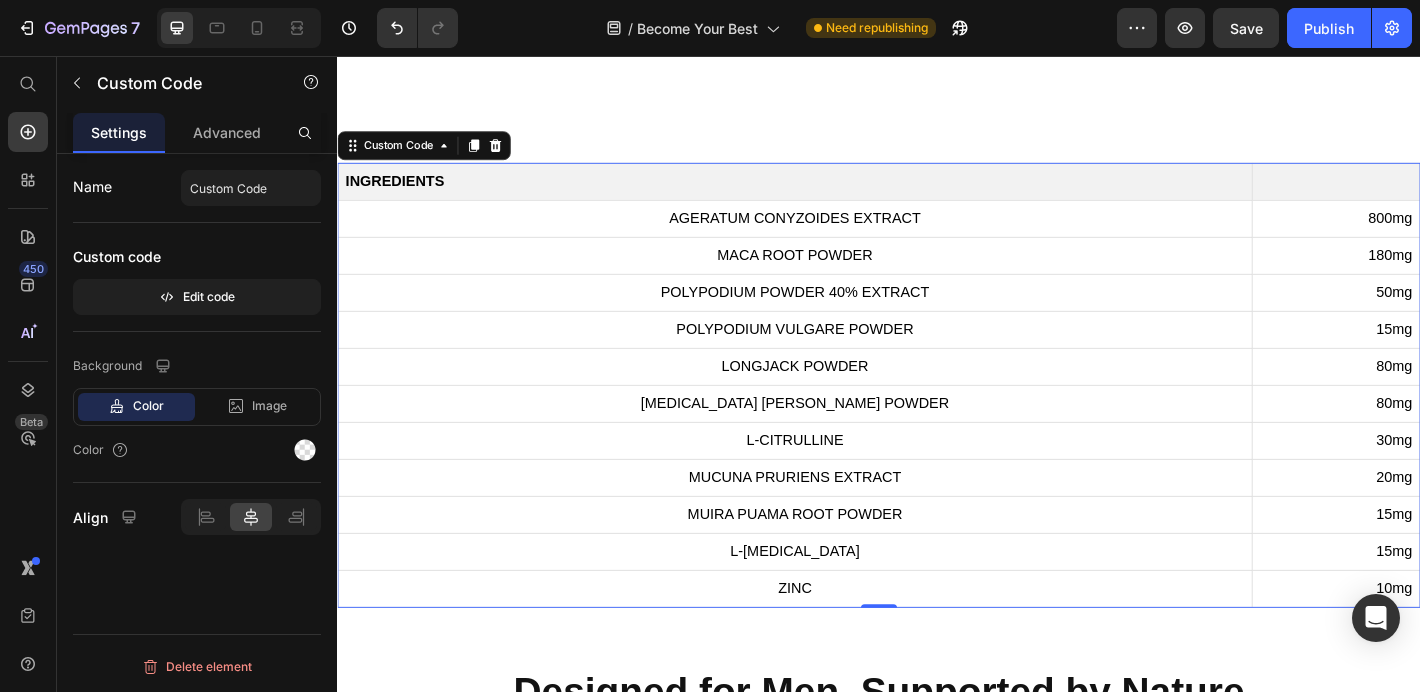 scroll, scrollTop: 2188, scrollLeft: 0, axis: vertical 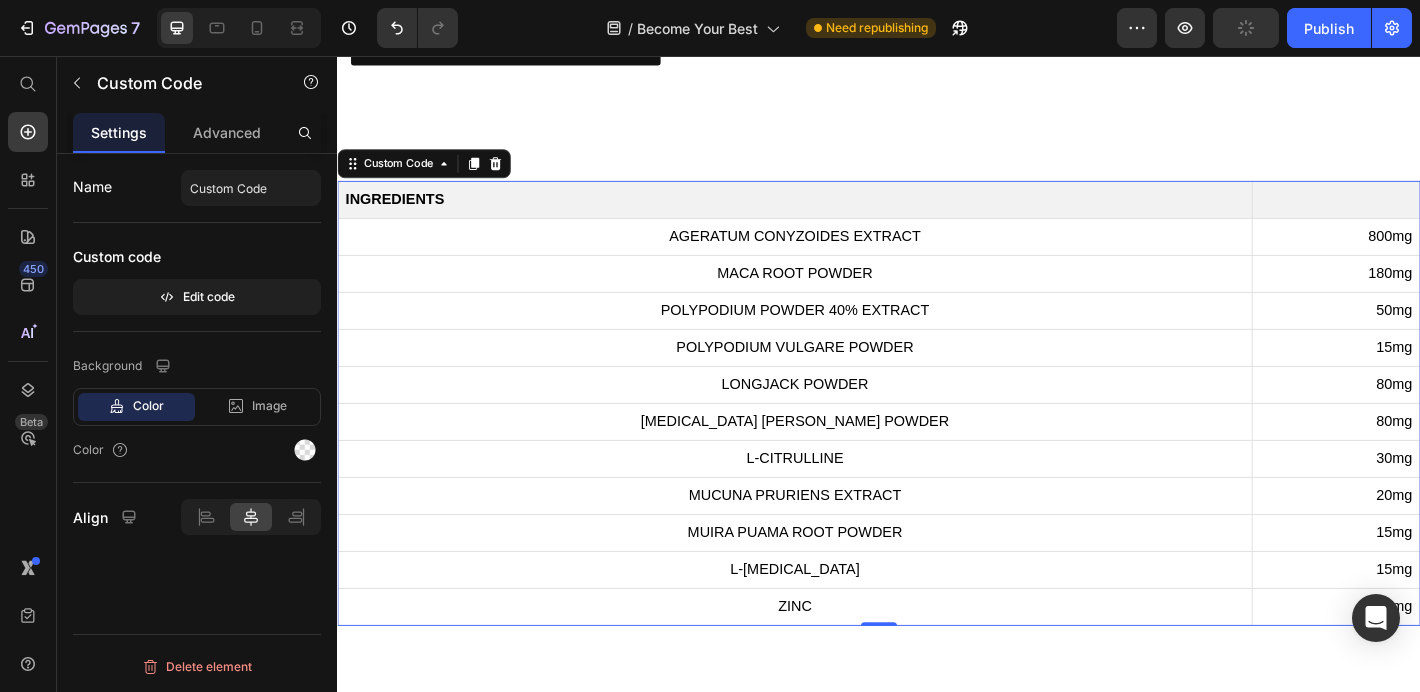 click at bounding box center [1443, 214] 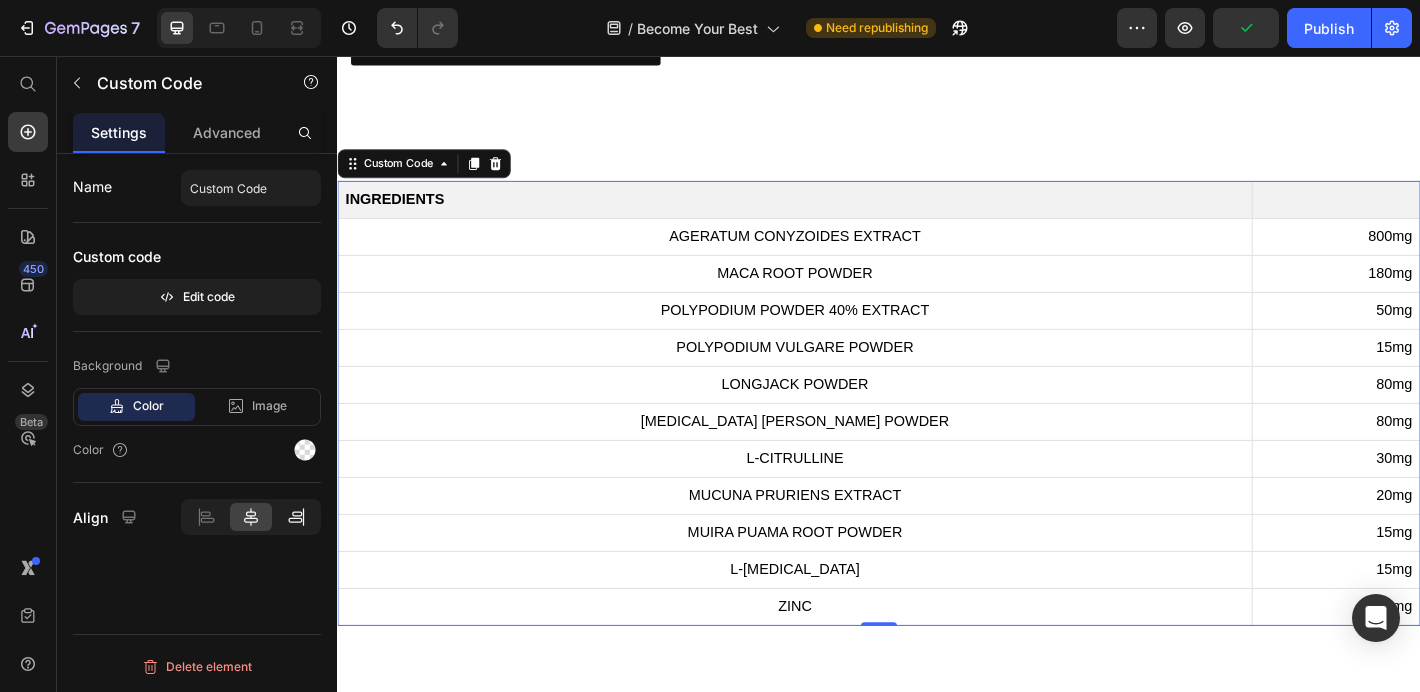 click 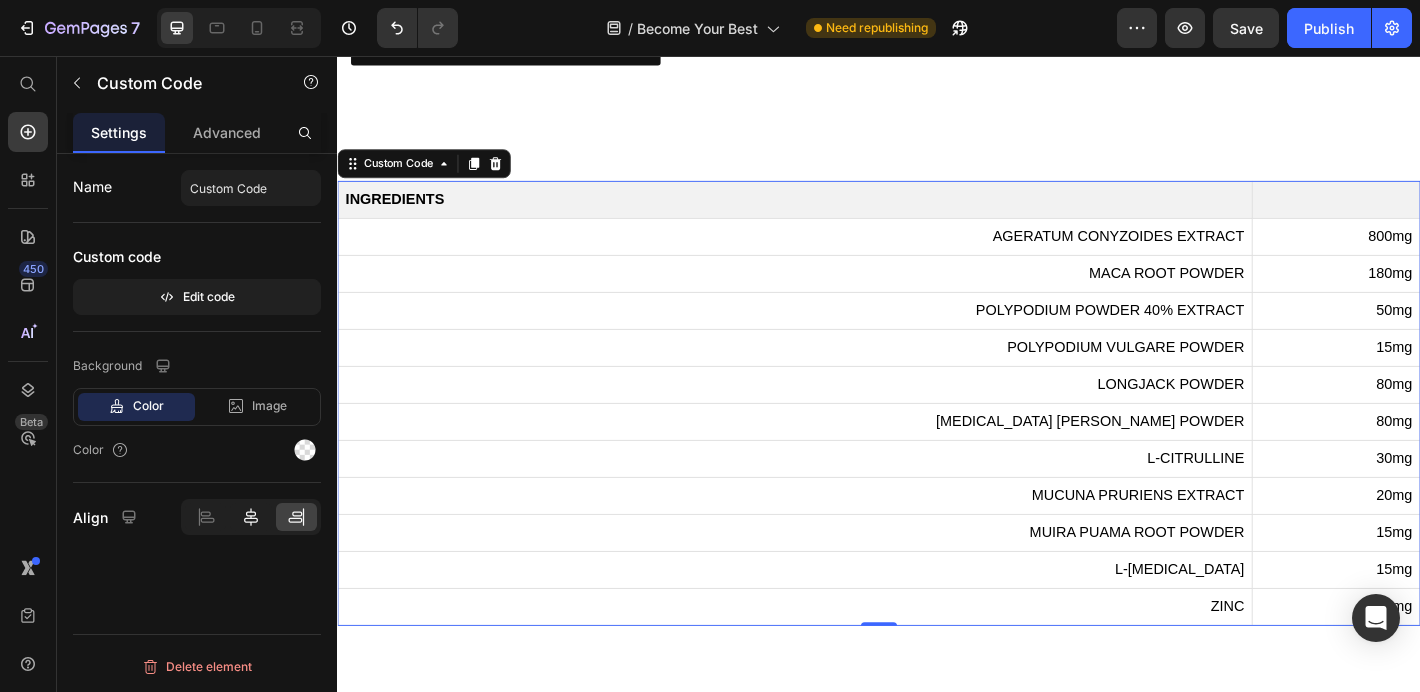 click 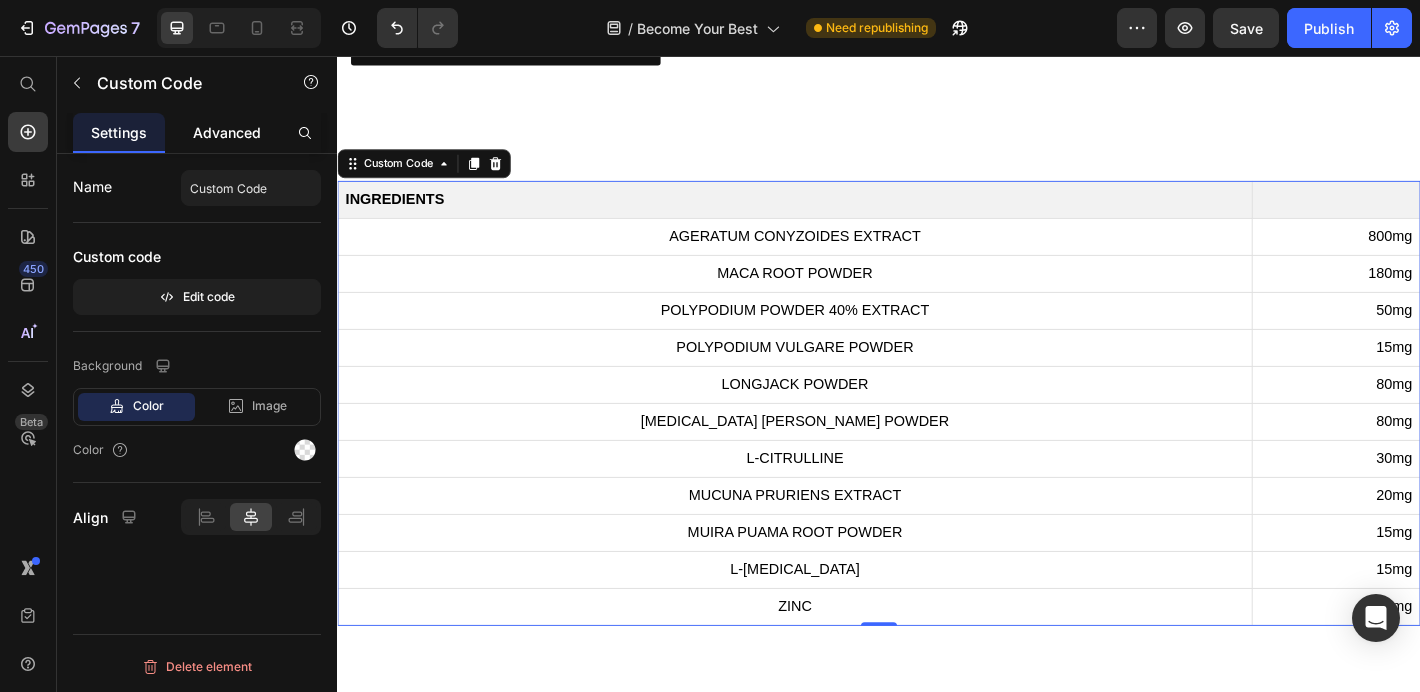 click on "Advanced" 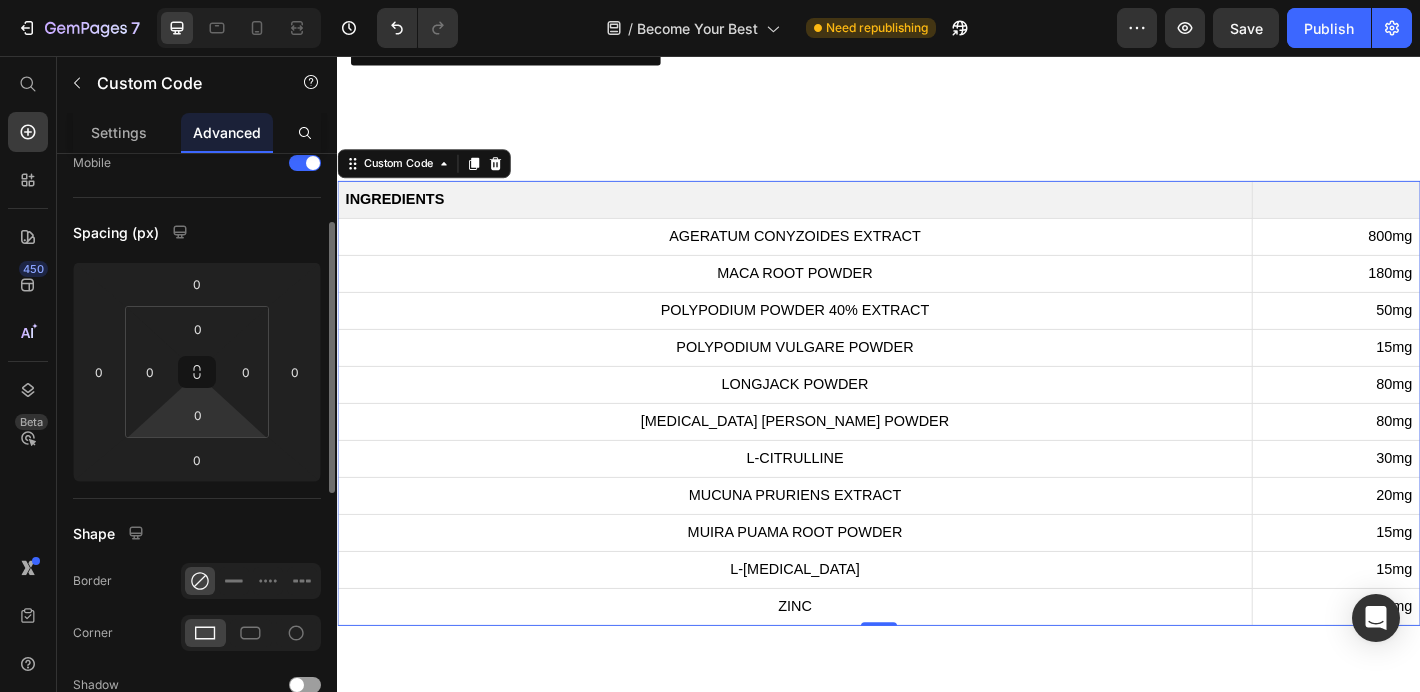 scroll, scrollTop: 152, scrollLeft: 0, axis: vertical 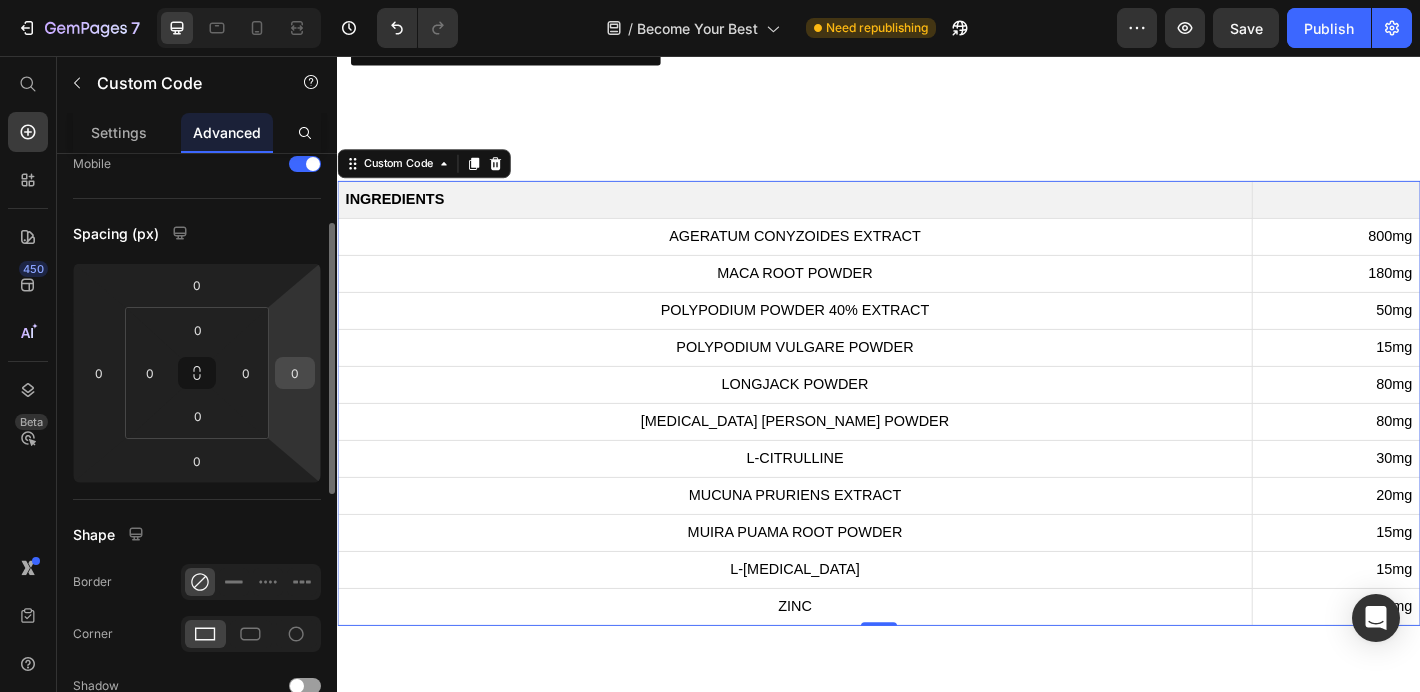 click on "0" at bounding box center [295, 373] 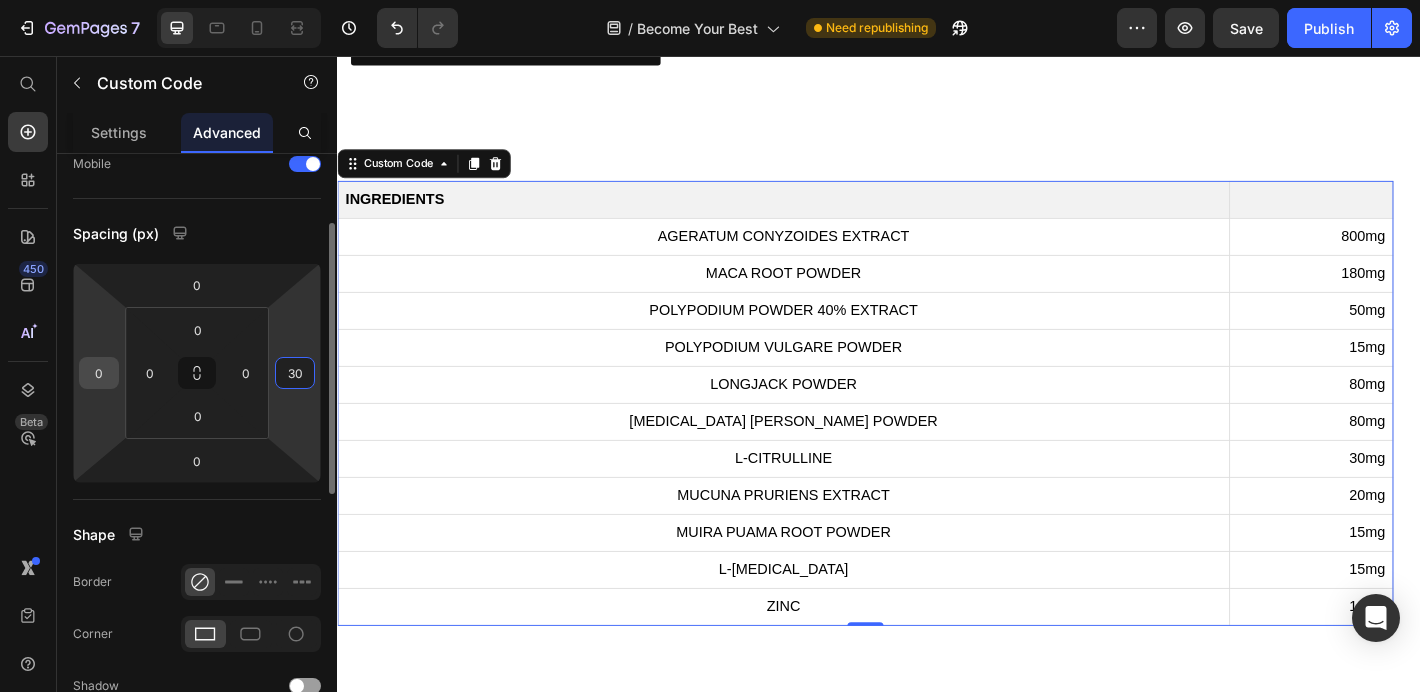 type on "30" 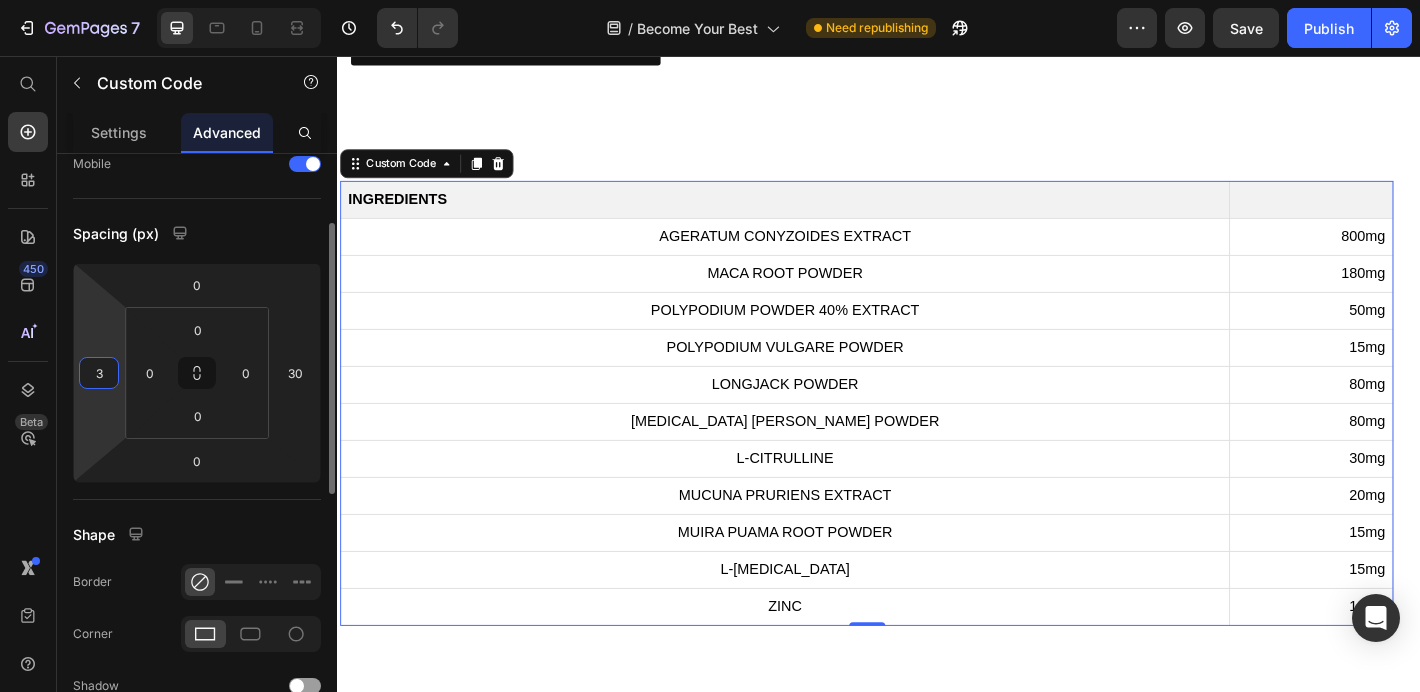 type on "30" 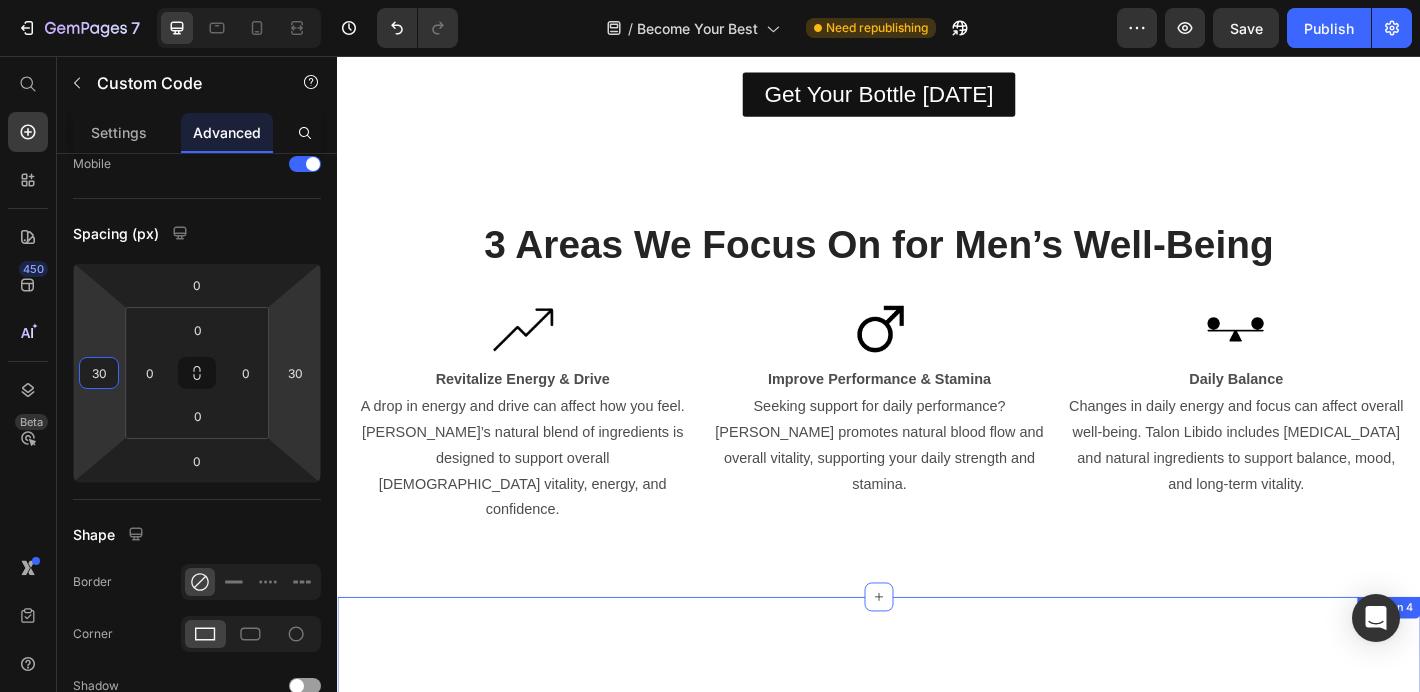 scroll, scrollTop: 1015, scrollLeft: 0, axis: vertical 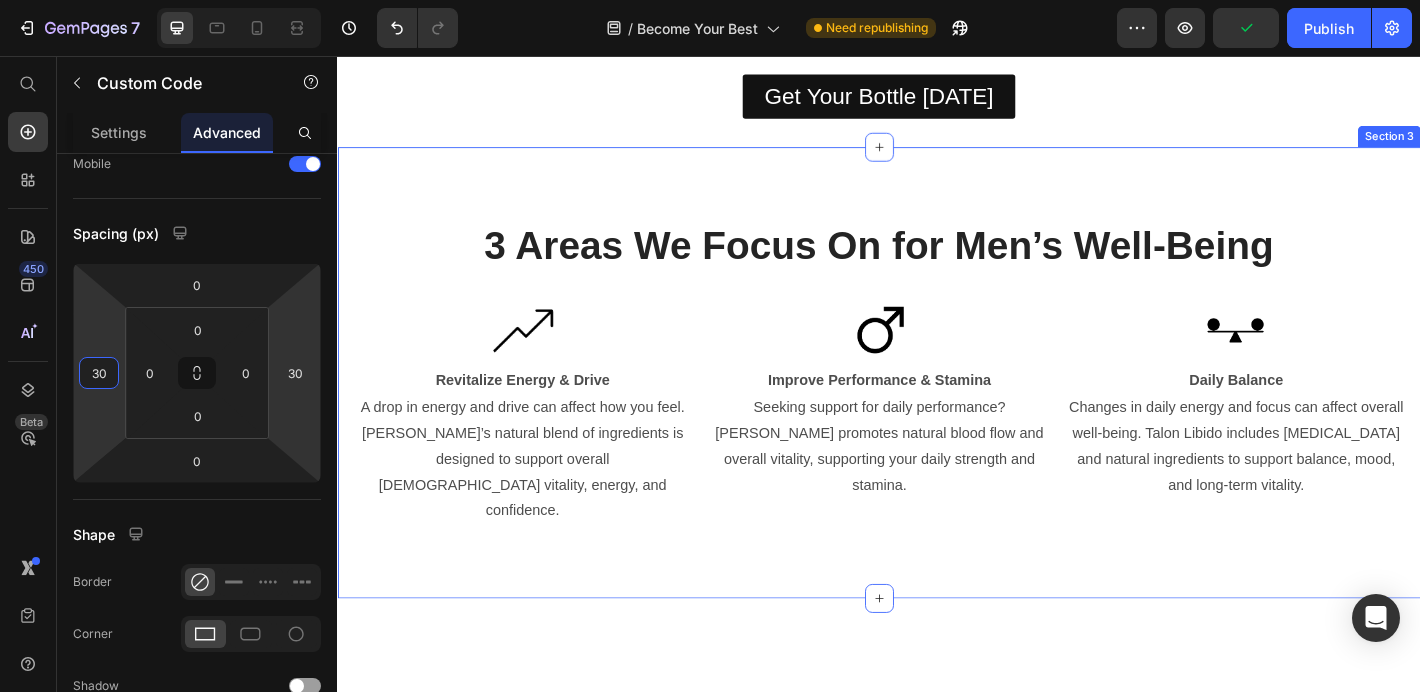 click on "3 Areas We Focus On for Men’s Well-Being Heading
Image Revitalize Energy & Drive A drop in energy and drive can affect how you feel. [PERSON_NAME]’s natural blend of ingredients is designed to support overall [DEMOGRAPHIC_DATA] vitality, energy, and confidence. Text Block Image Improve Performance & Stamina Seeking support for daily performance? [PERSON_NAME] promotes natural blood flow and overall vitality, supporting your daily strength and stamina. Text Block Image Daily Balance Changes in daily energy and focus can affect overall well-being. Talon Libido includes [MEDICAL_DATA] and natural ingredients to support balance, mood, and long-term vitality. Text Block
Carousel Row Section 3" at bounding box center [937, 407] 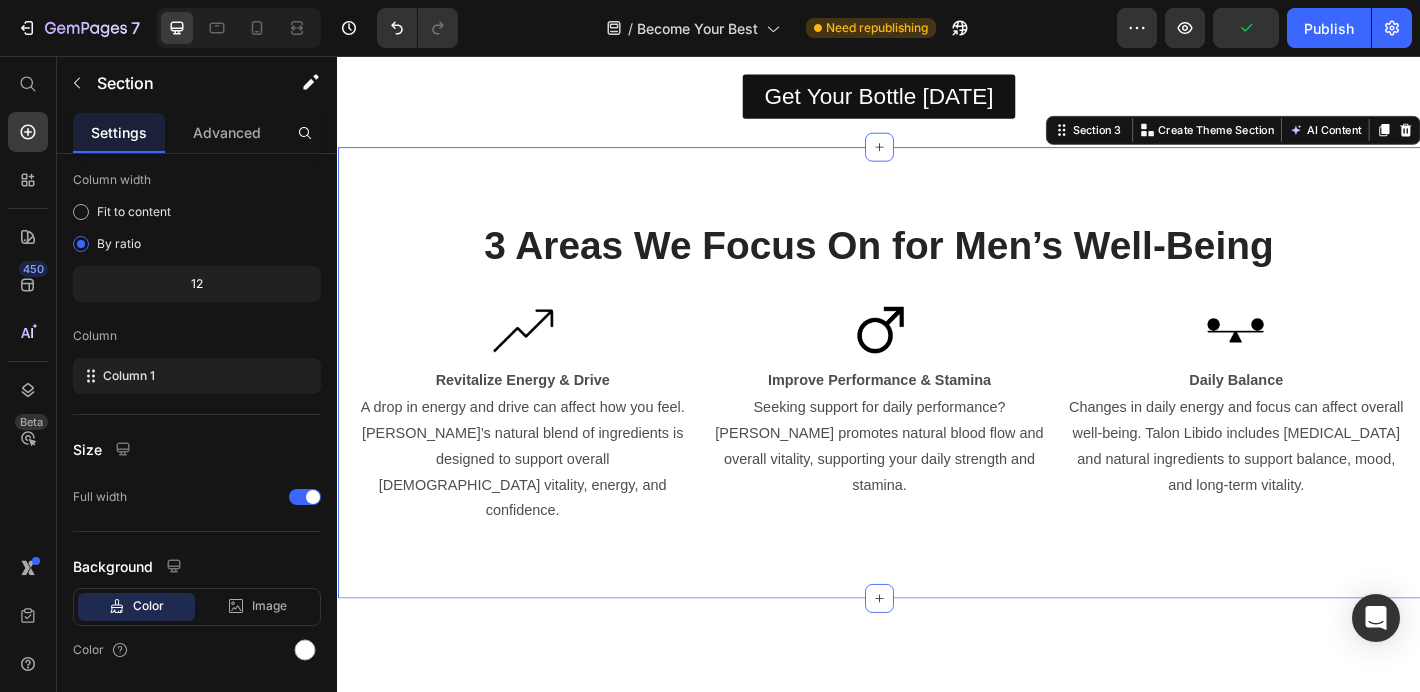 scroll, scrollTop: 0, scrollLeft: 0, axis: both 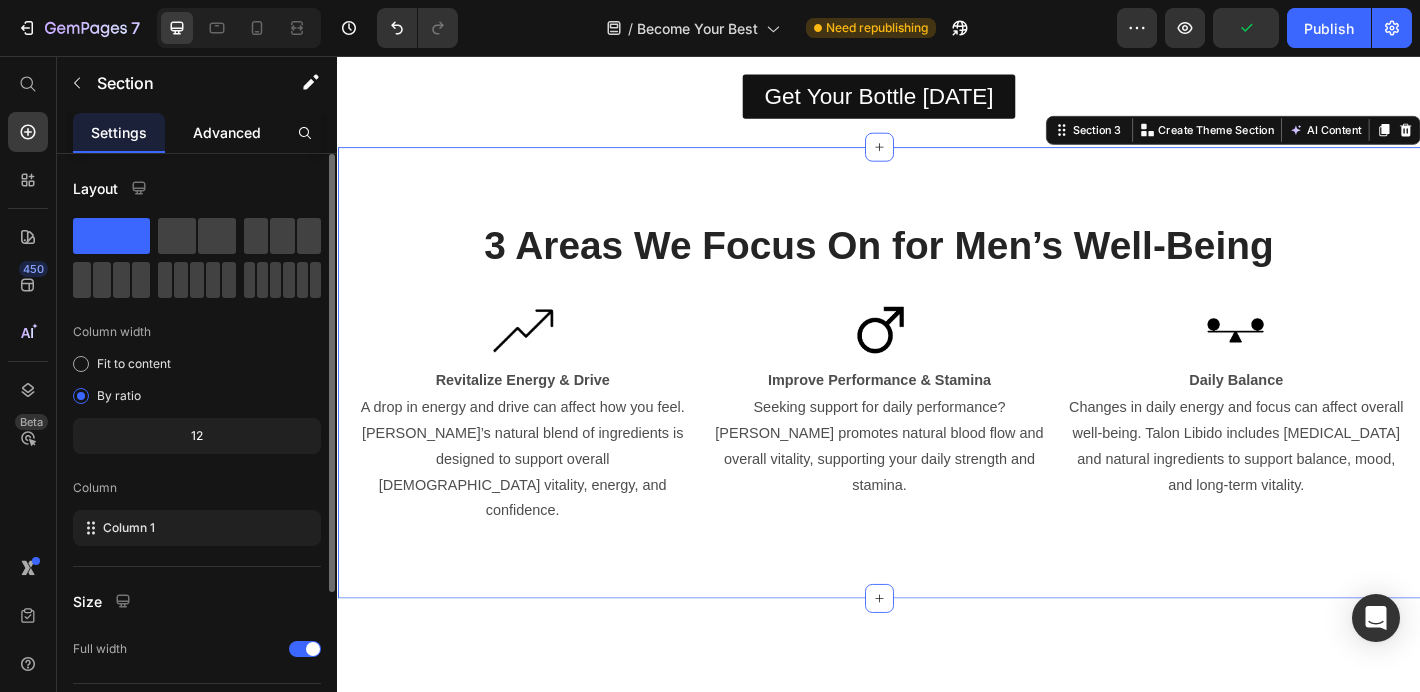 click on "Advanced" at bounding box center (227, 132) 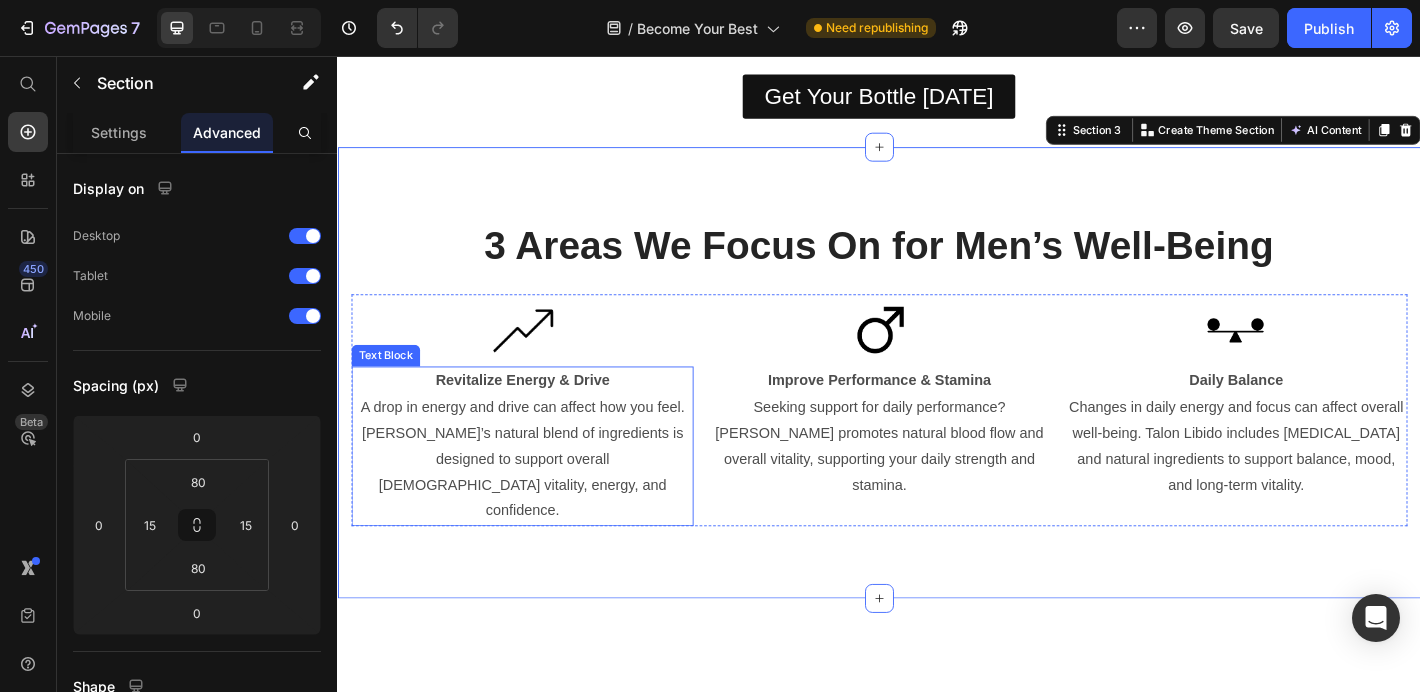 click on "Revitalize Energy & Drive" at bounding box center [541, 416] 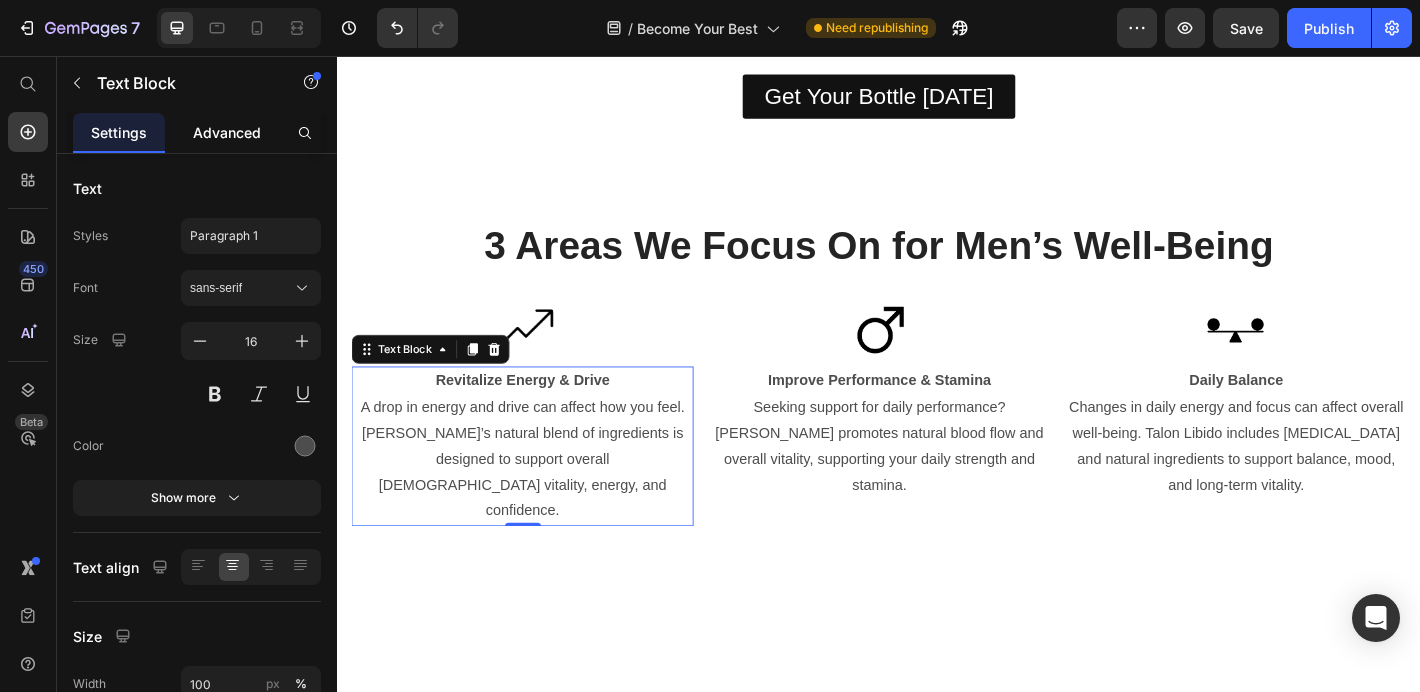 click on "Advanced" at bounding box center [227, 132] 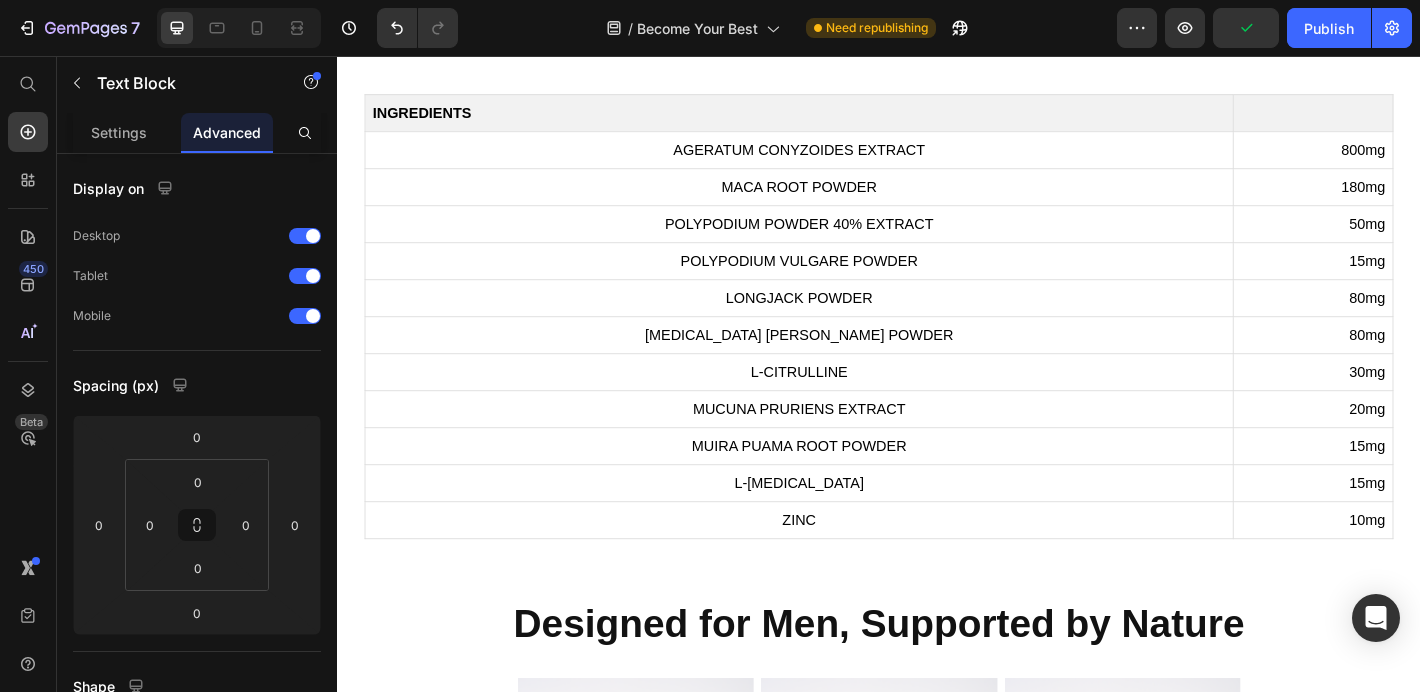 scroll, scrollTop: 2283, scrollLeft: 0, axis: vertical 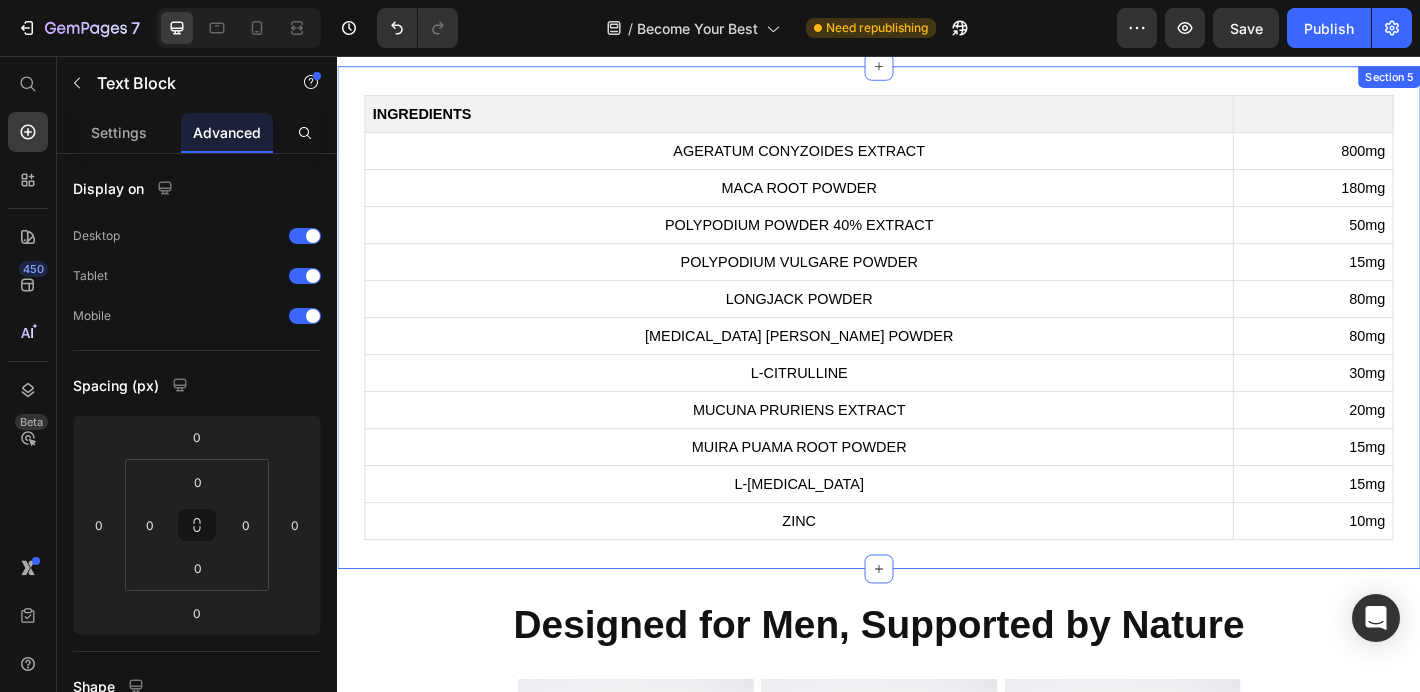 click on "INGREDIENTS
AGERATUM CONYZOIDES EXTRACT
800mg
MACA ROOT POWDER
180mg
POLYPODIUM POWDER 40% EXTRACT
50mg
POLYPODIUM VULGARE POWDER
15mg
LONGJACK POWDER
80mg
[MEDICAL_DATA] [PERSON_NAME] POWDER
80mg
L-CITRULLINE
30mg
MUCUNA PRURIENS EXTRACT
20mg
MUIRA PUAMA ROOT POWDER
15mg
L-[MEDICAL_DATA]
15mg
ZINC
10mg
Custom Code Section 5" at bounding box center (937, 345) 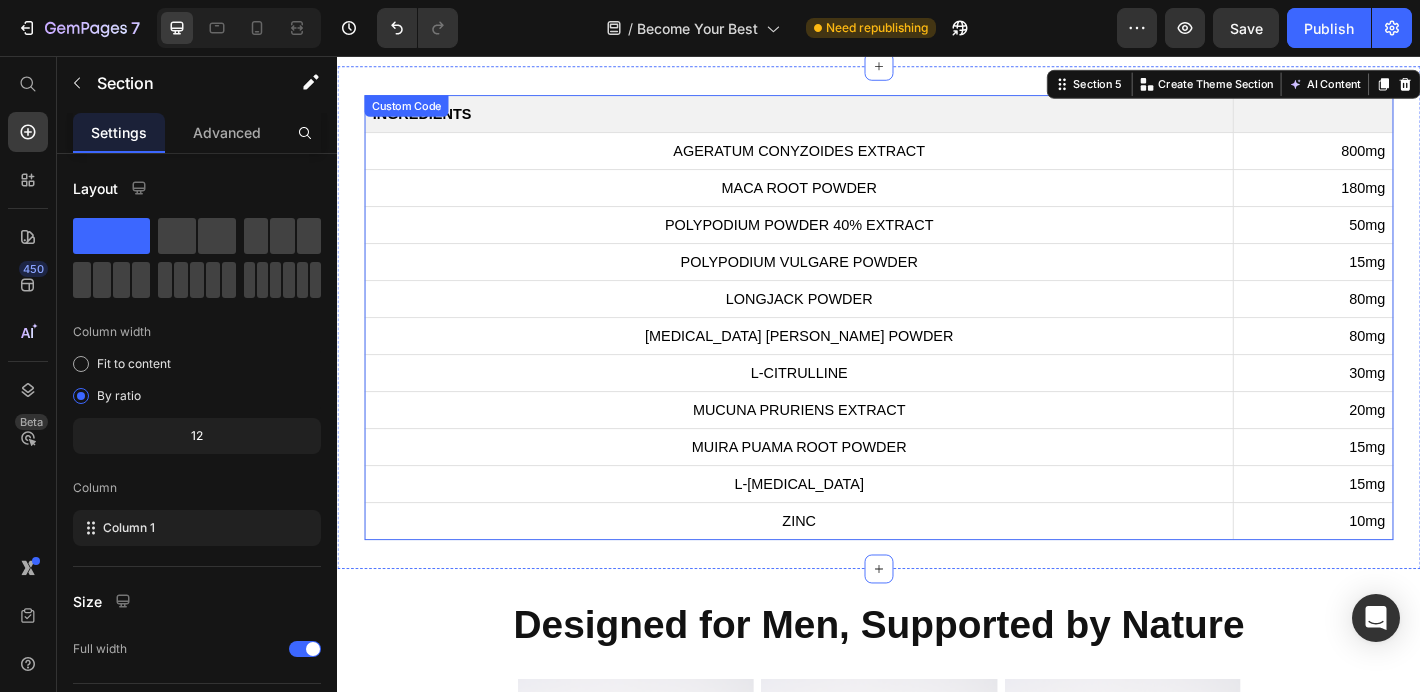 click on "Custom Code" at bounding box center (413, 111) 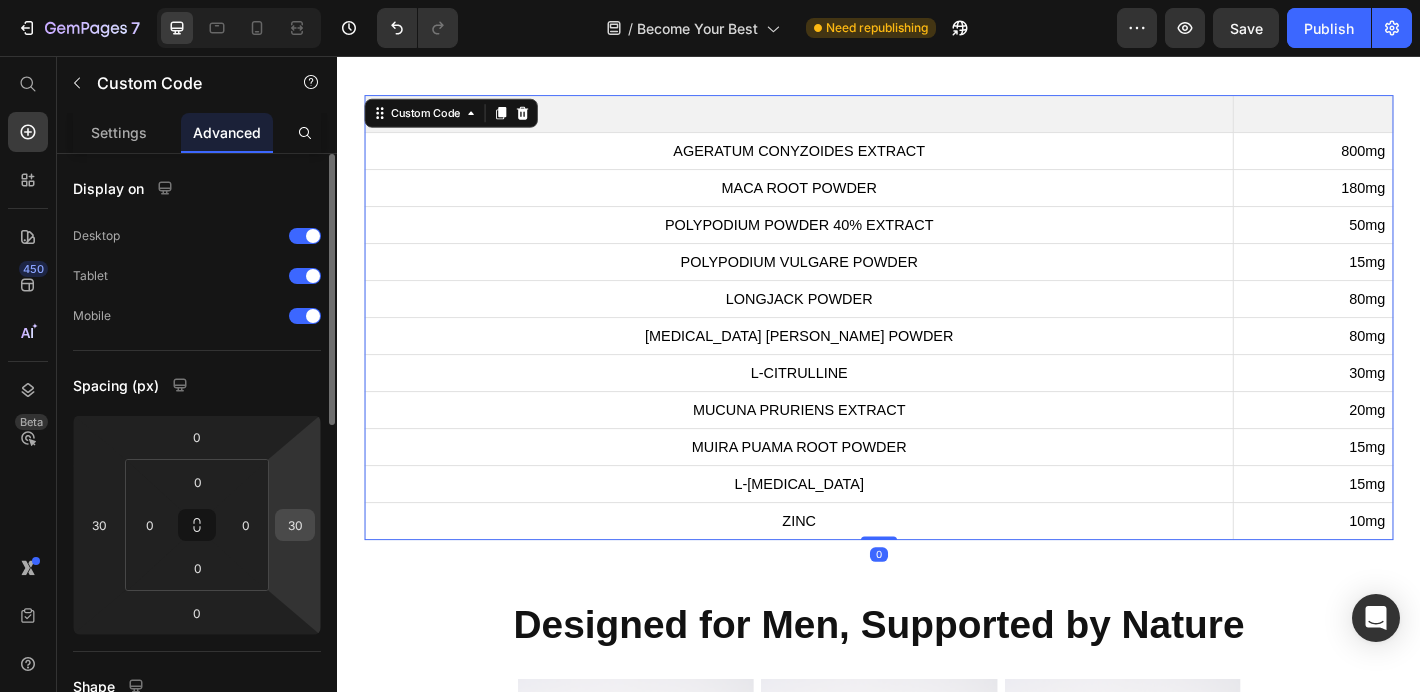 click on "30" at bounding box center [295, 525] 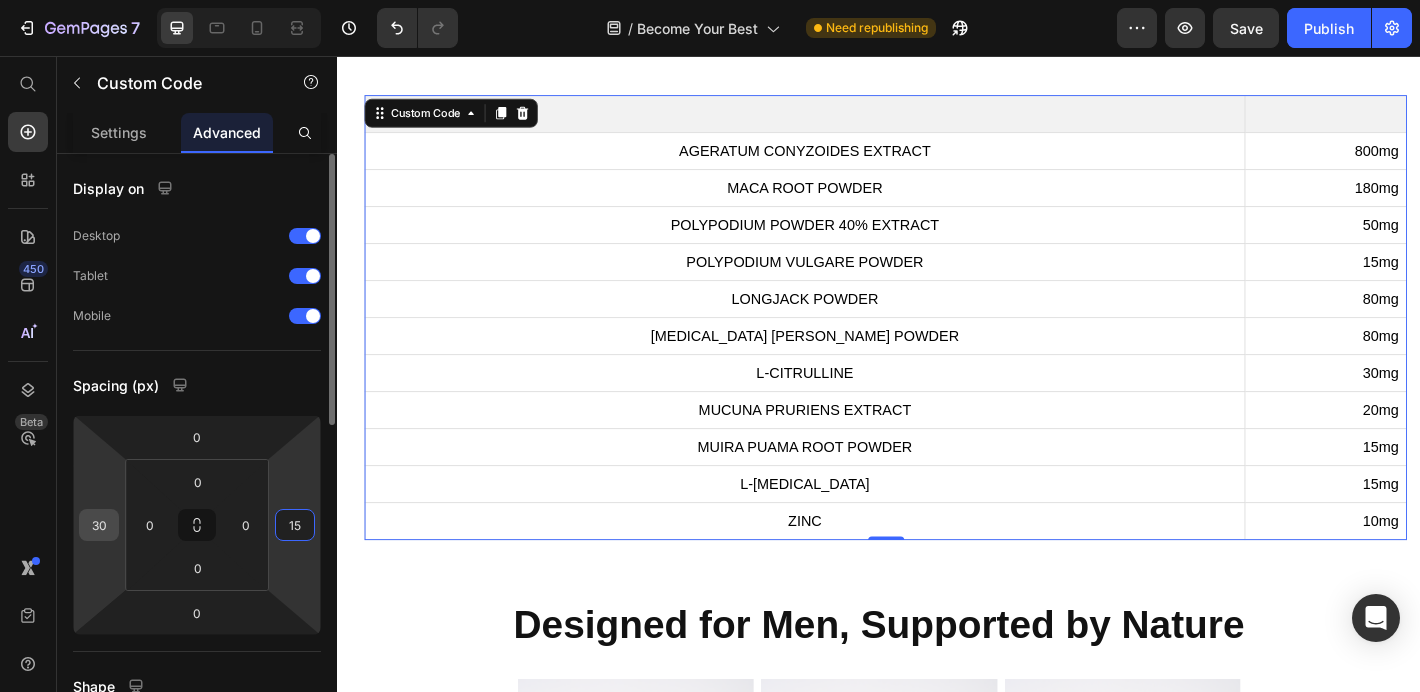 type on "15" 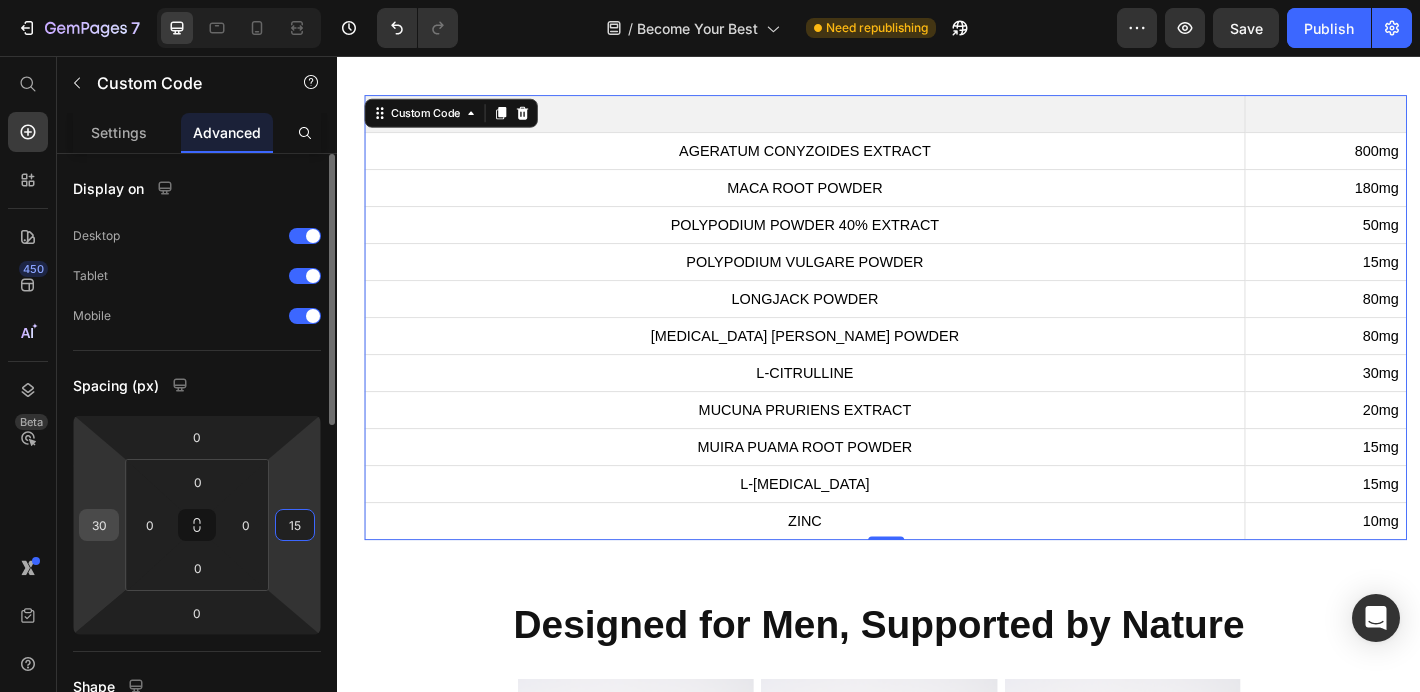 click on "30" at bounding box center [99, 525] 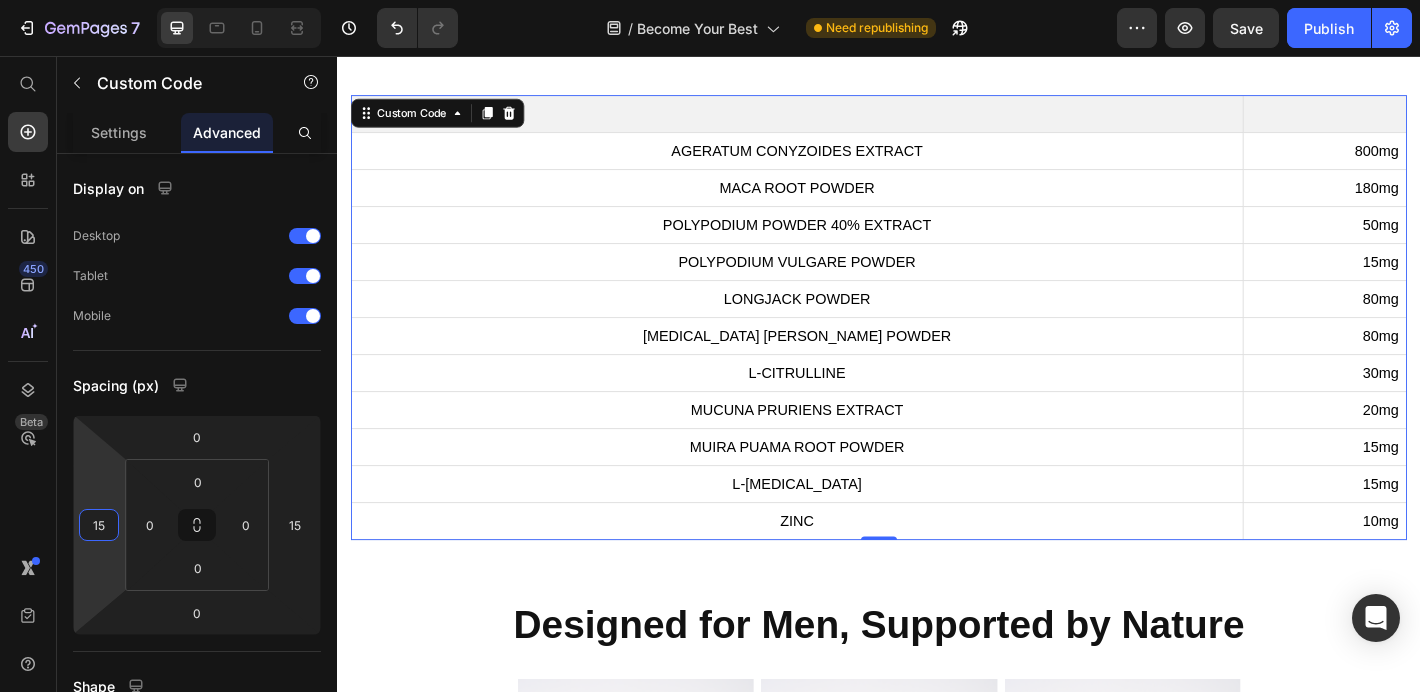 type on "15" 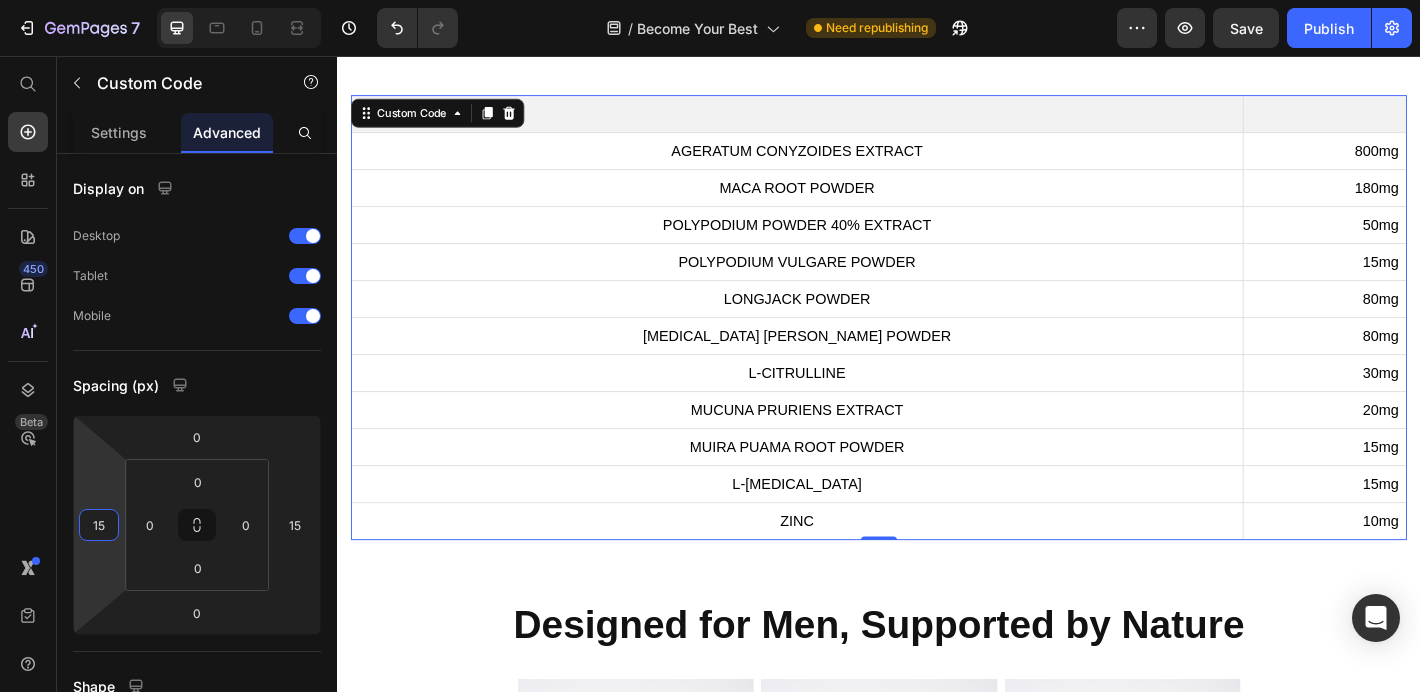 click on "800mg" at bounding box center [1431, 160] 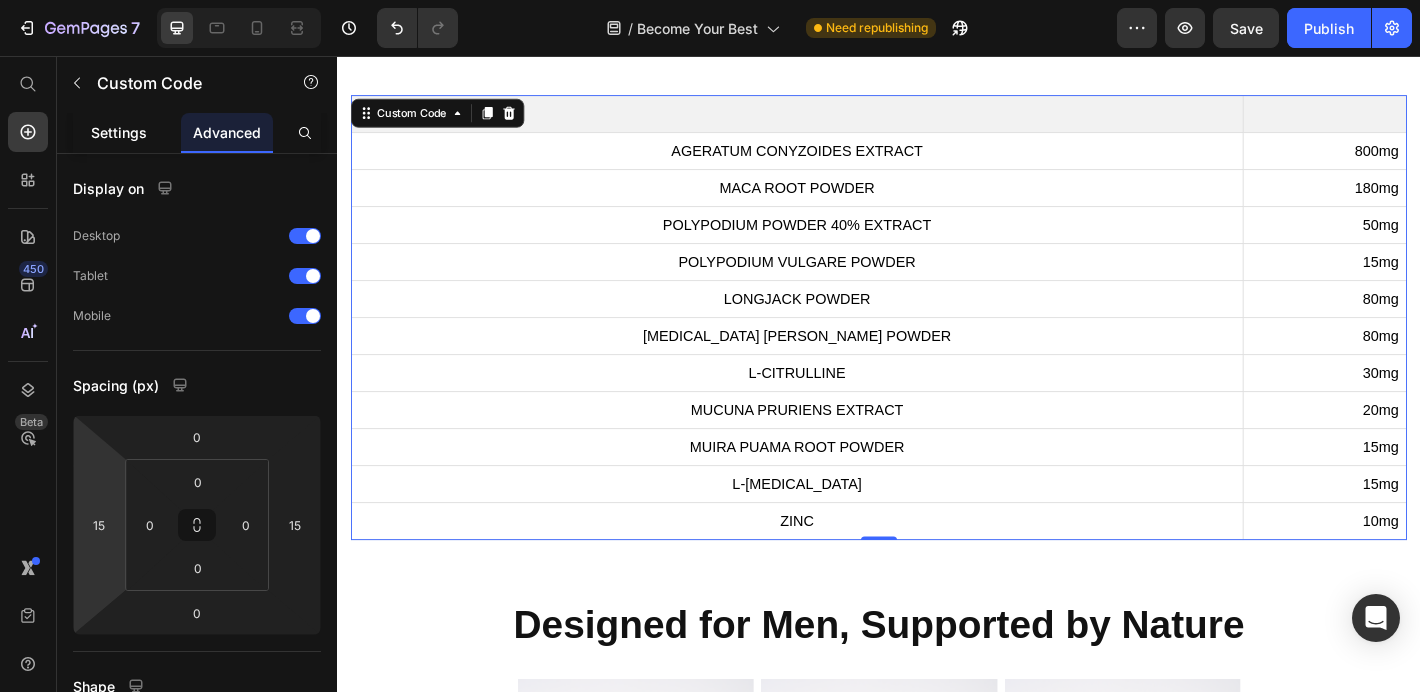 click on "Settings" at bounding box center (119, 132) 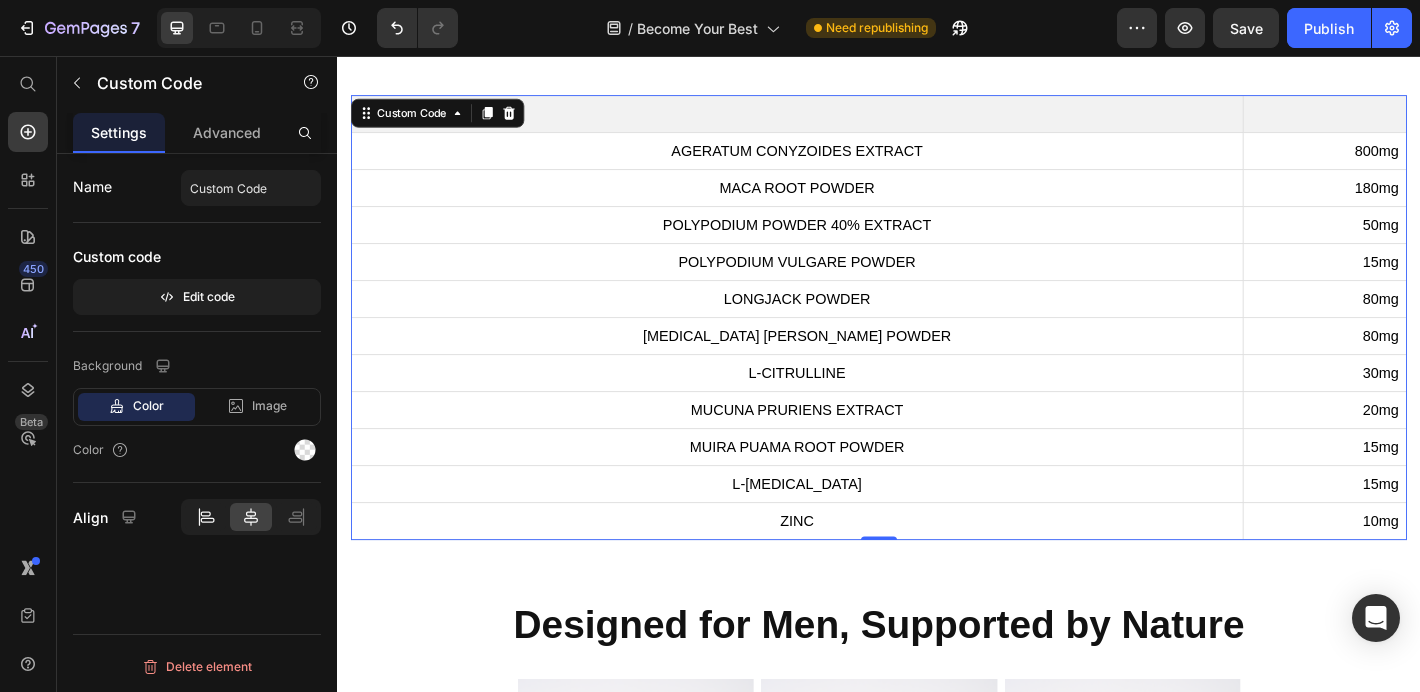 click 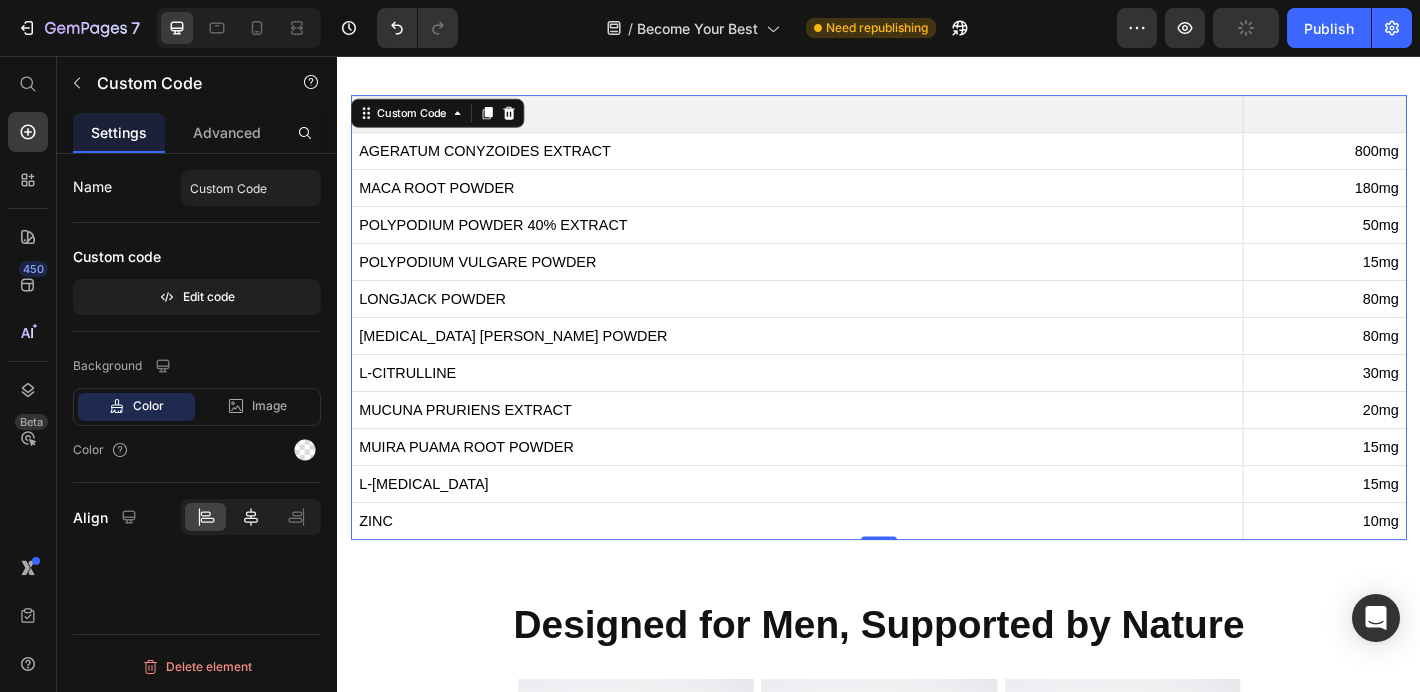 click 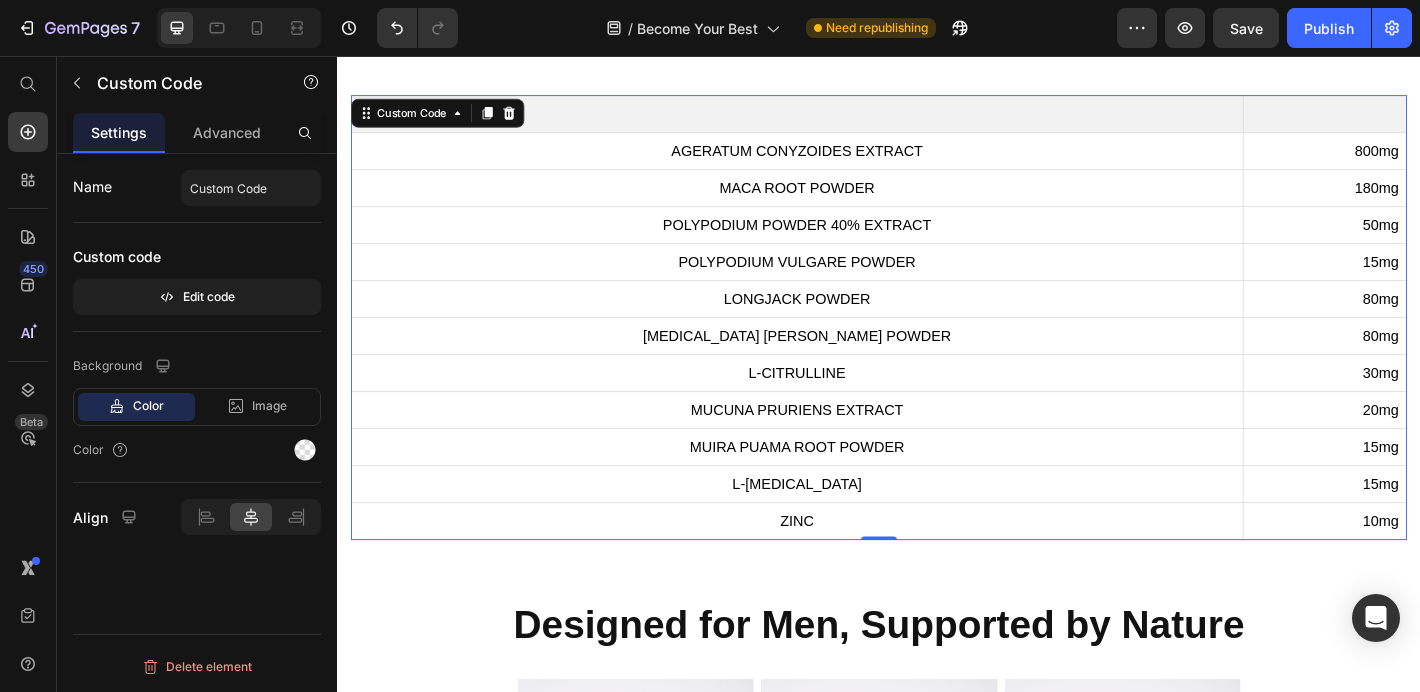 click on "800mg" at bounding box center [1431, 160] 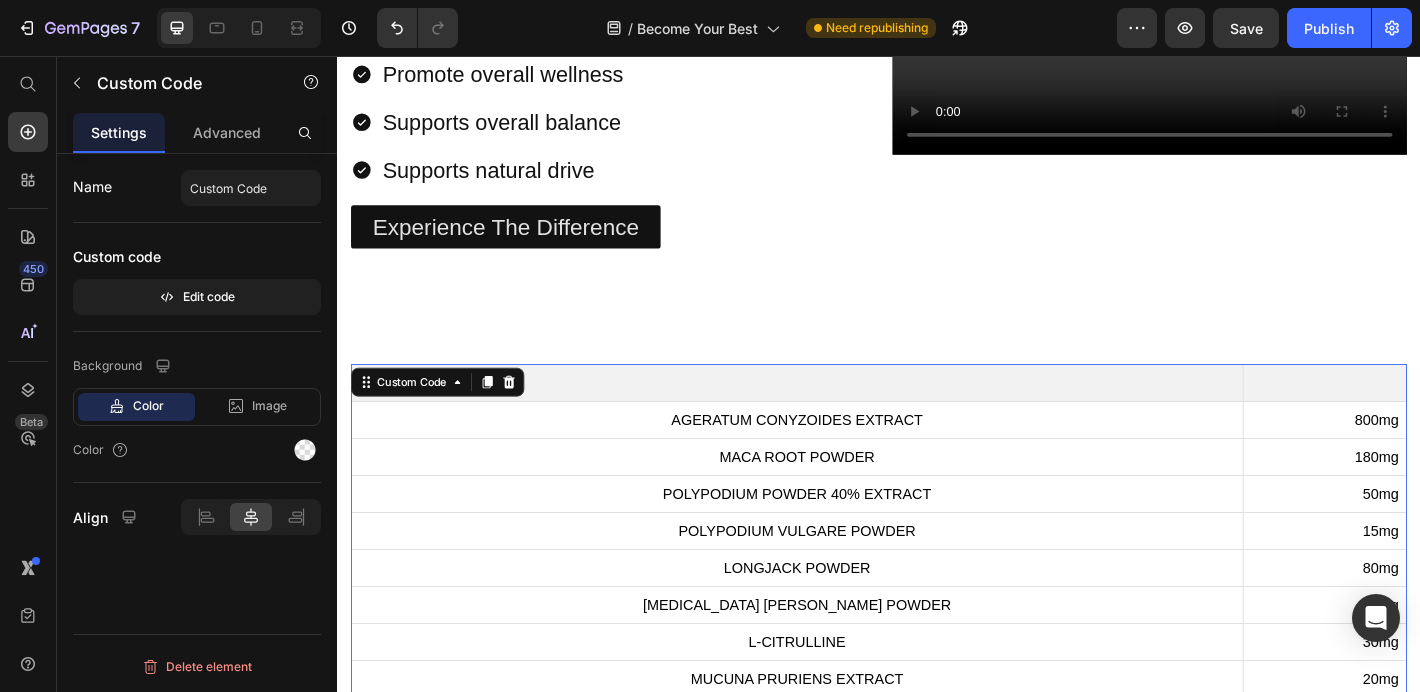 scroll, scrollTop: 2025, scrollLeft: 0, axis: vertical 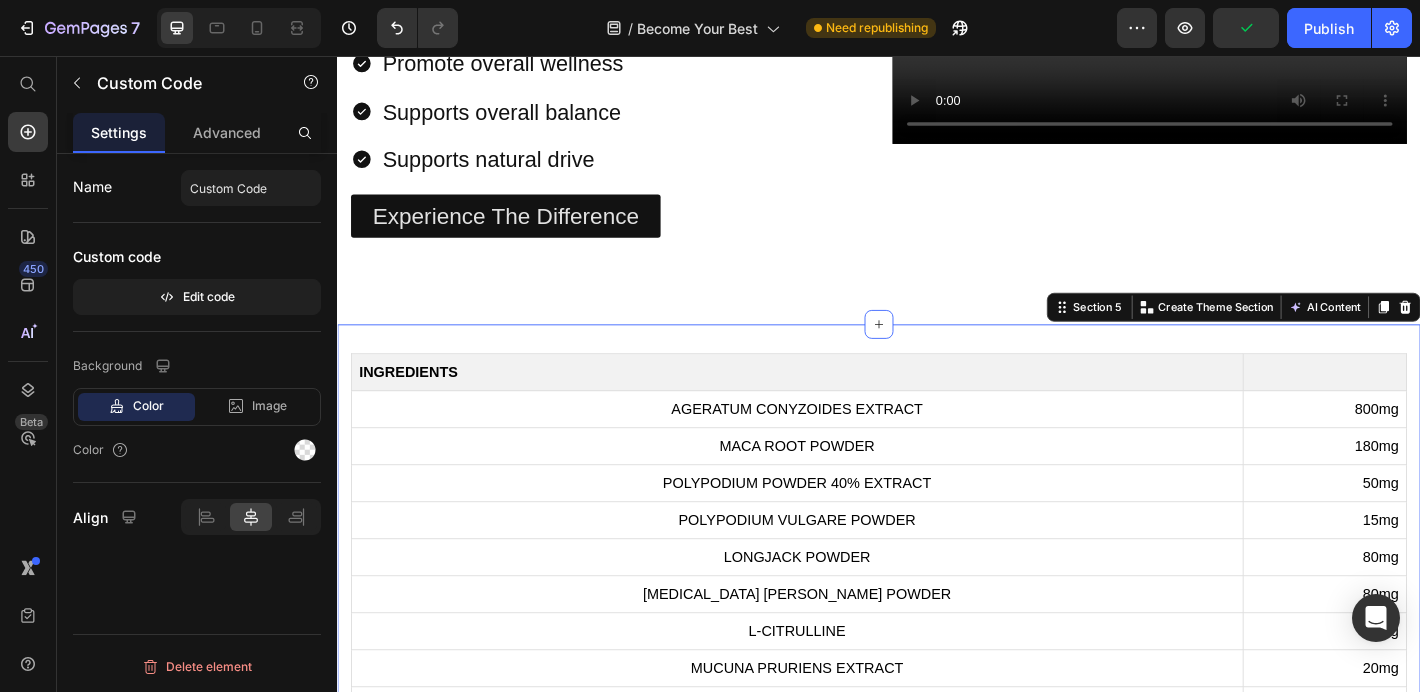 click on "INGREDIENTS
AGERATUM CONYZOIDES EXTRACT
800mg
MACA ROOT POWDER
180mg
POLYPODIUM POWDER 40% EXTRACT
50mg
POLYPODIUM VULGARE POWDER
15mg
LONGJACK POWDER
80mg
[MEDICAL_DATA] [PERSON_NAME] POWDER
80mg
L-CITRULLINE
30mg
MUCUNA PRURIENS EXTRACT
20mg
MUIRA PUAMA ROOT POWDER
15mg
L-[MEDICAL_DATA]
15mg
ZINC
10mg
Custom Code Section 5   You can create reusable sections Create Theme Section AI Content Write with GemAI What would you like to describe here? Tone and Voice Persuasive Product Show more Generate" at bounding box center (937, 631) 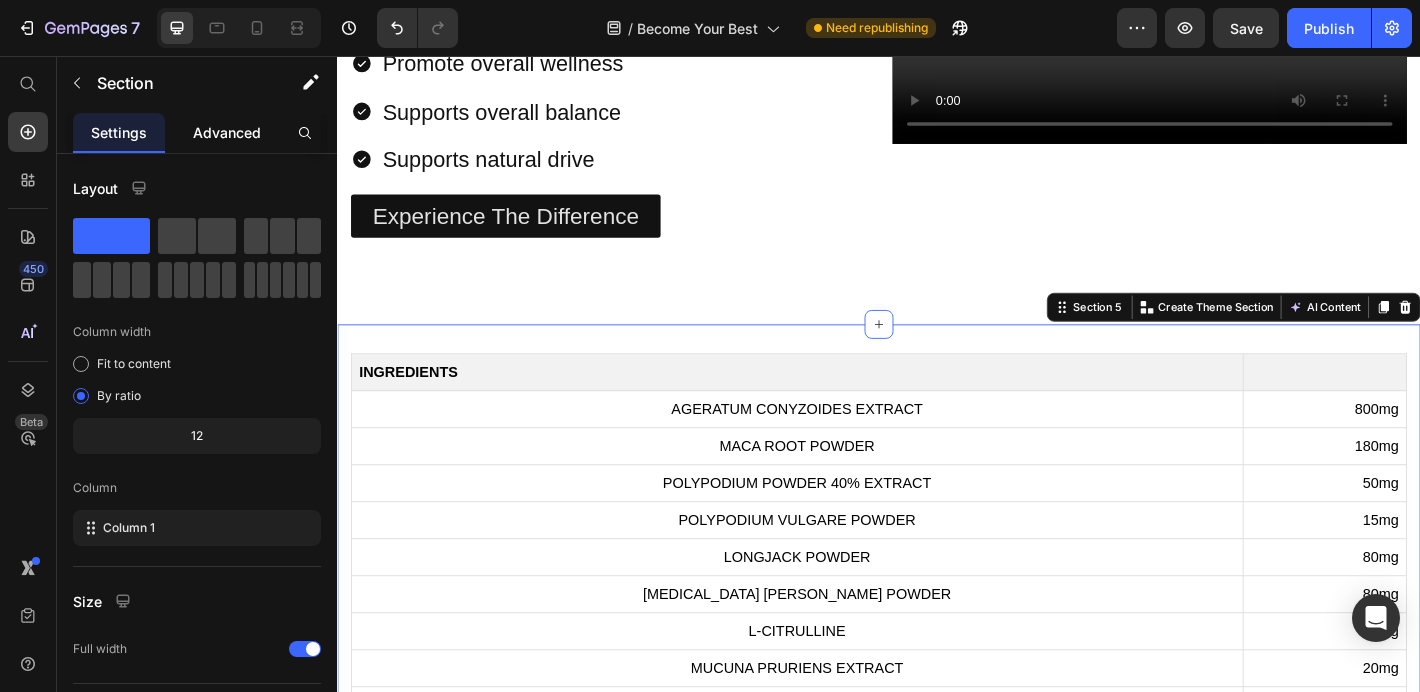 click on "Advanced" at bounding box center [227, 132] 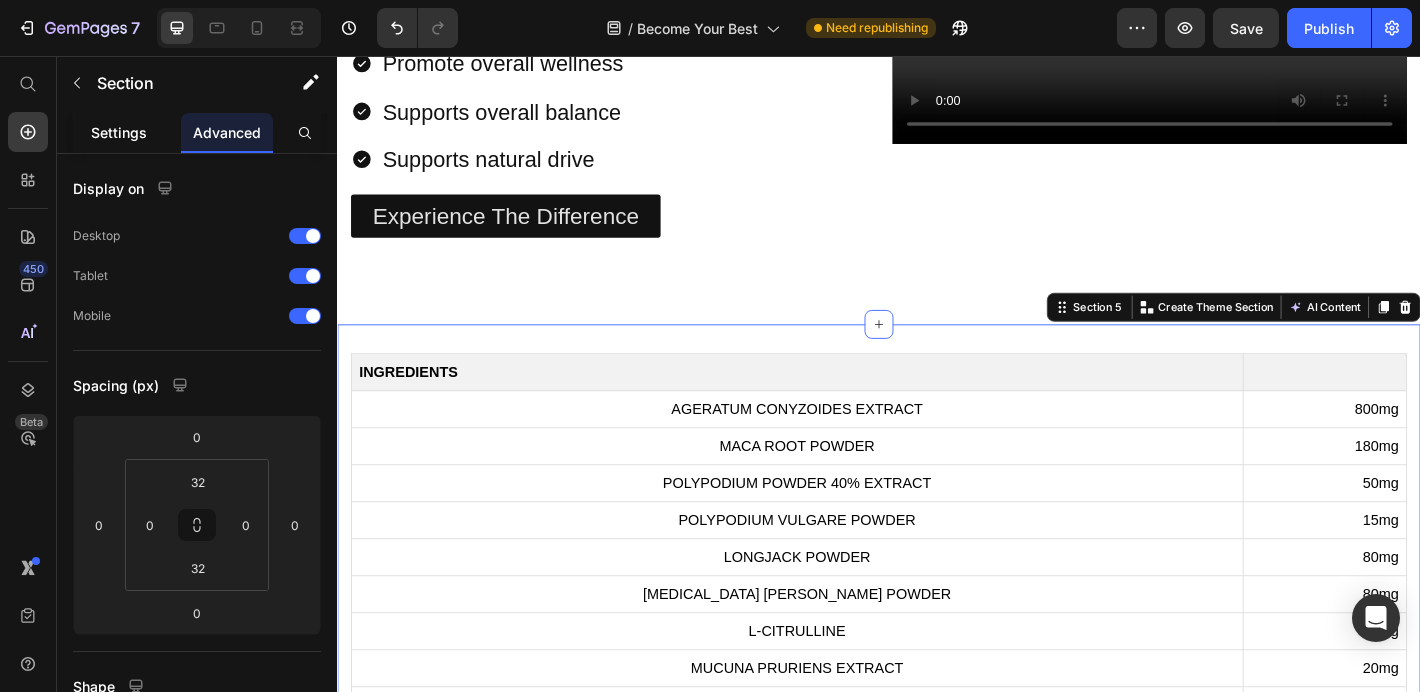 click on "Settings" at bounding box center [119, 132] 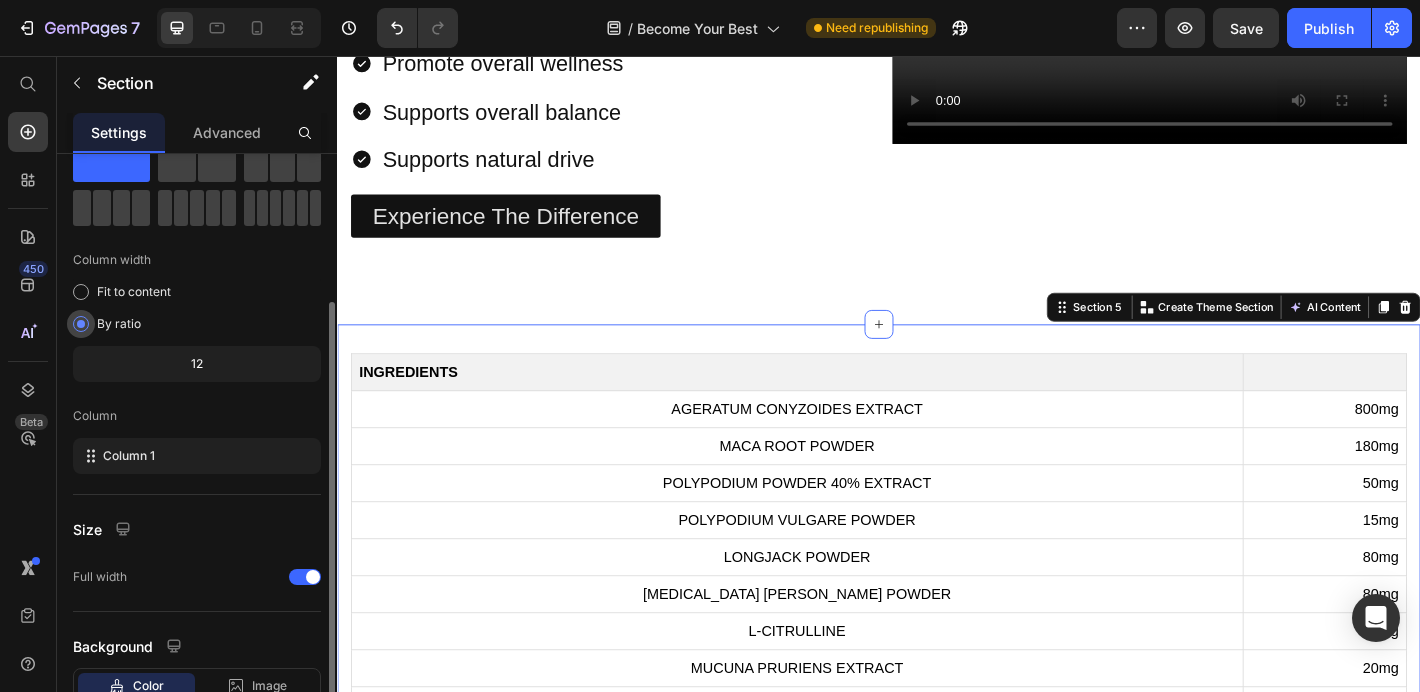 scroll, scrollTop: 213, scrollLeft: 0, axis: vertical 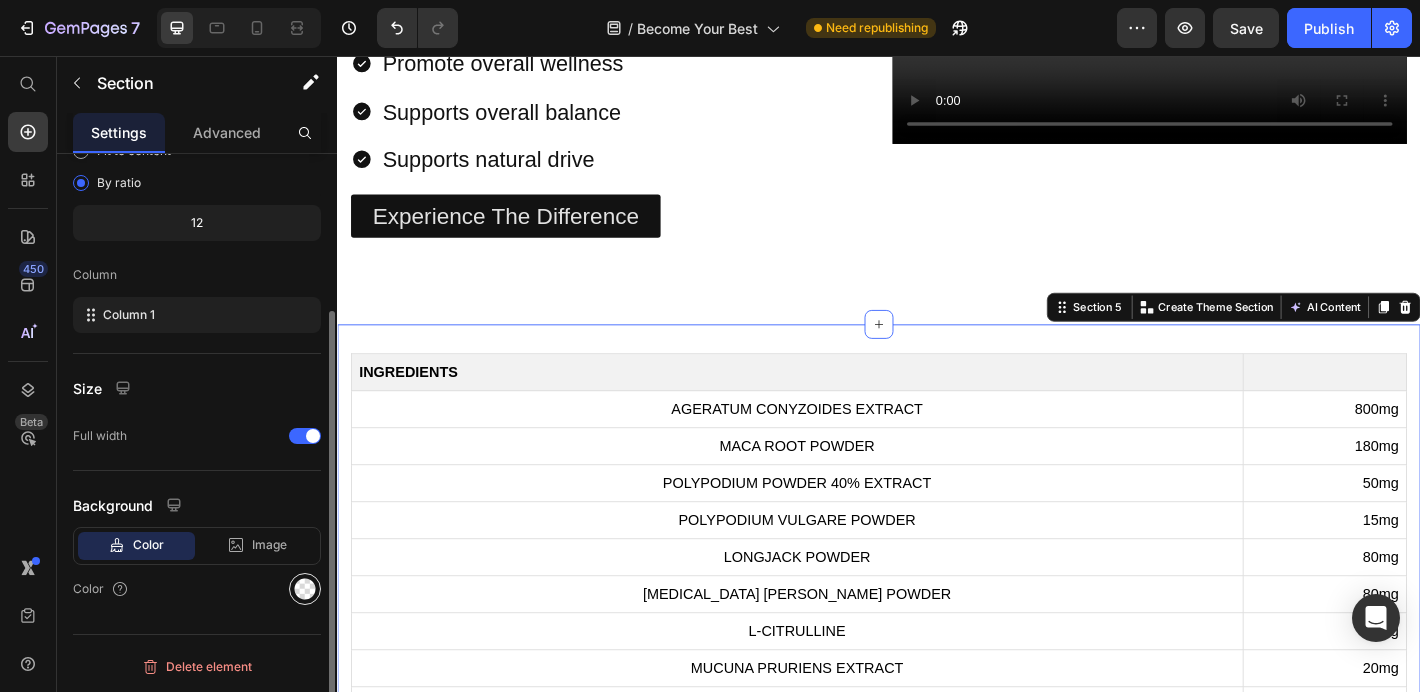 click at bounding box center (305, 589) 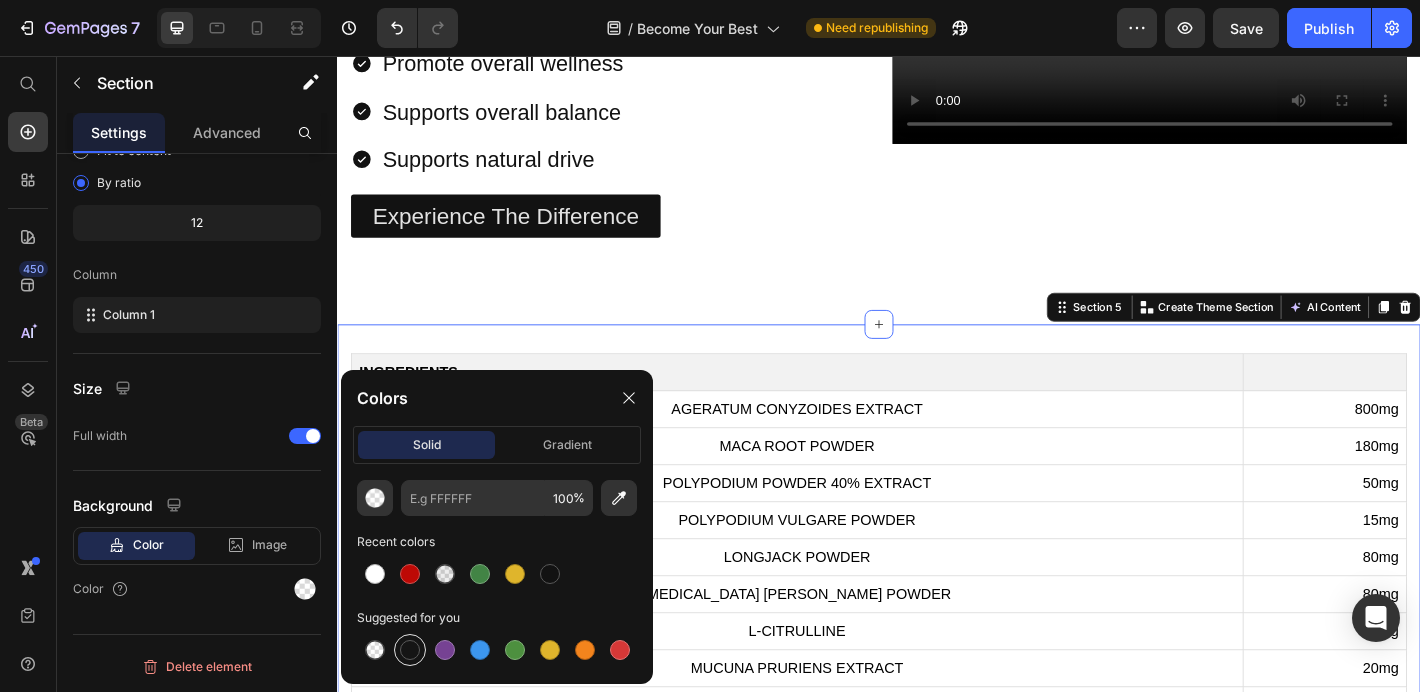 click at bounding box center (410, 650) 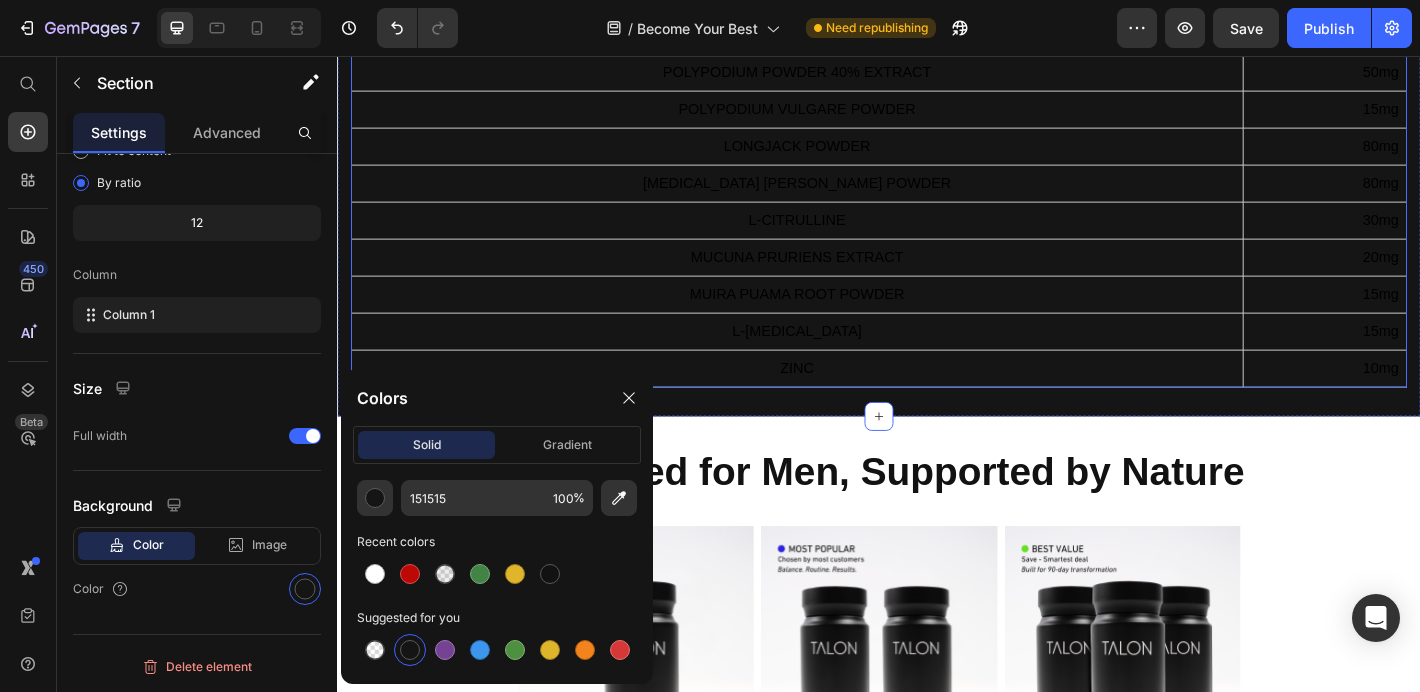 scroll, scrollTop: 2459, scrollLeft: 0, axis: vertical 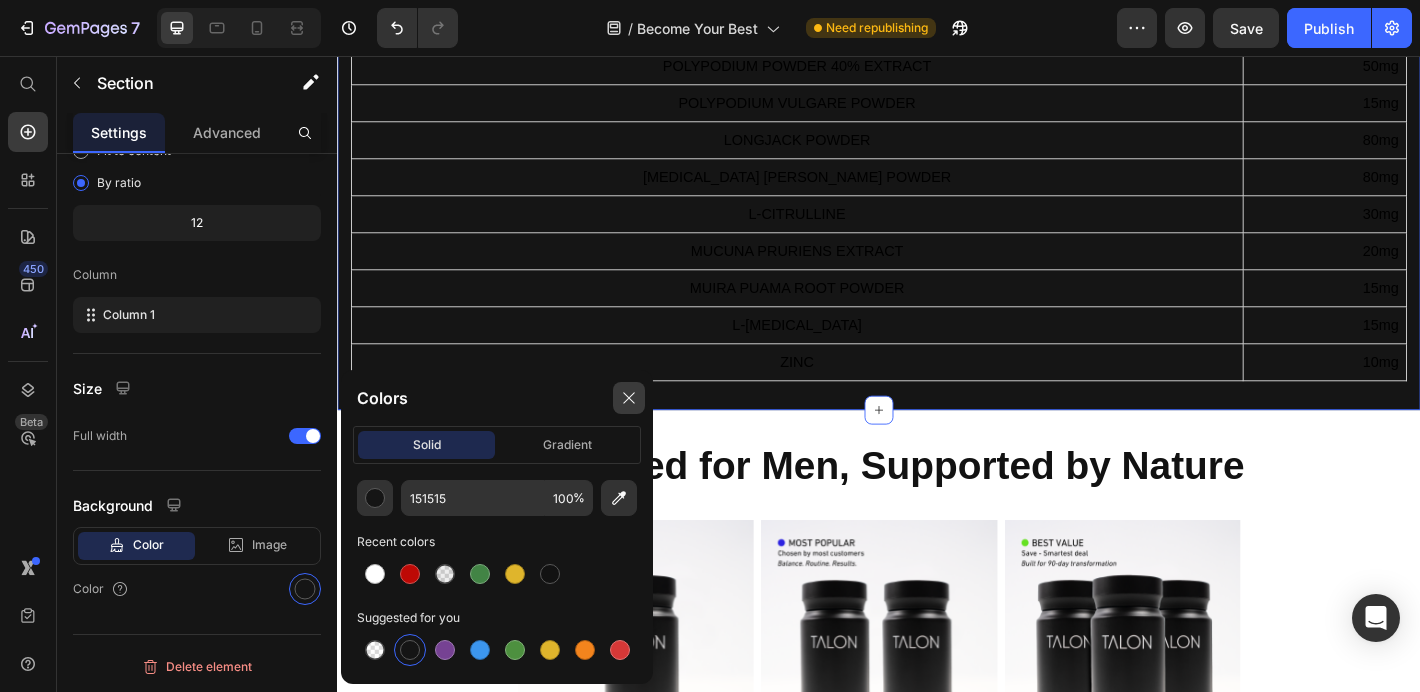 click 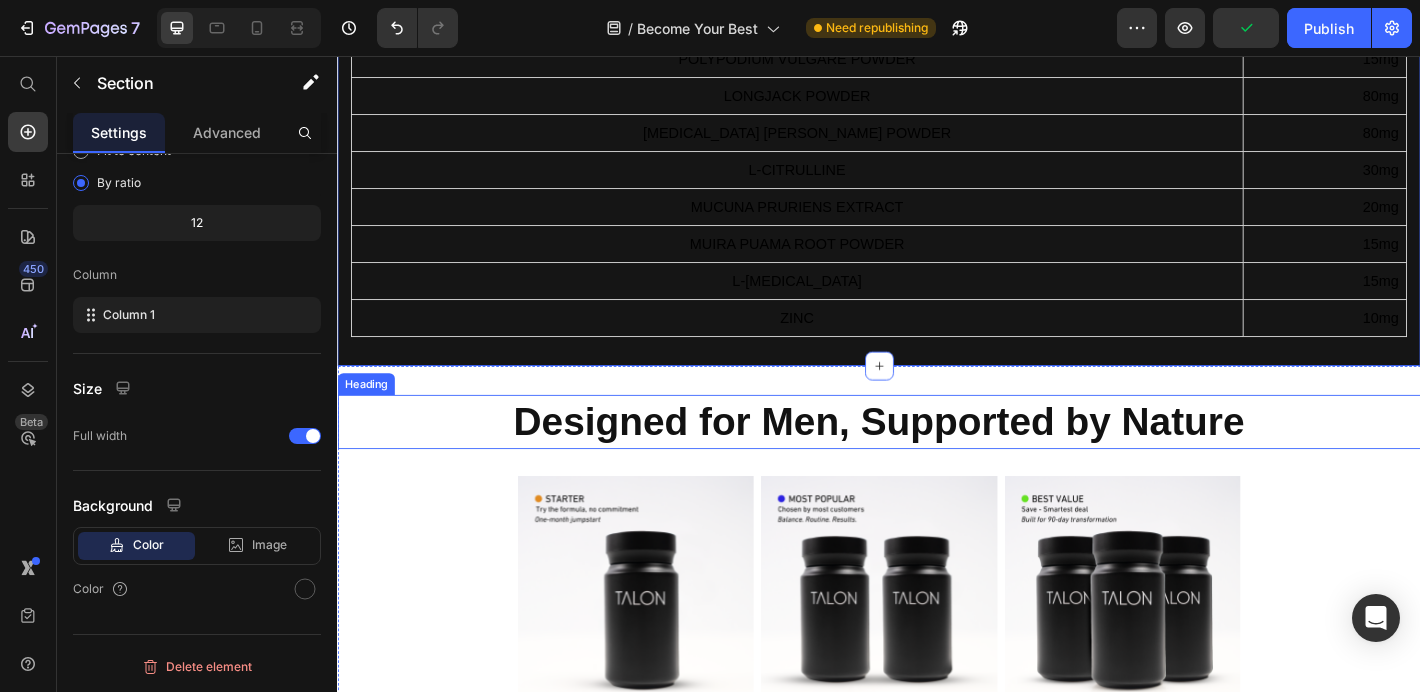 scroll, scrollTop: 2506, scrollLeft: 0, axis: vertical 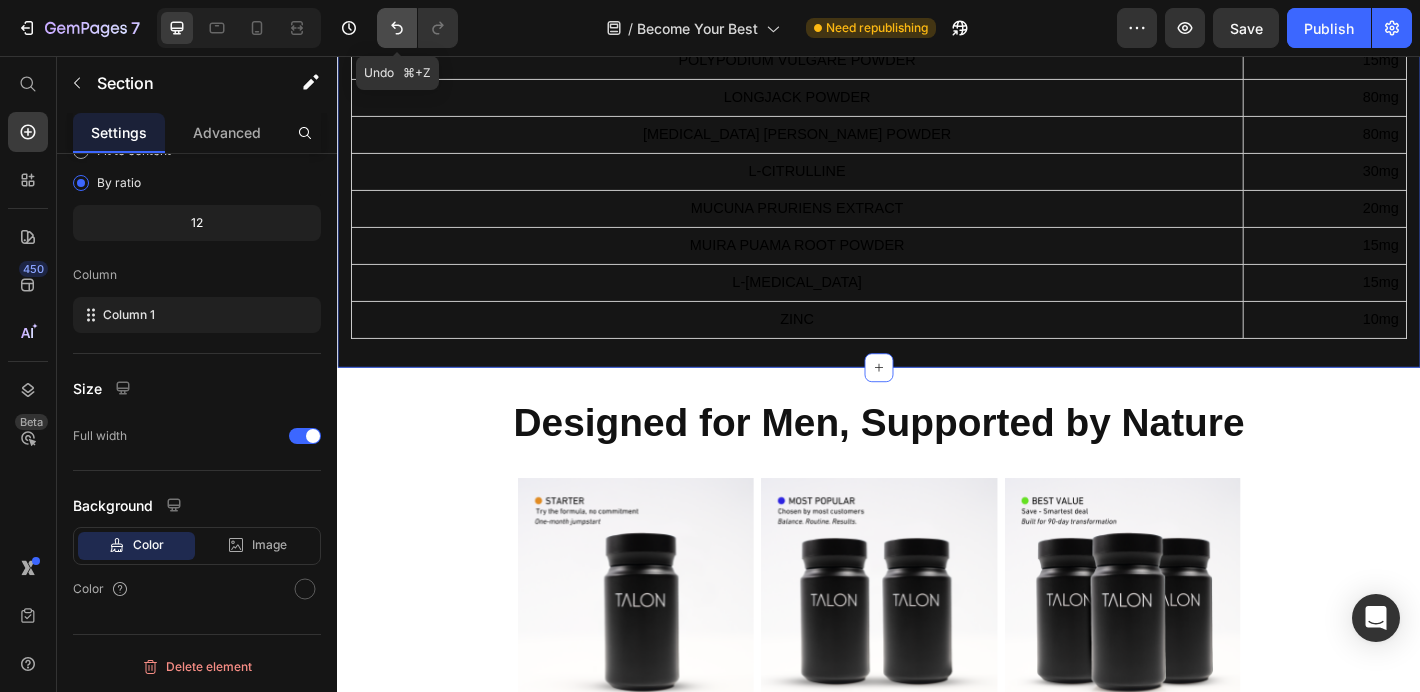 click 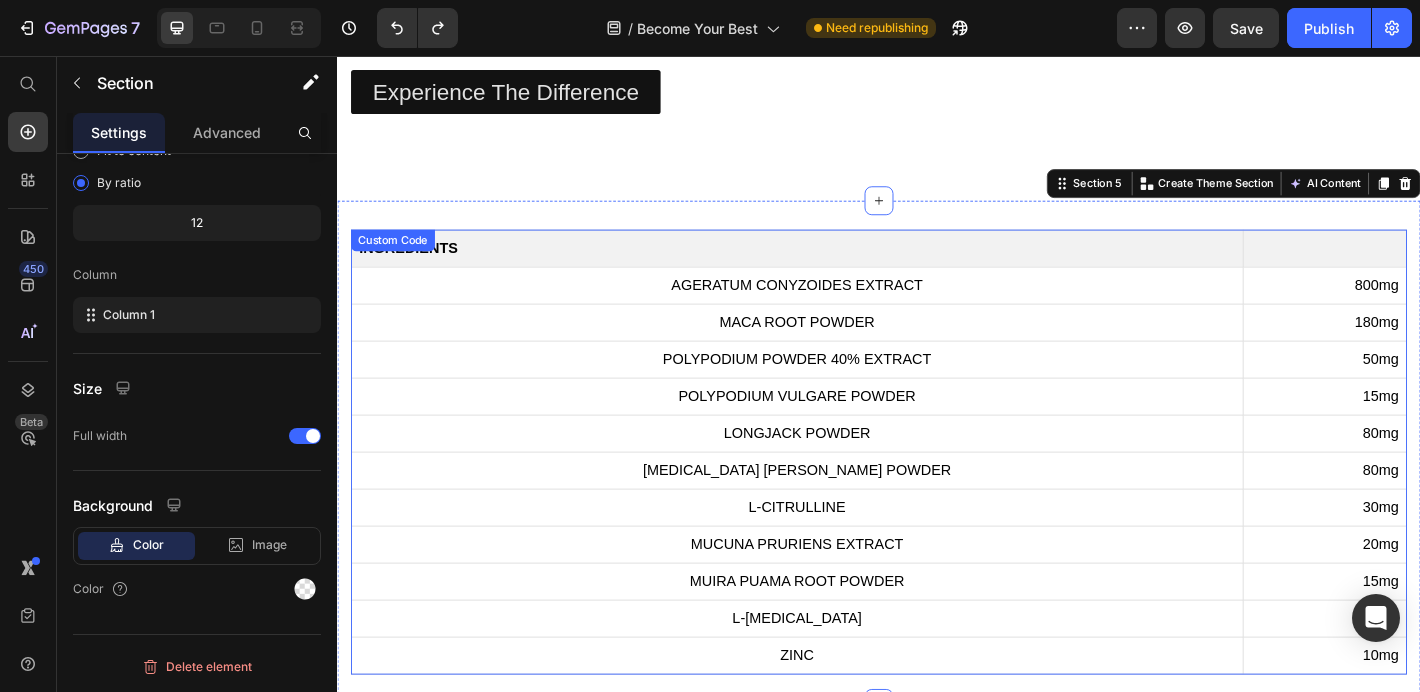 scroll, scrollTop: 2129, scrollLeft: 0, axis: vertical 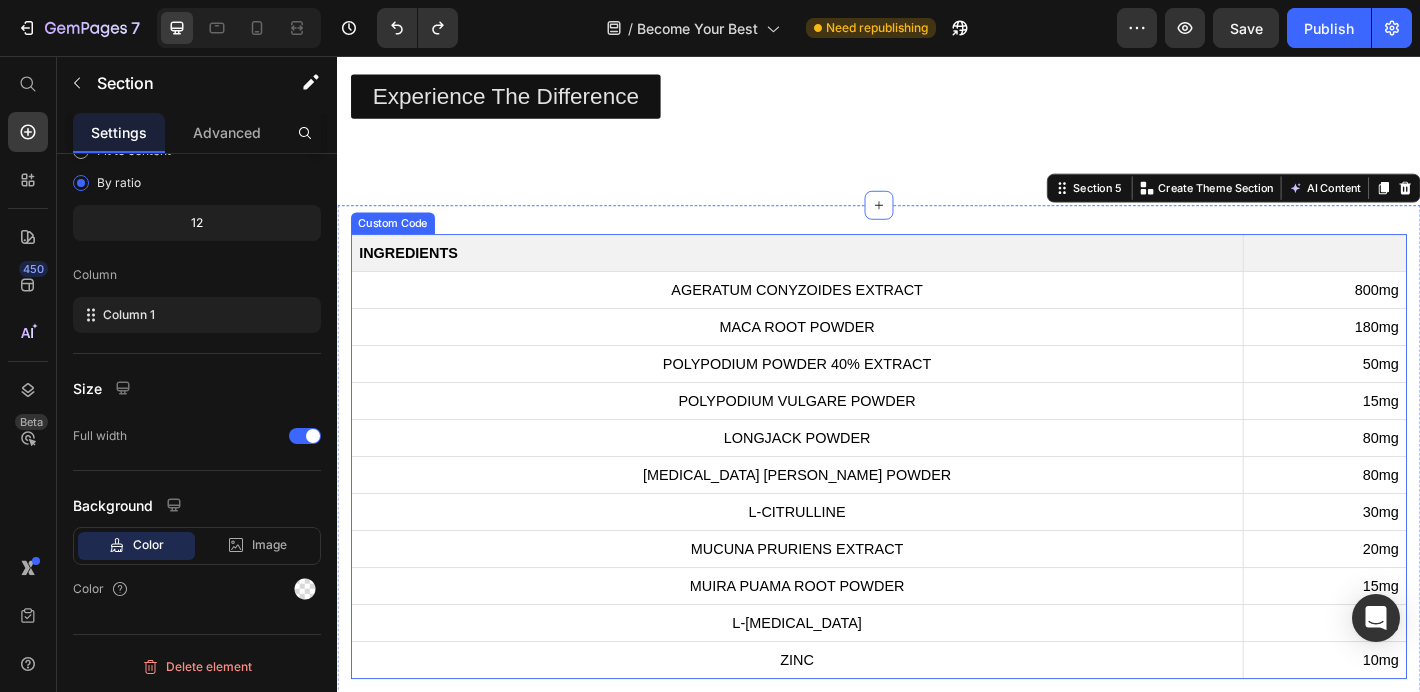 click on "INGREDIENTS" at bounding box center (847, 273) 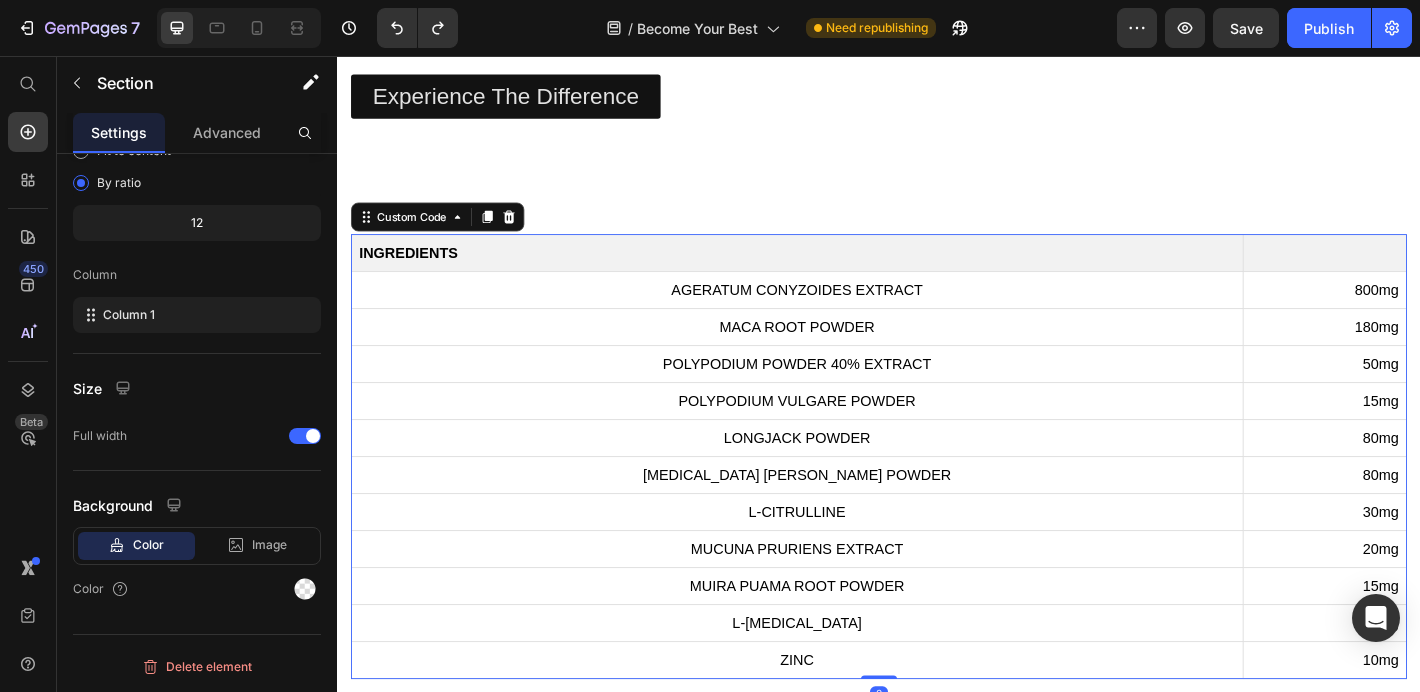 scroll, scrollTop: 0, scrollLeft: 0, axis: both 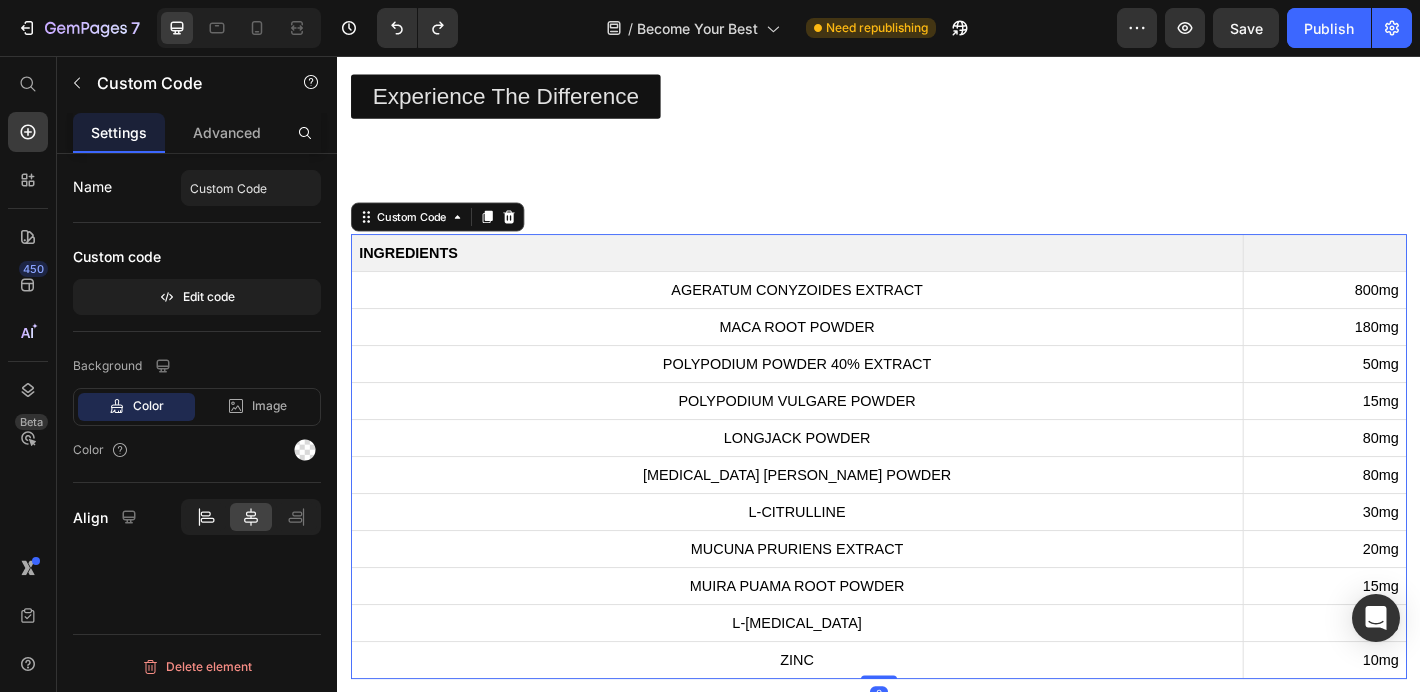 click 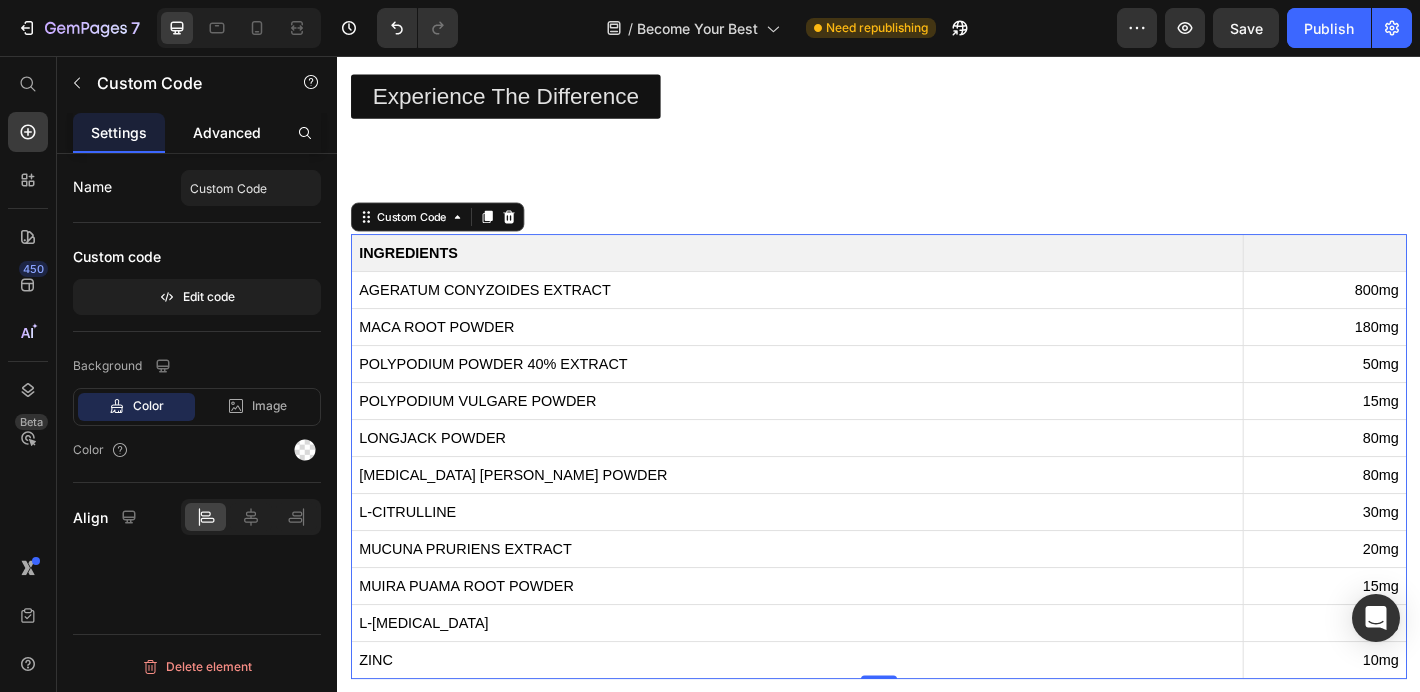 click on "Advanced" at bounding box center [227, 132] 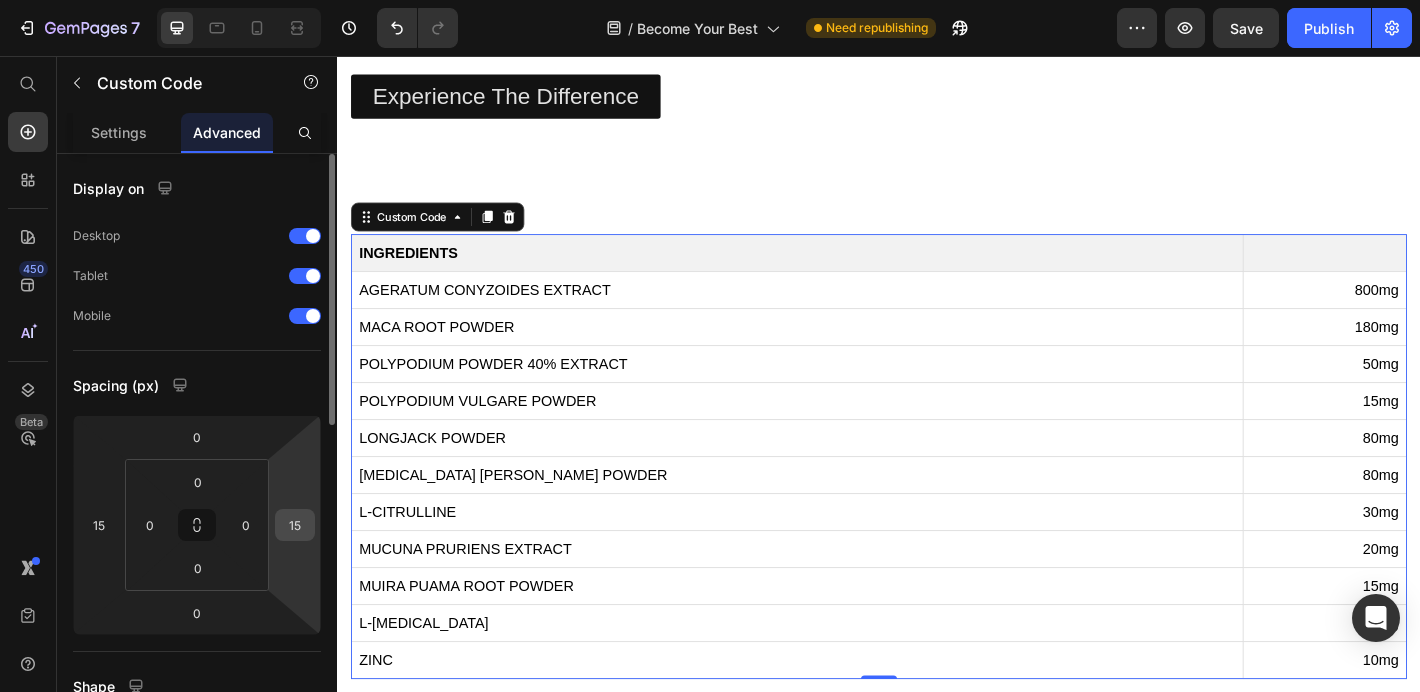 click on "15" at bounding box center (295, 525) 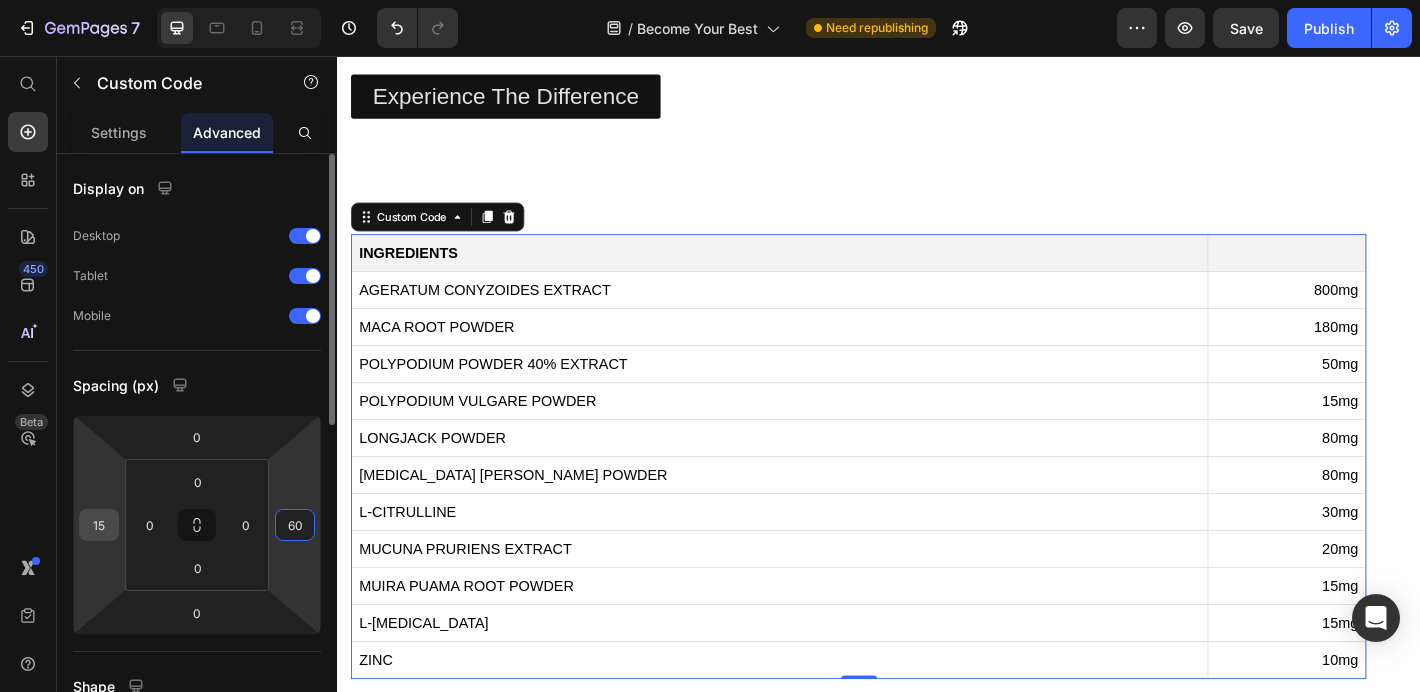type on "60" 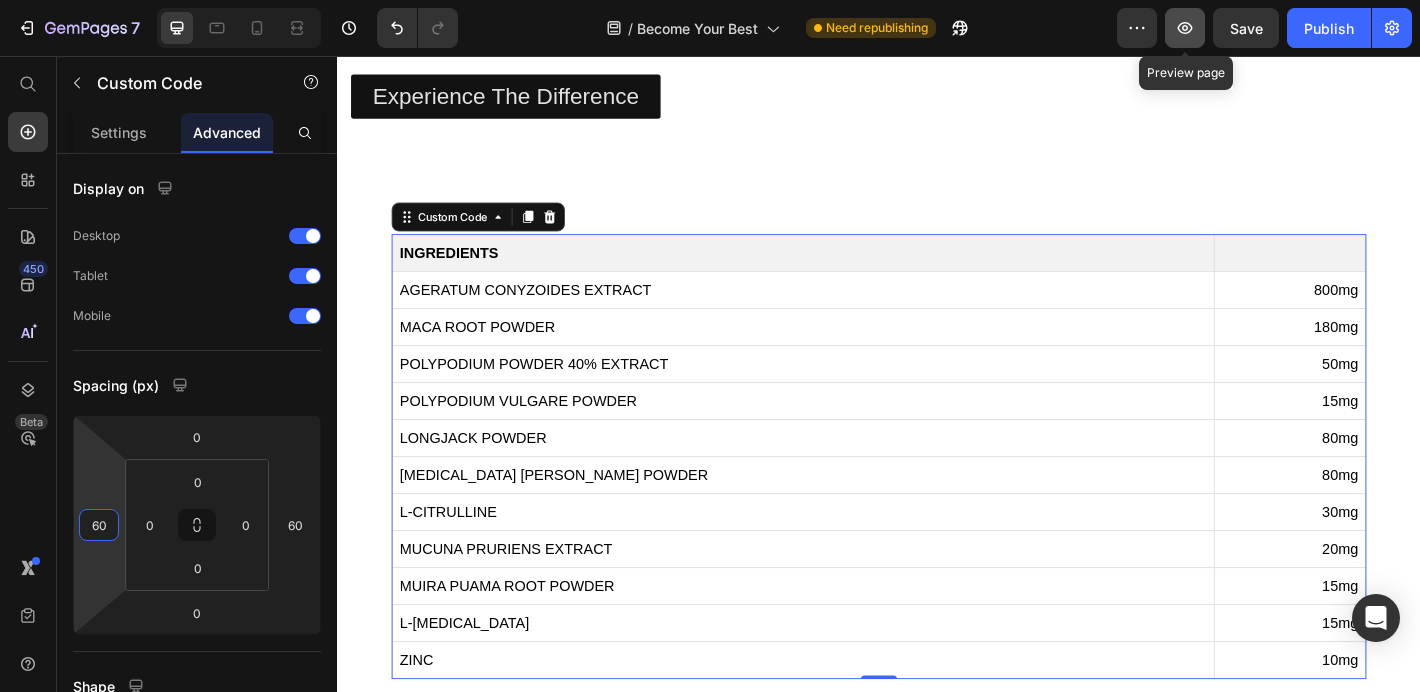 type on "60" 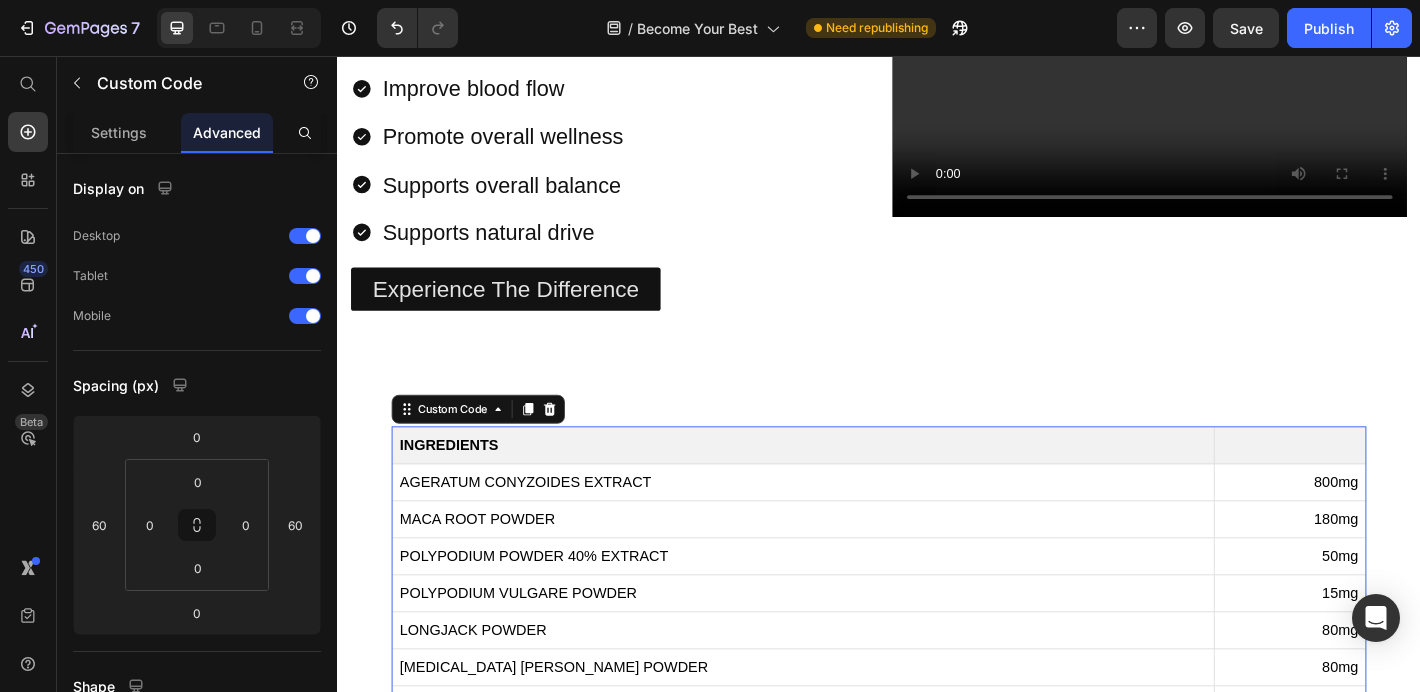 scroll, scrollTop: 1934, scrollLeft: 0, axis: vertical 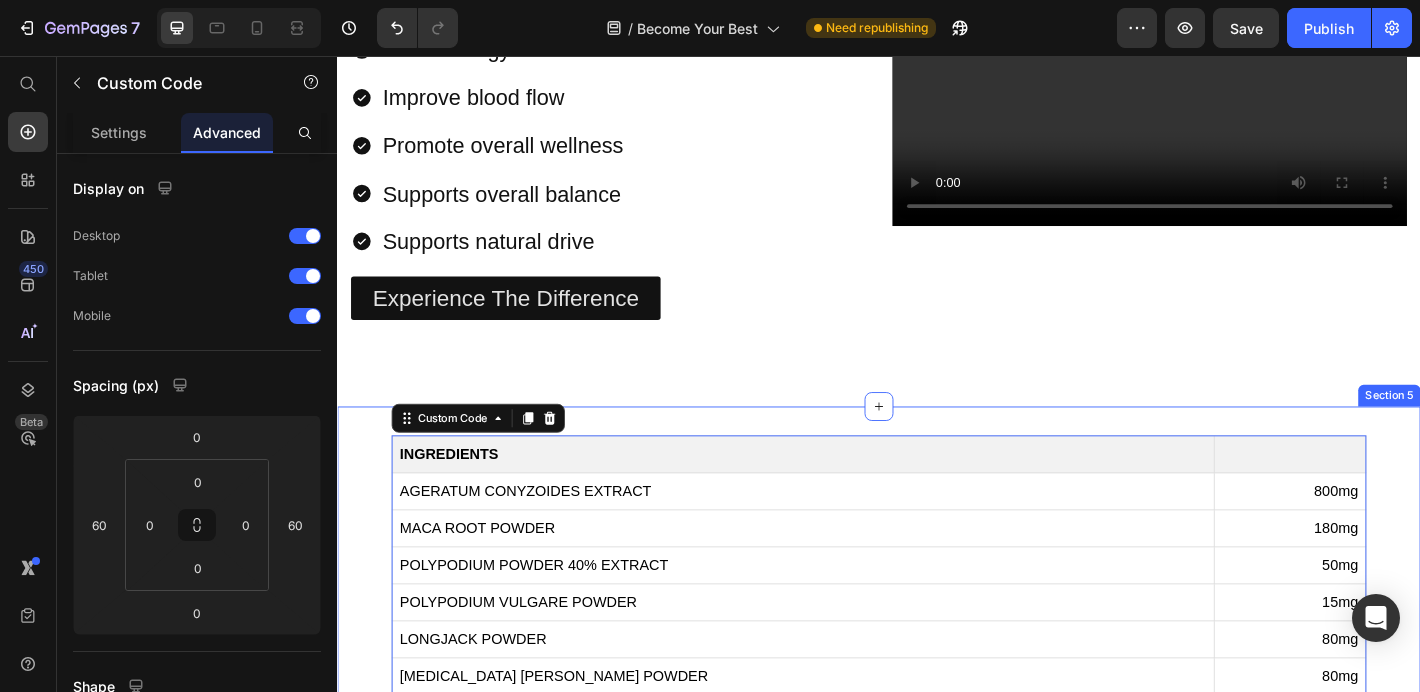 click on "INGREDIENTS
AGERATUM CONYZOIDES EXTRACT
800mg
MACA ROOT POWDER
180mg
POLYPODIUM POWDER 40% EXTRACT
50mg
POLYPODIUM VULGARE POWDER
15mg
LONGJACK POWDER
80mg
[MEDICAL_DATA] [PERSON_NAME] POWDER
80mg
L-CITRULLINE
30mg
MUCUNA PRURIENS EXTRACT
20mg
MUIRA PUAMA ROOT POWDER
15mg
L-[MEDICAL_DATA]
15mg
ZINC
10mg
Custom Code   0 Section 5" at bounding box center [937, 722] 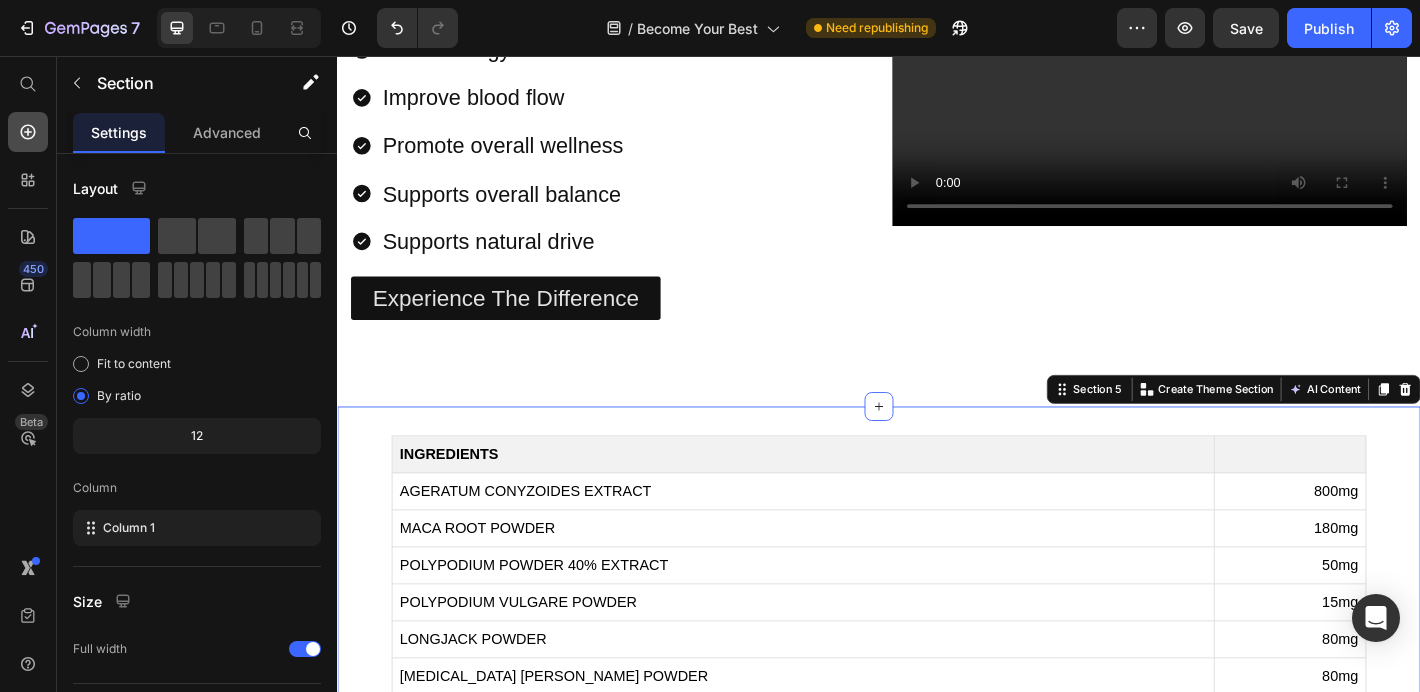 click 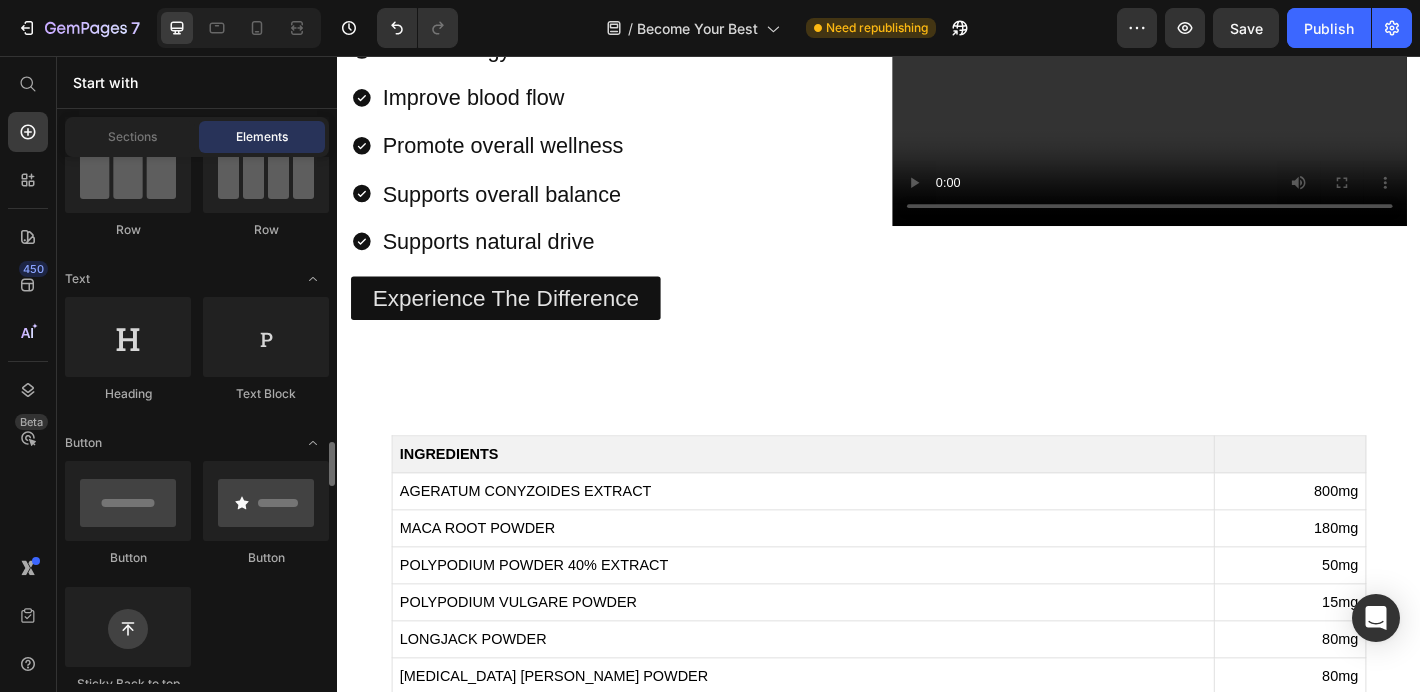 scroll, scrollTop: 0, scrollLeft: 0, axis: both 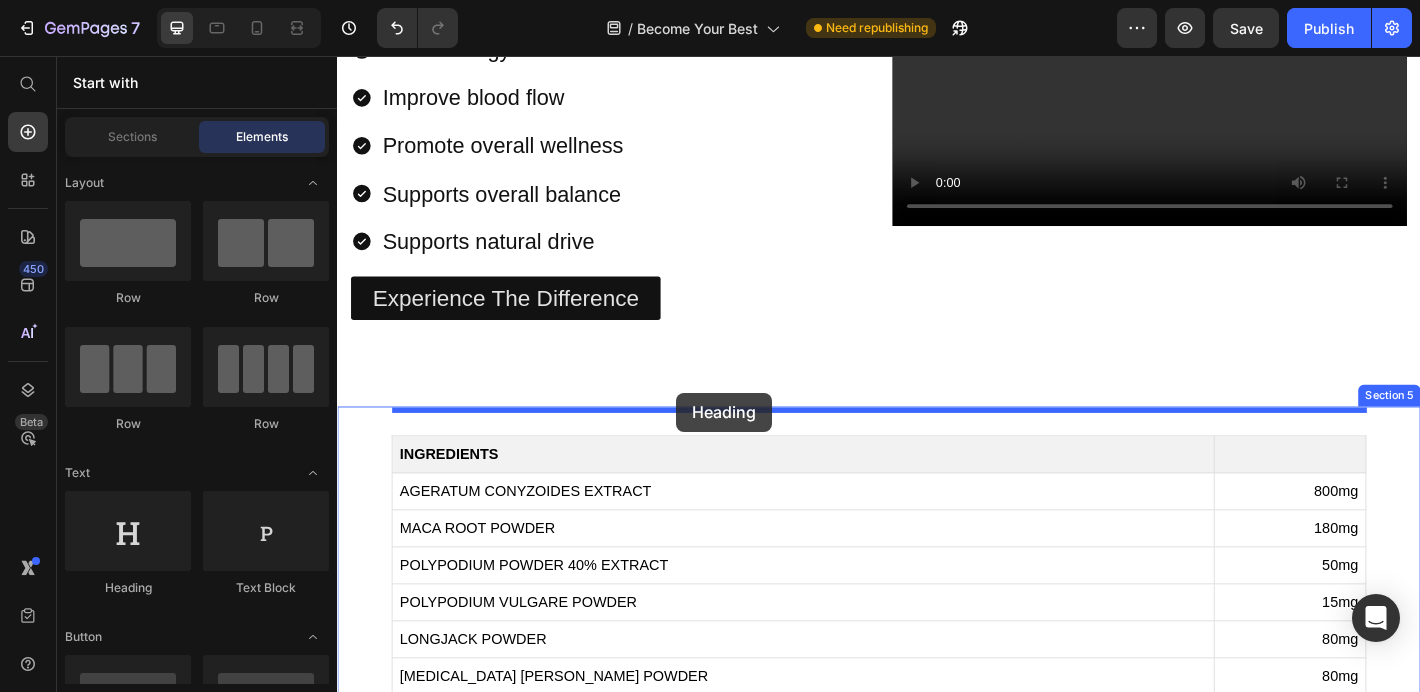 drag, startPoint x: 465, startPoint y: 599, endPoint x: 713, endPoint y: 429, distance: 300.67258 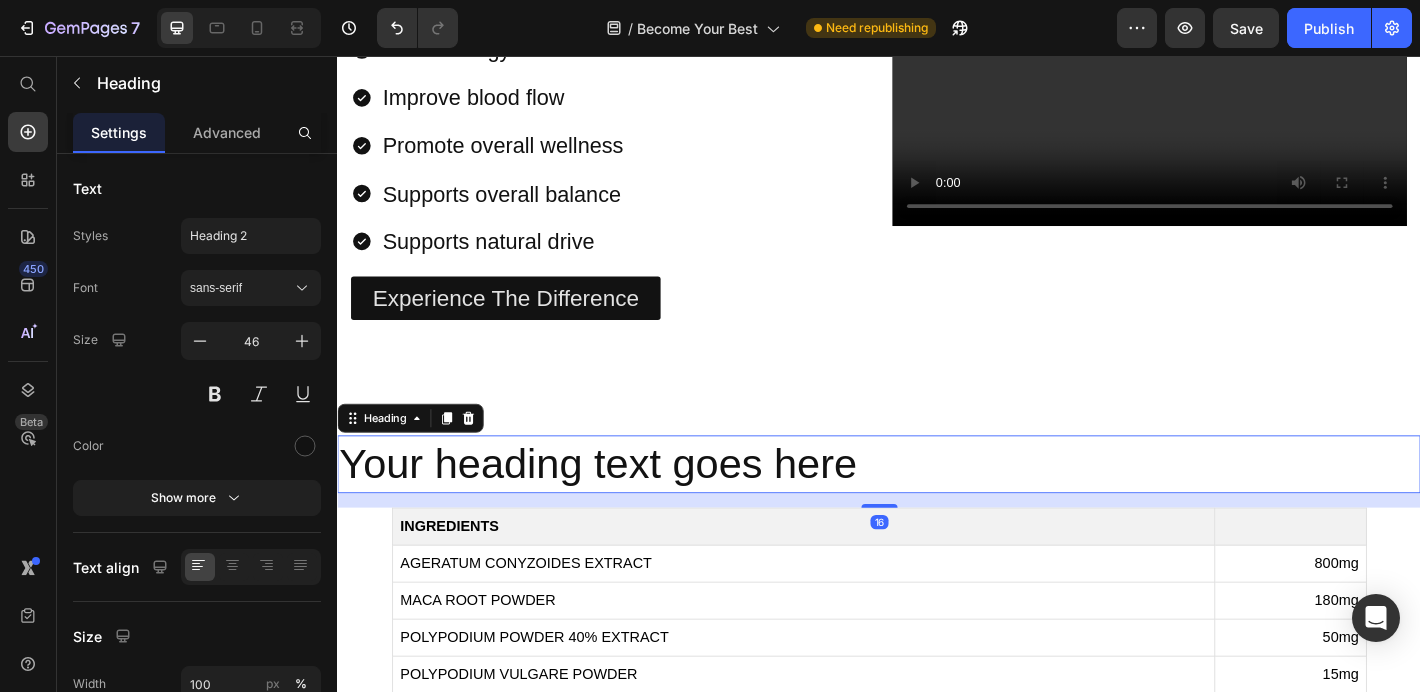 click on "Your heading text goes here" at bounding box center [937, 508] 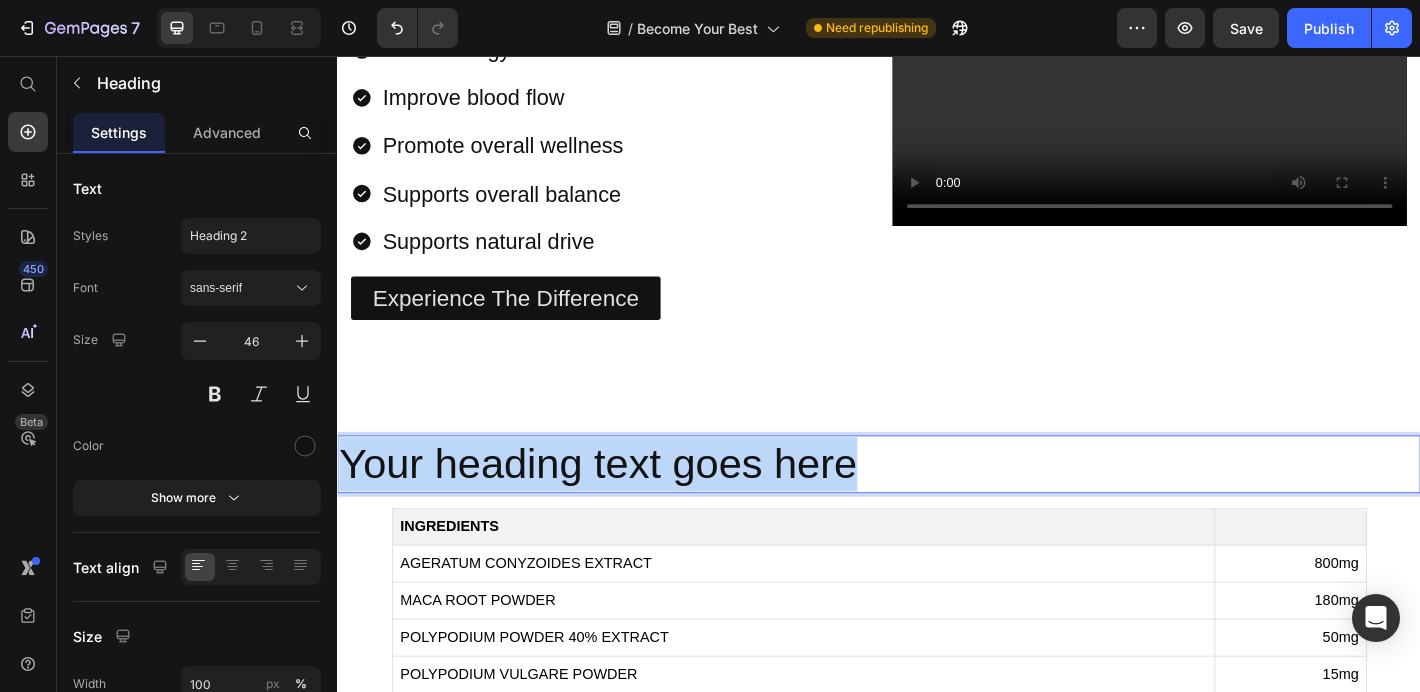drag, startPoint x: 931, startPoint y: 483, endPoint x: 347, endPoint y: 482, distance: 584.00085 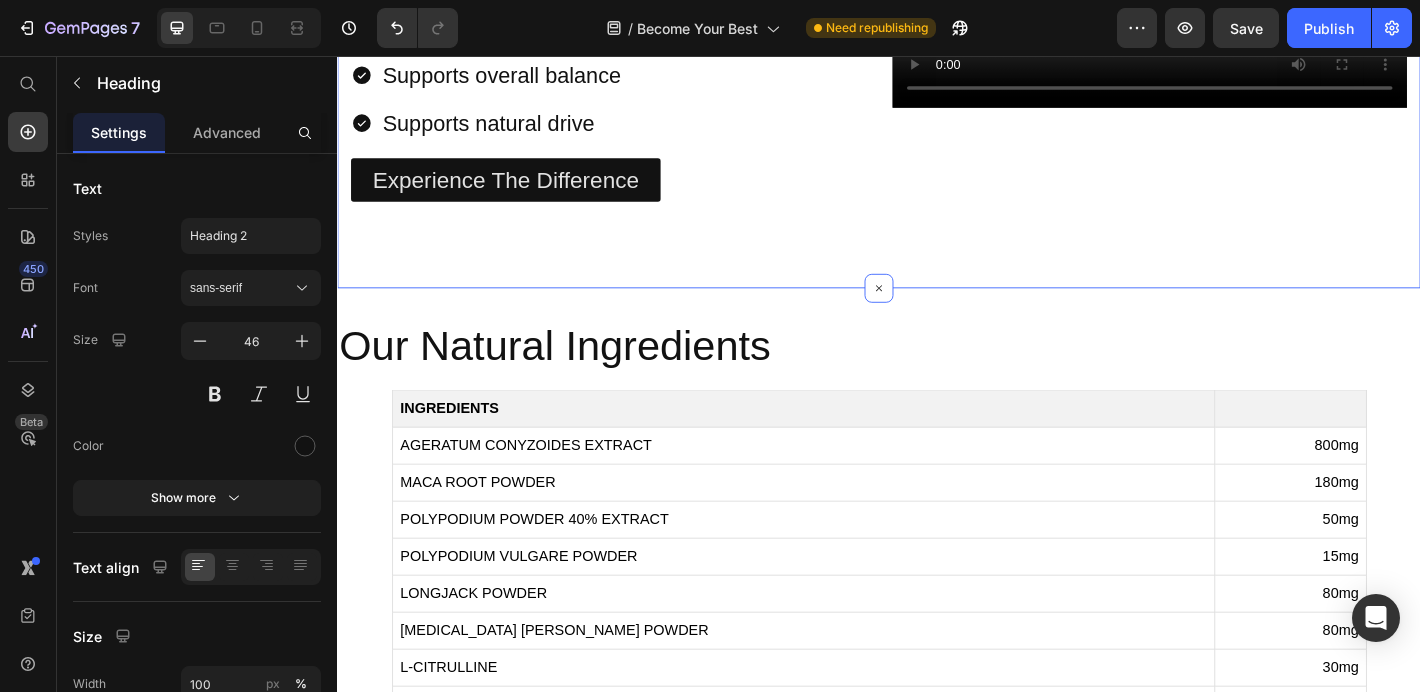 scroll, scrollTop: 2064, scrollLeft: 0, axis: vertical 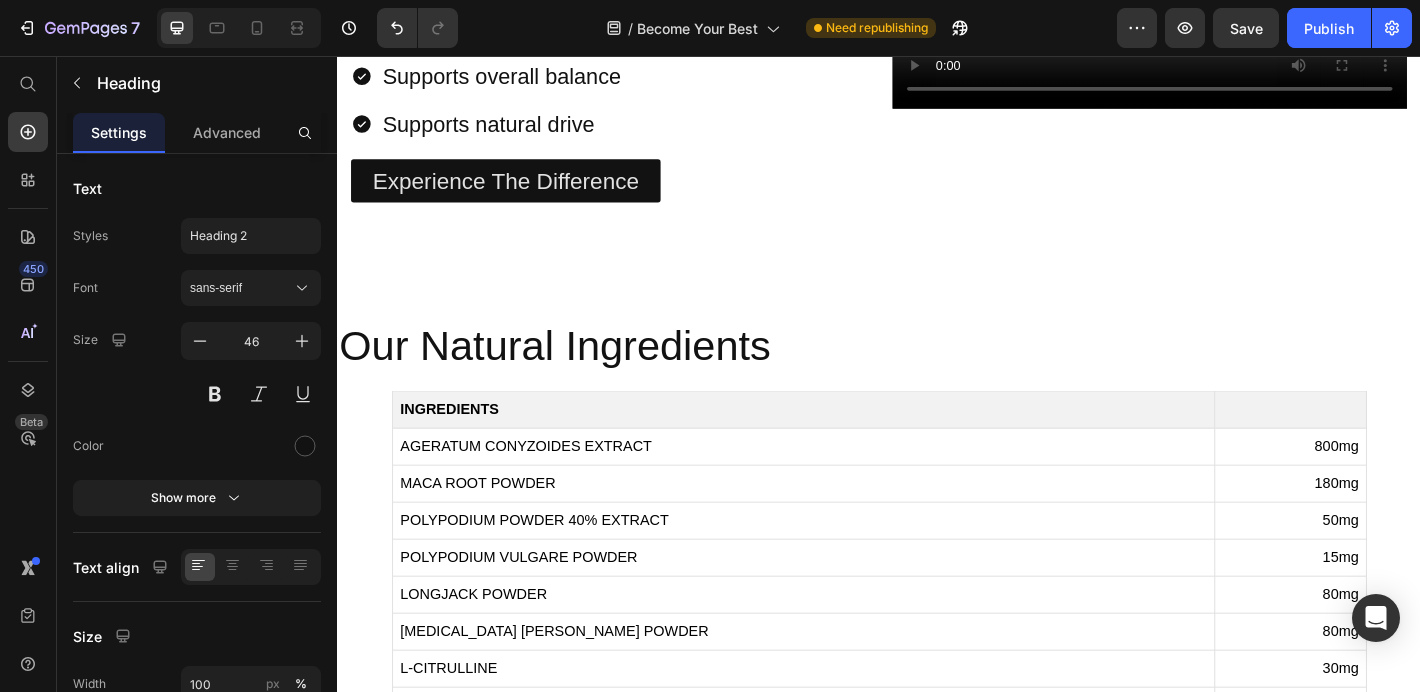 click on "Our Natural Ingredients" at bounding box center [937, 378] 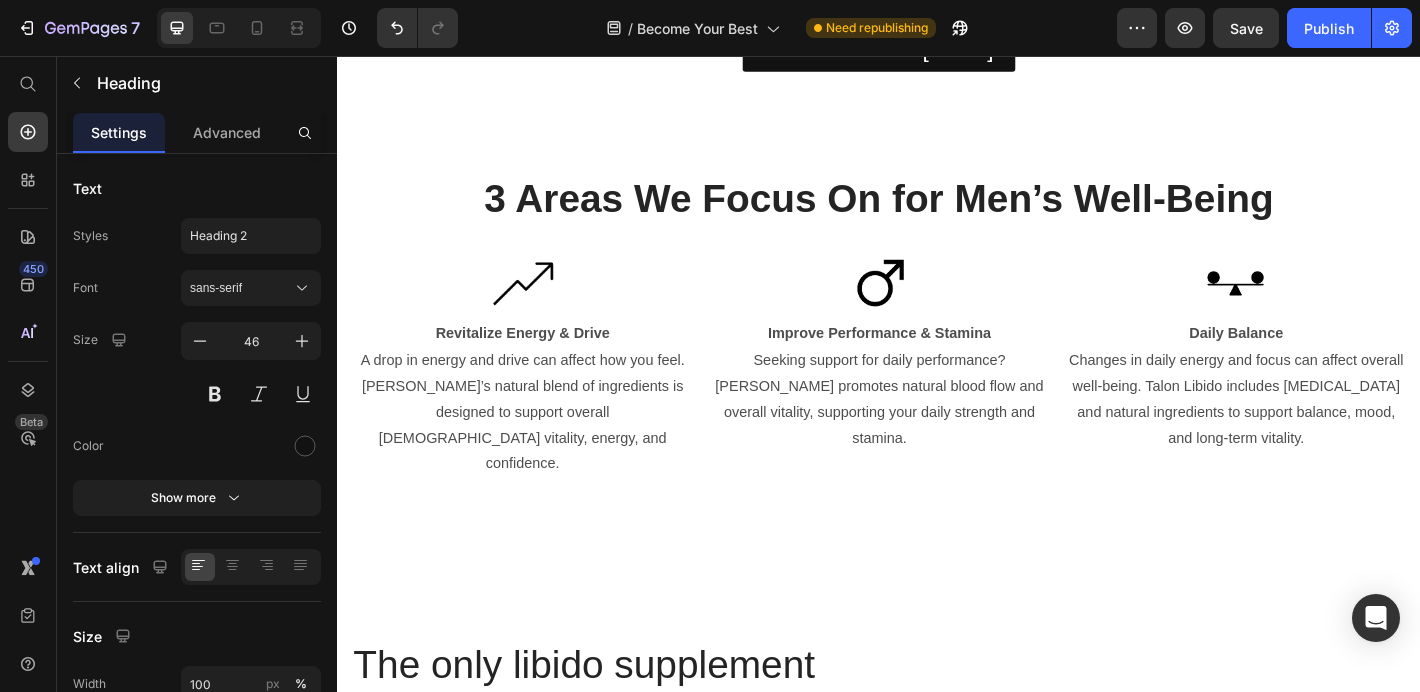 scroll, scrollTop: 1065, scrollLeft: 0, axis: vertical 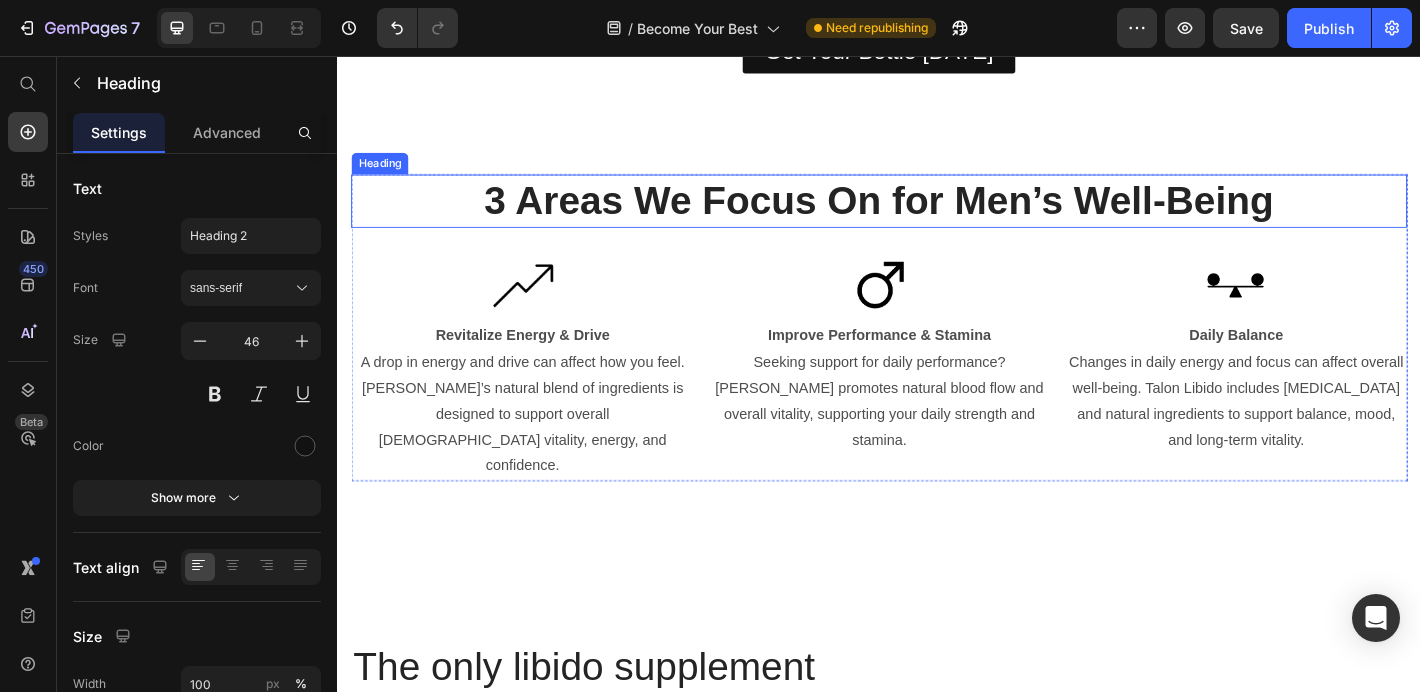 click on "3 Areas We Focus On for Men’s Well-Being" at bounding box center [937, 216] 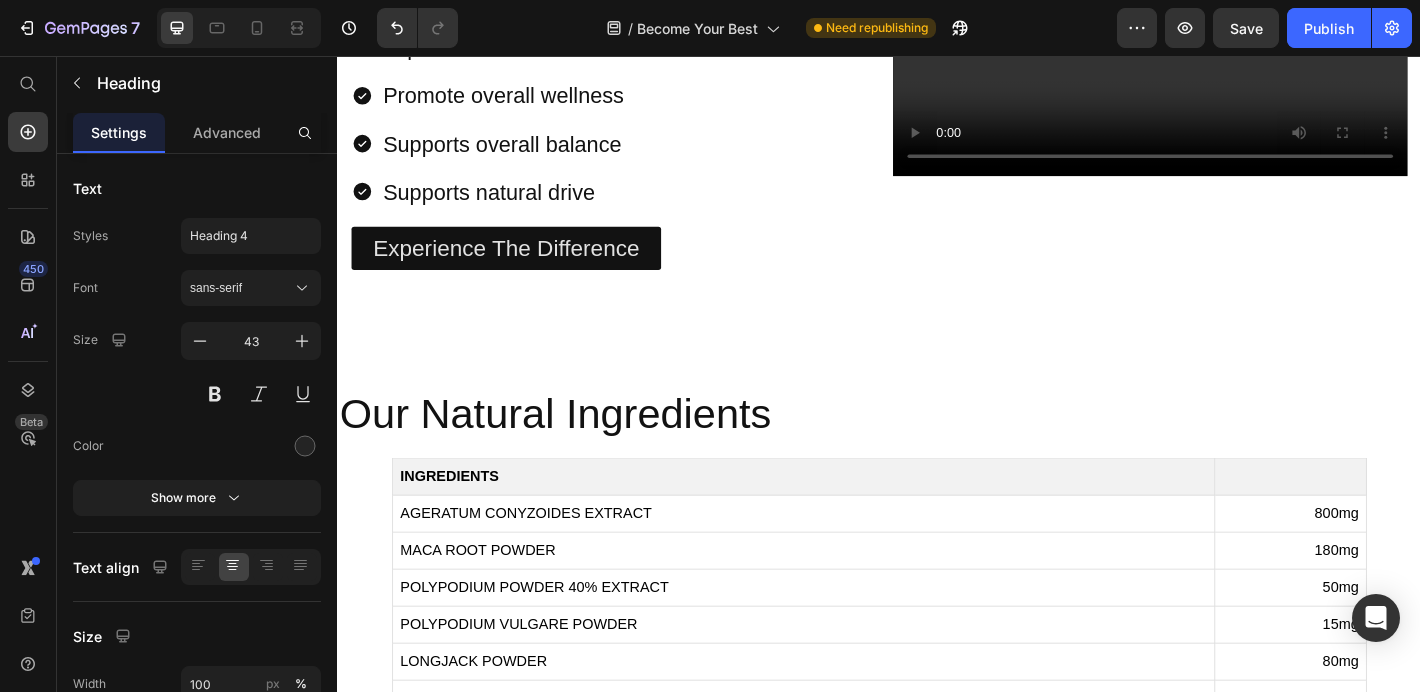 scroll, scrollTop: 2028, scrollLeft: 0, axis: vertical 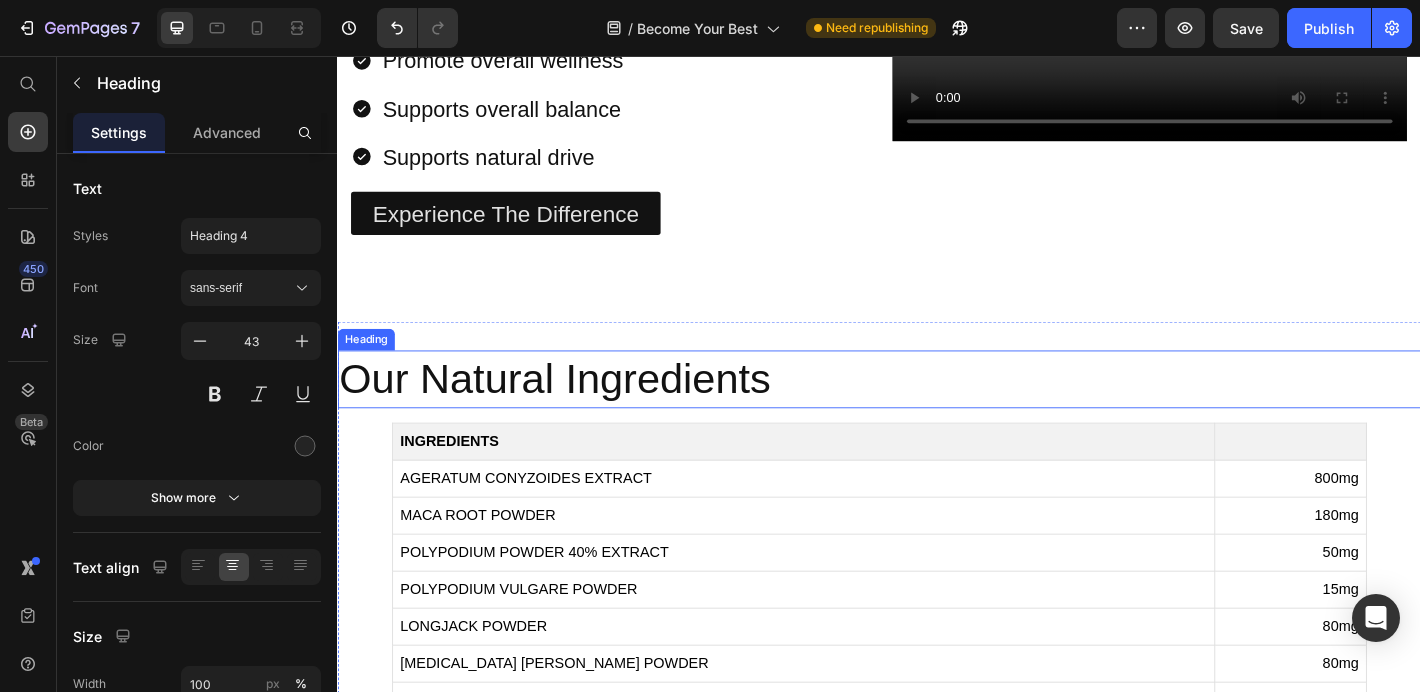 click on "Our Natural Ingredients" at bounding box center (937, 414) 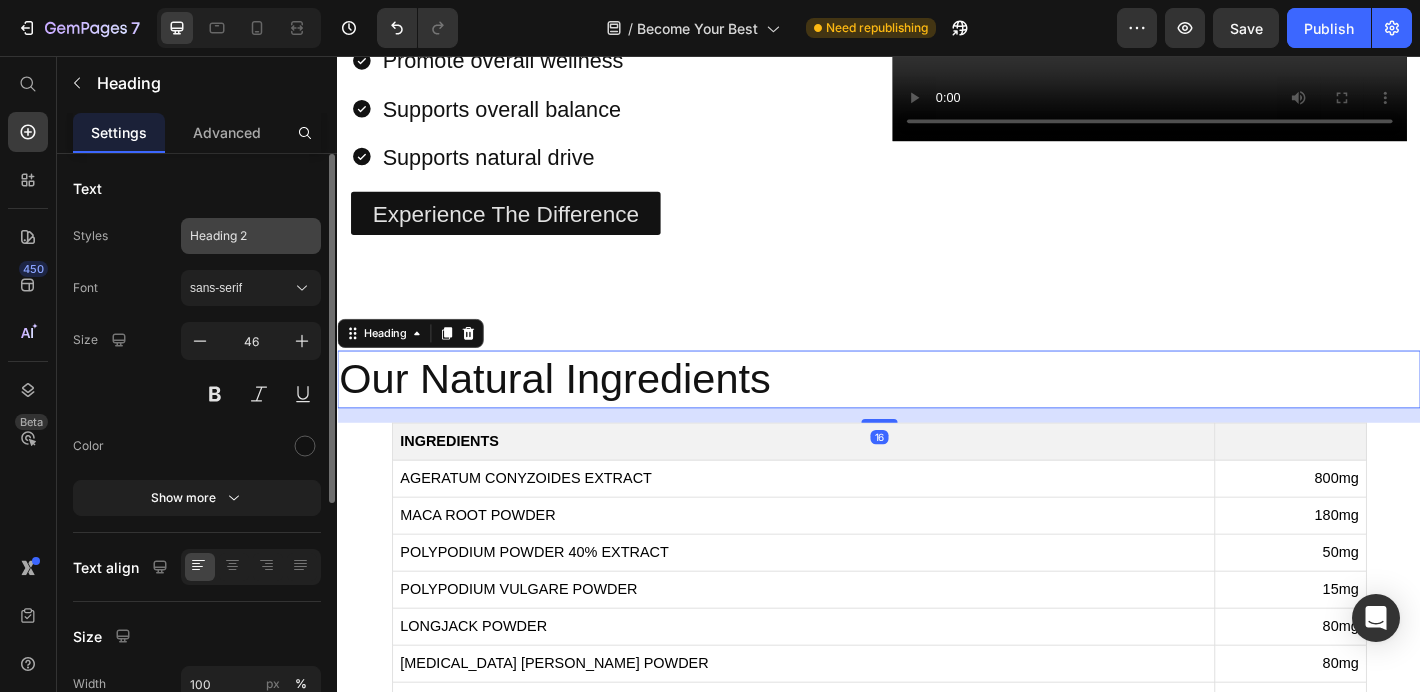 click on "Heading 2" at bounding box center [239, 236] 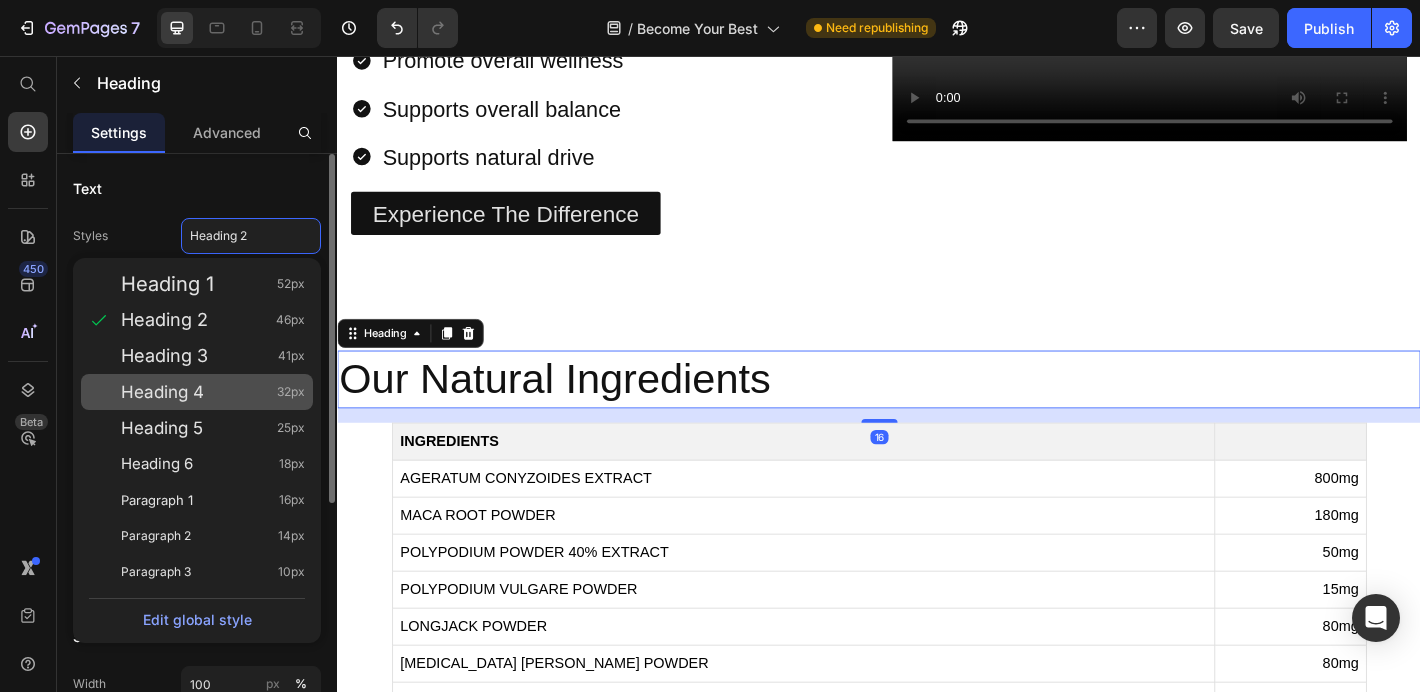 click on "Heading 4 32px" 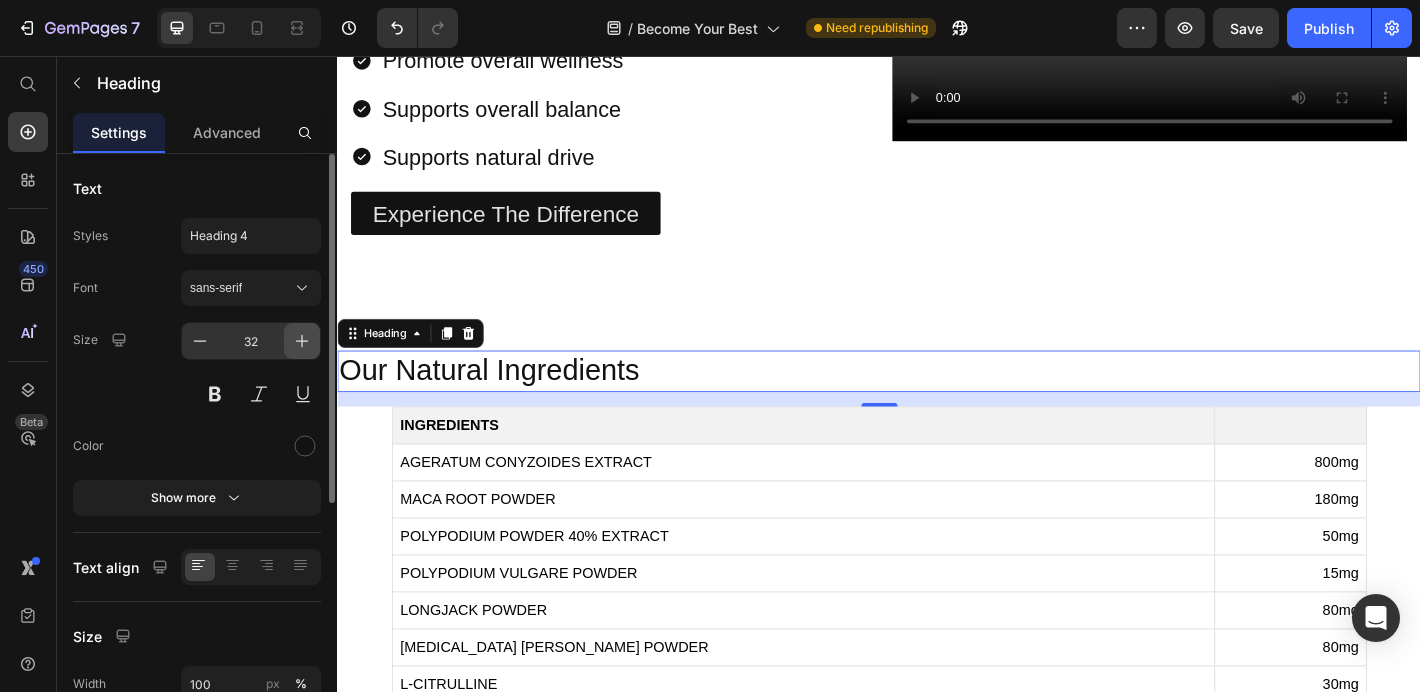 click 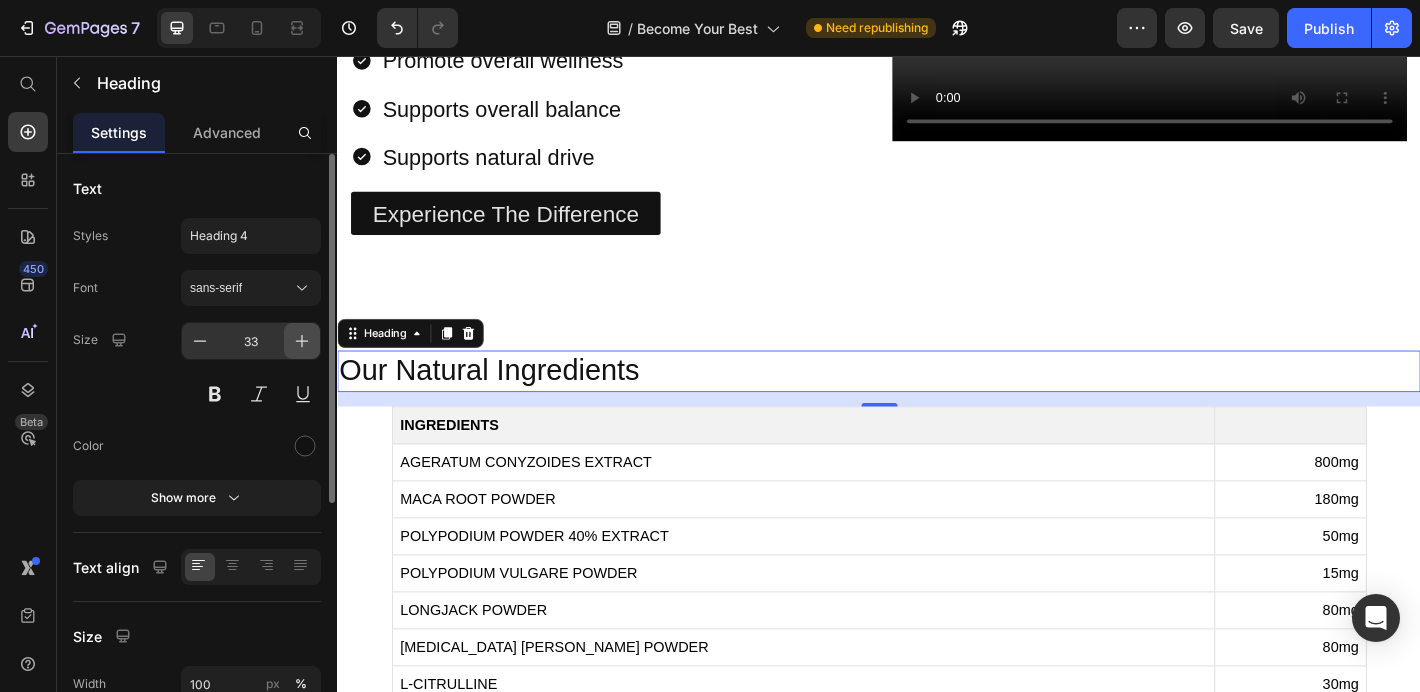 click 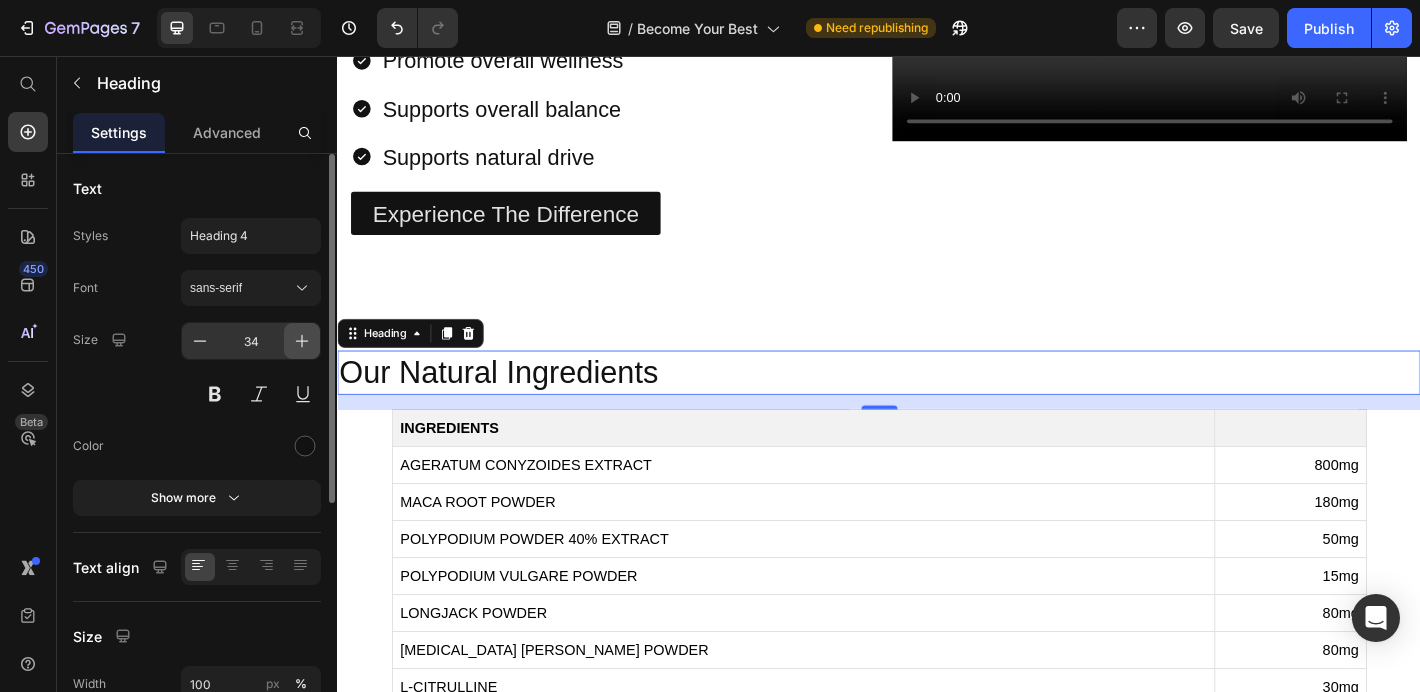 click 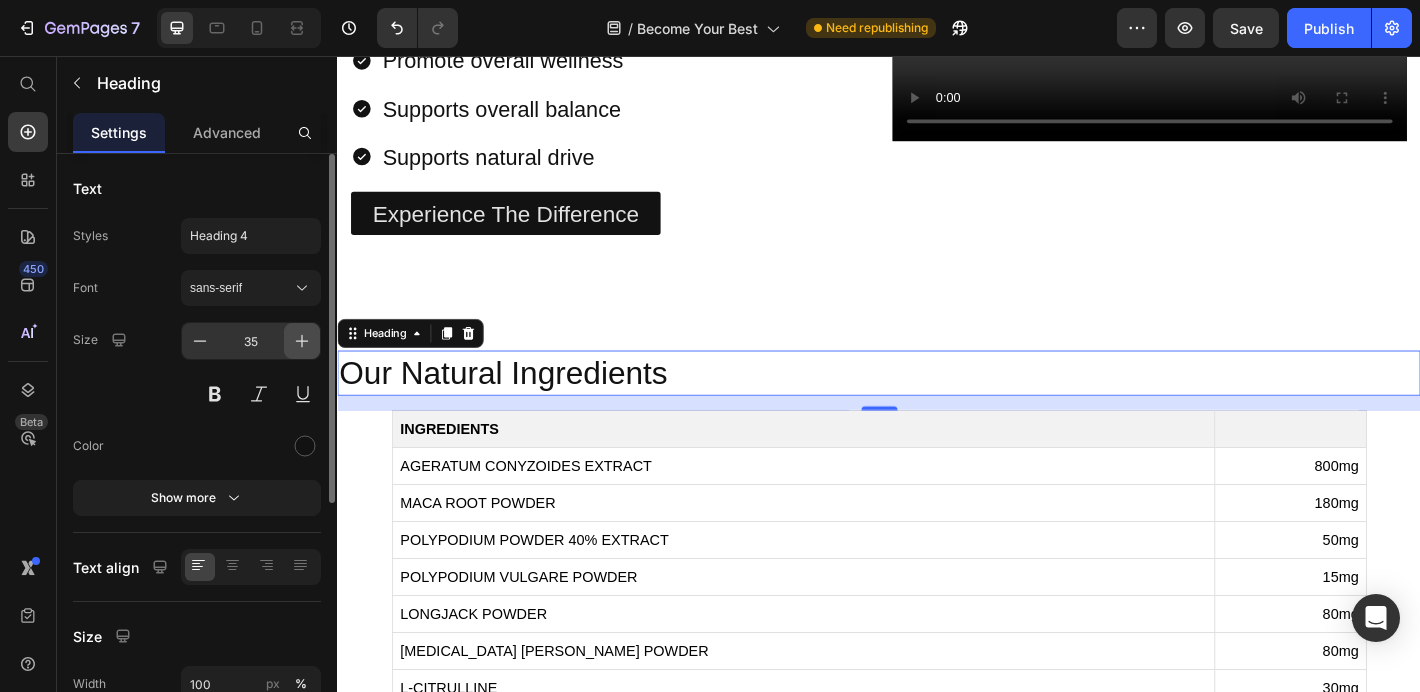 click 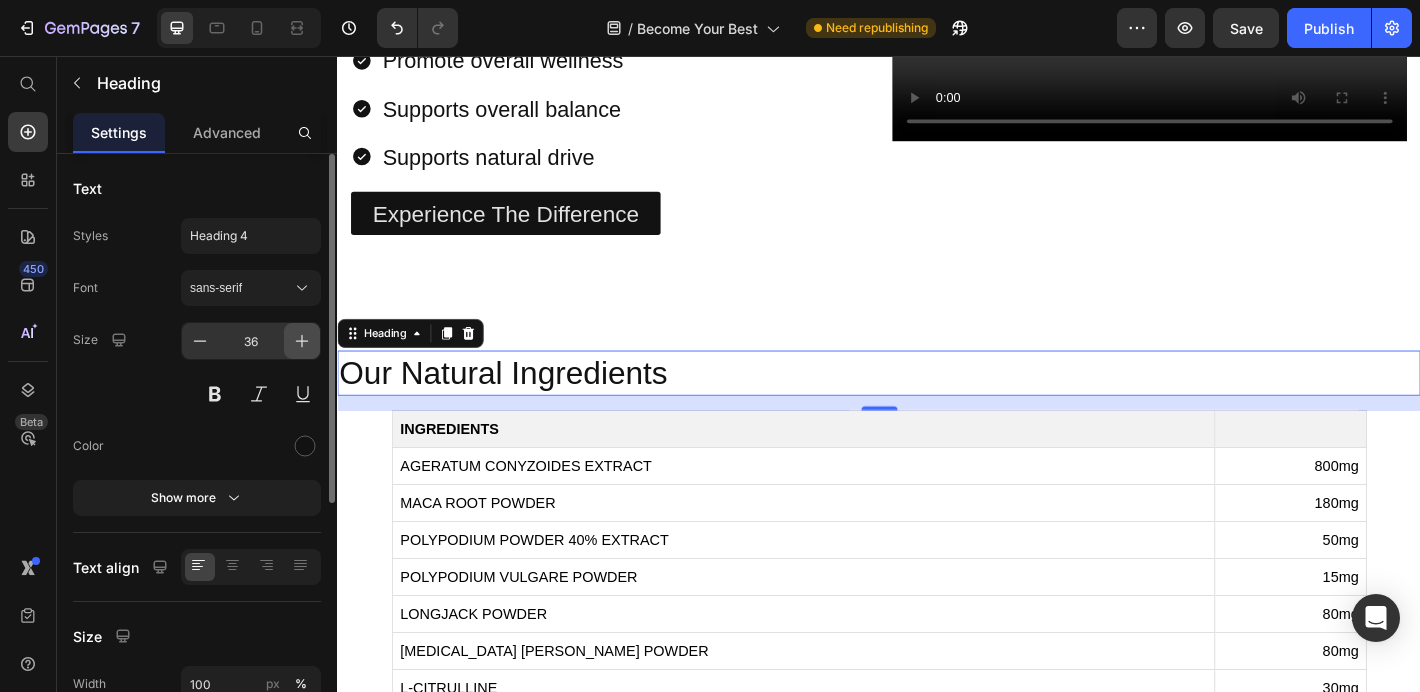 click 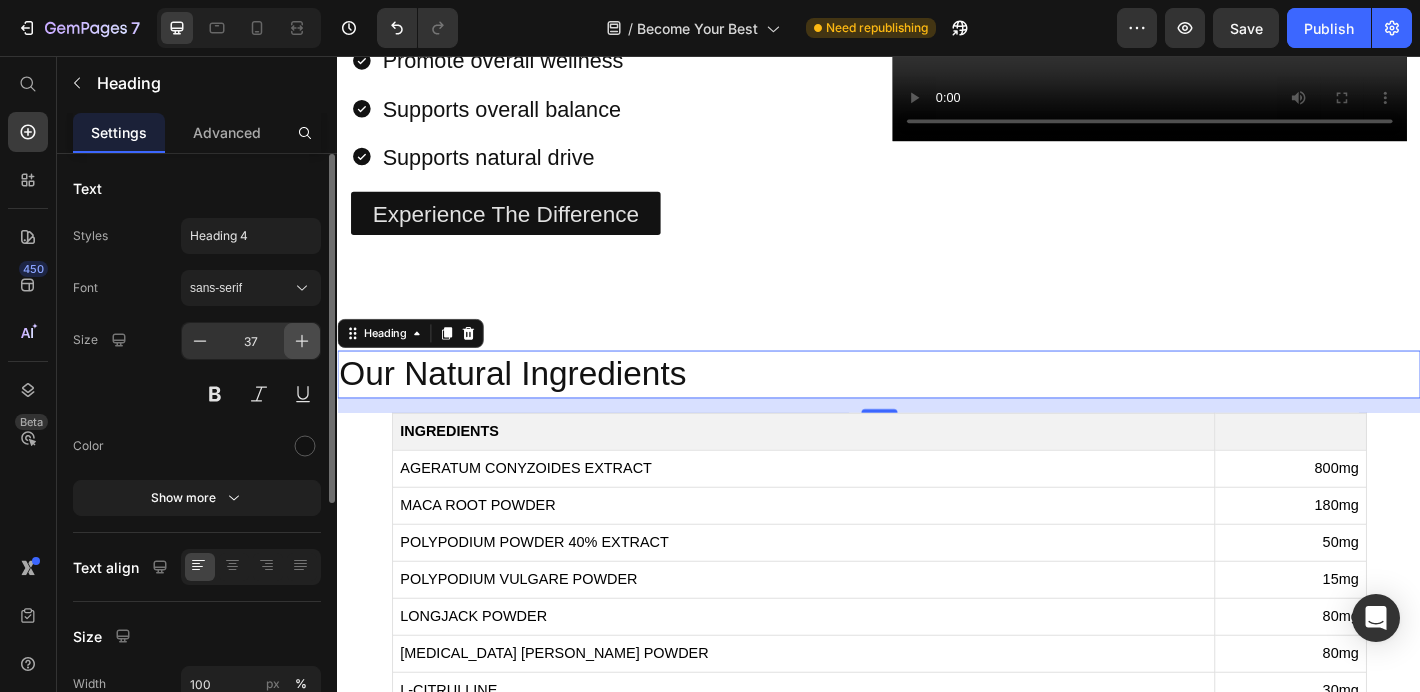 click 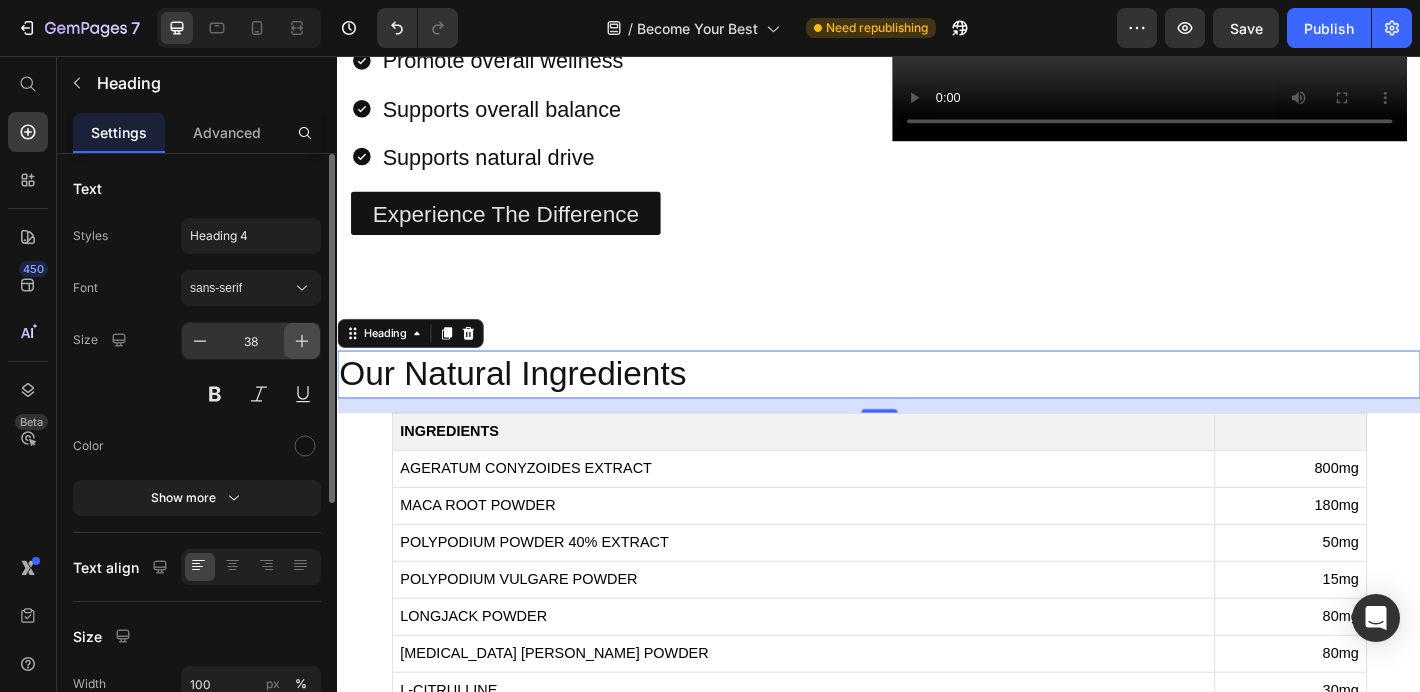 click 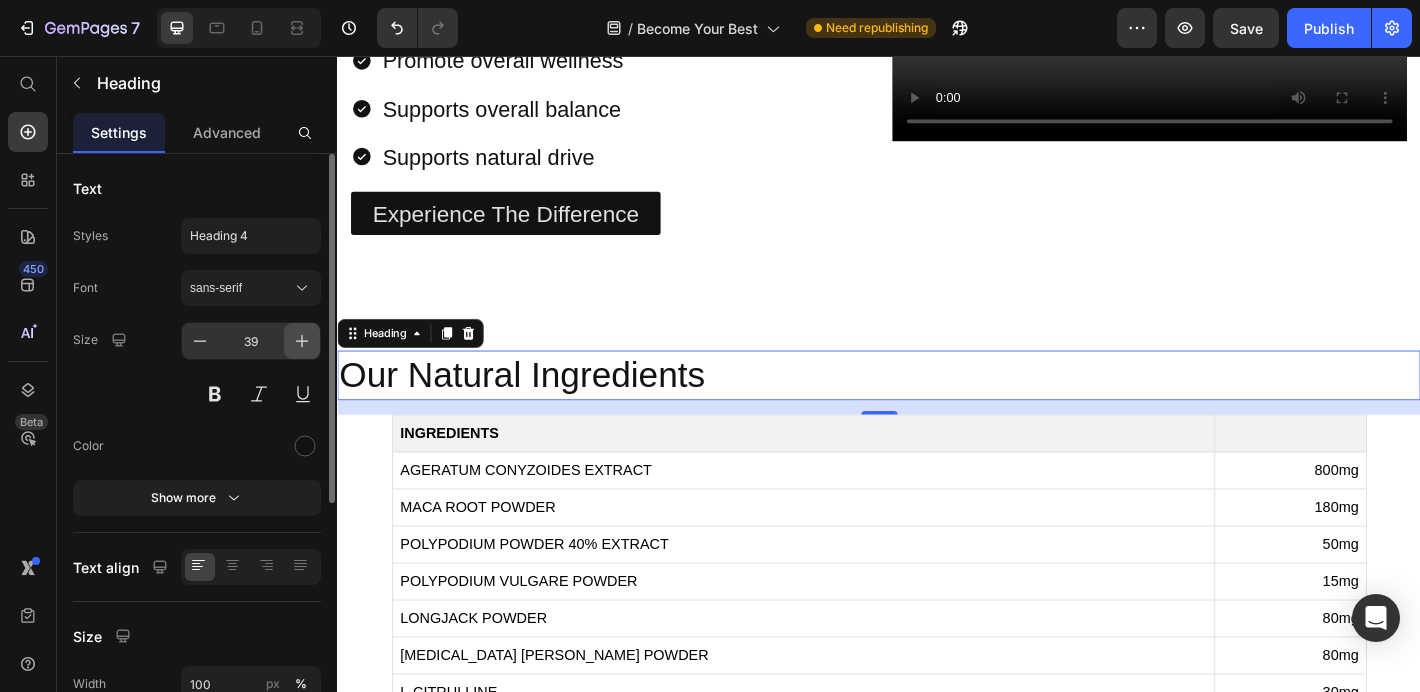 click 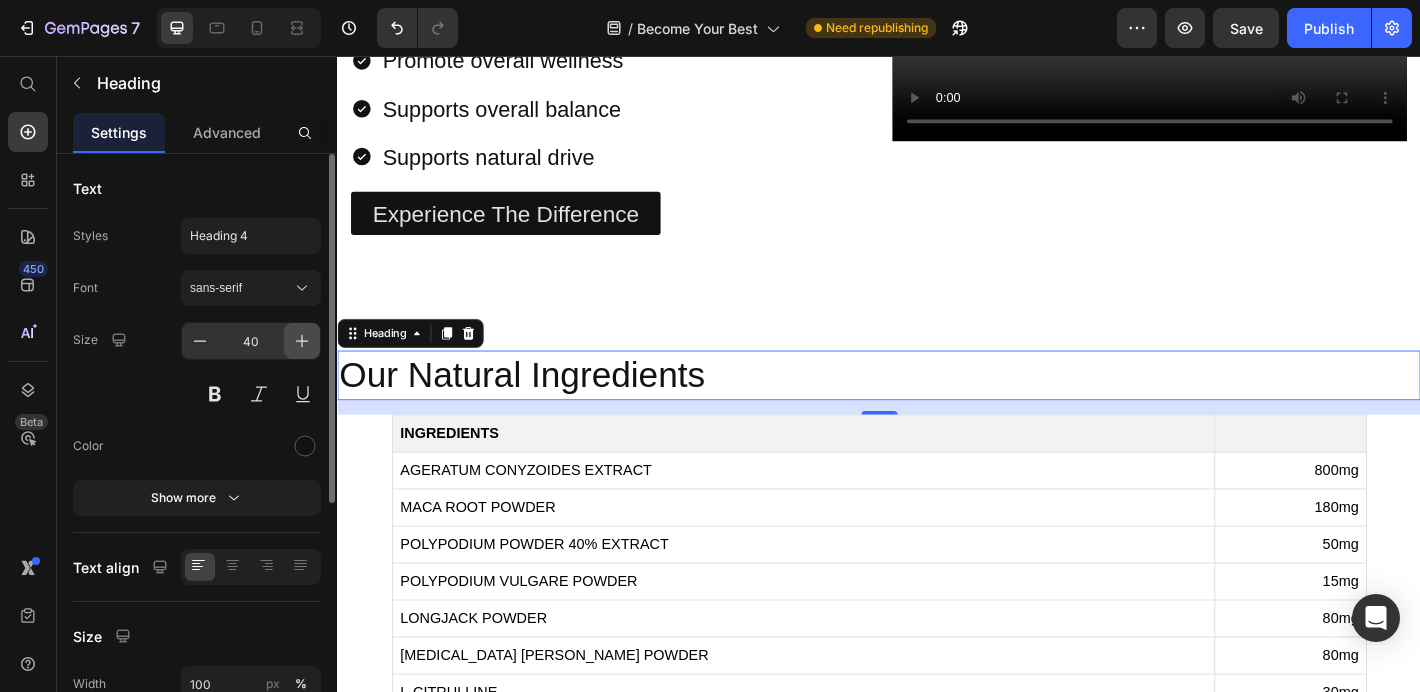 click 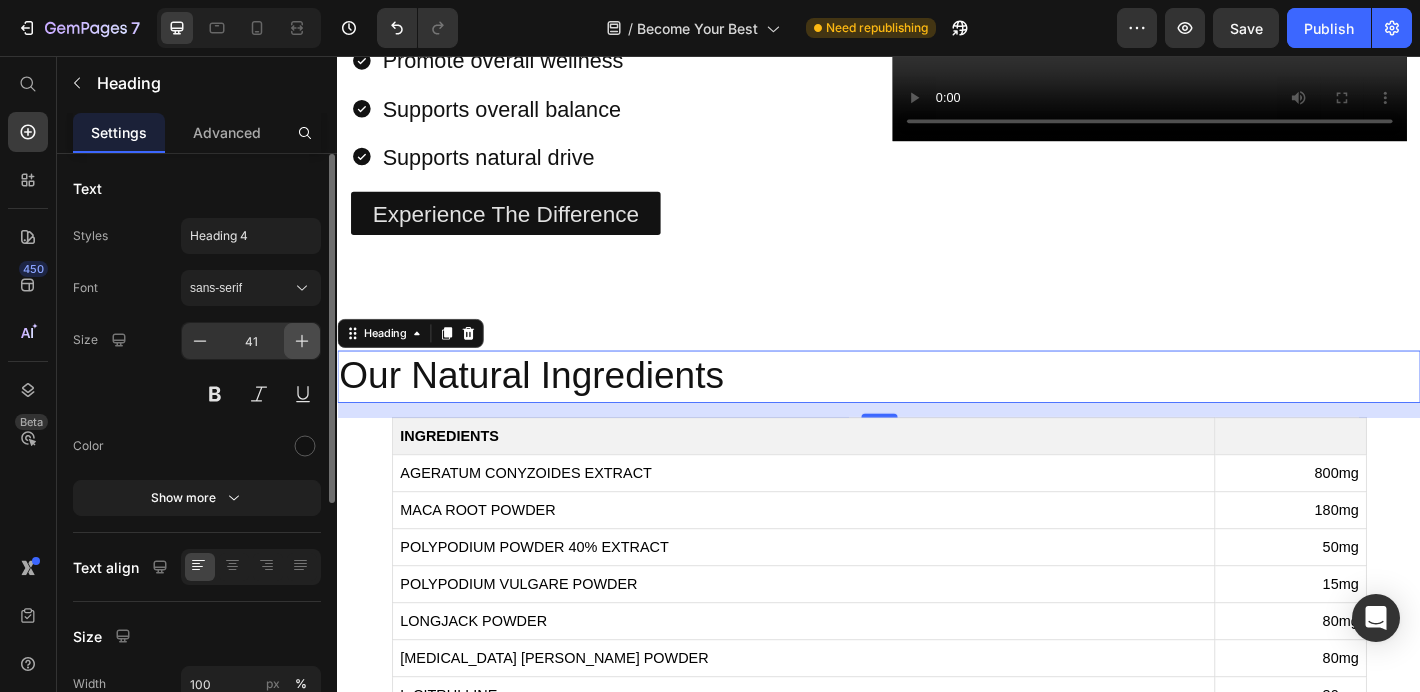 click 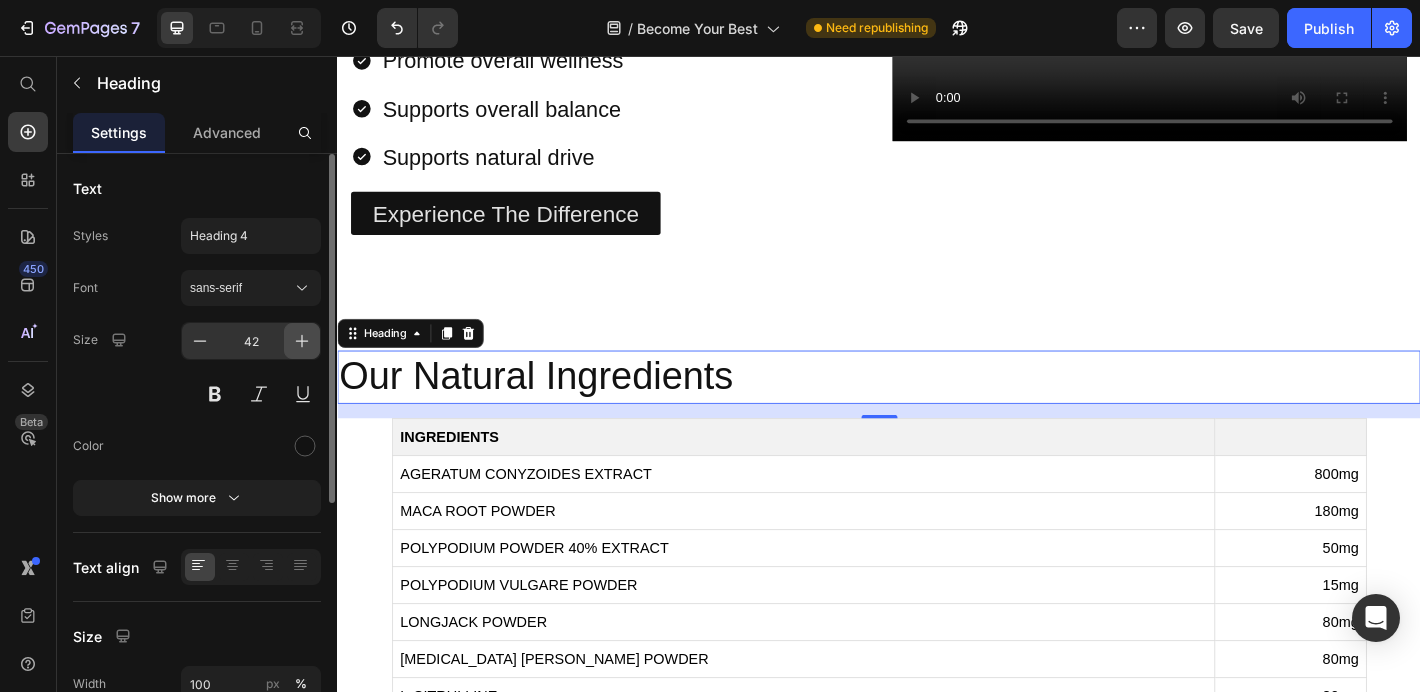 click 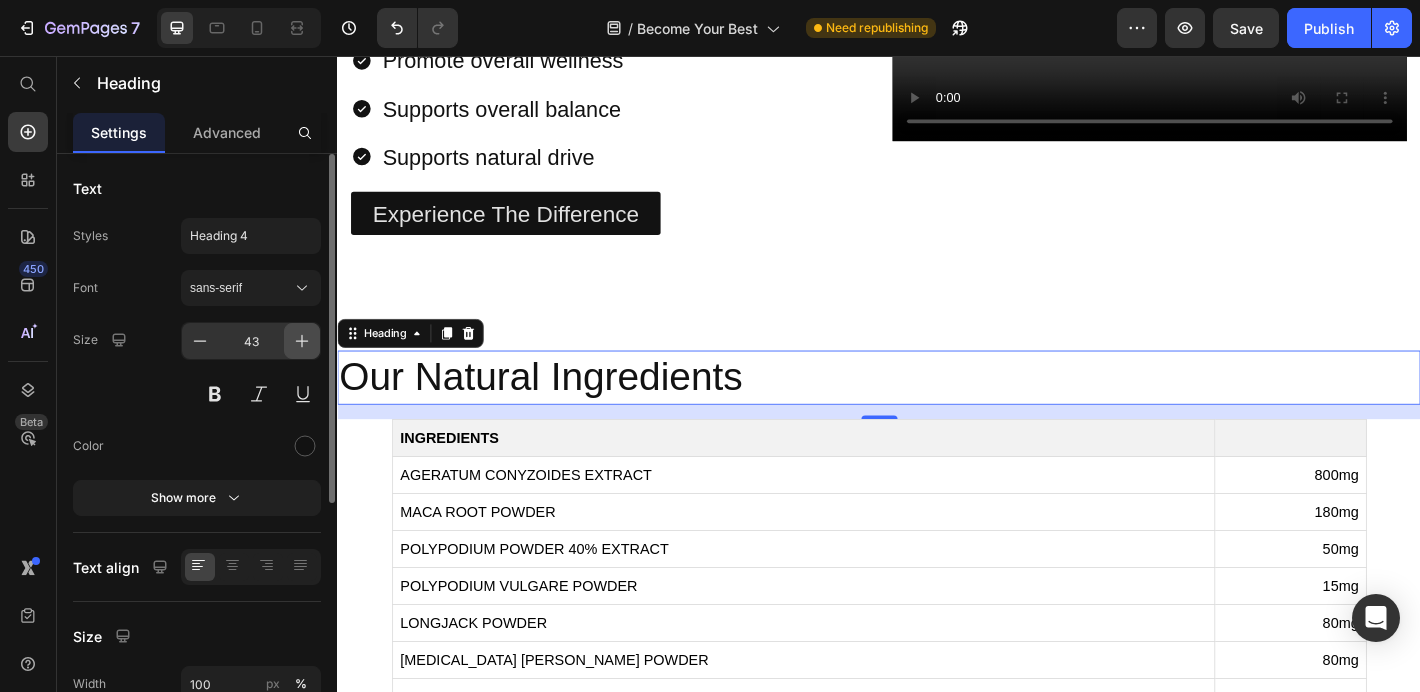 click 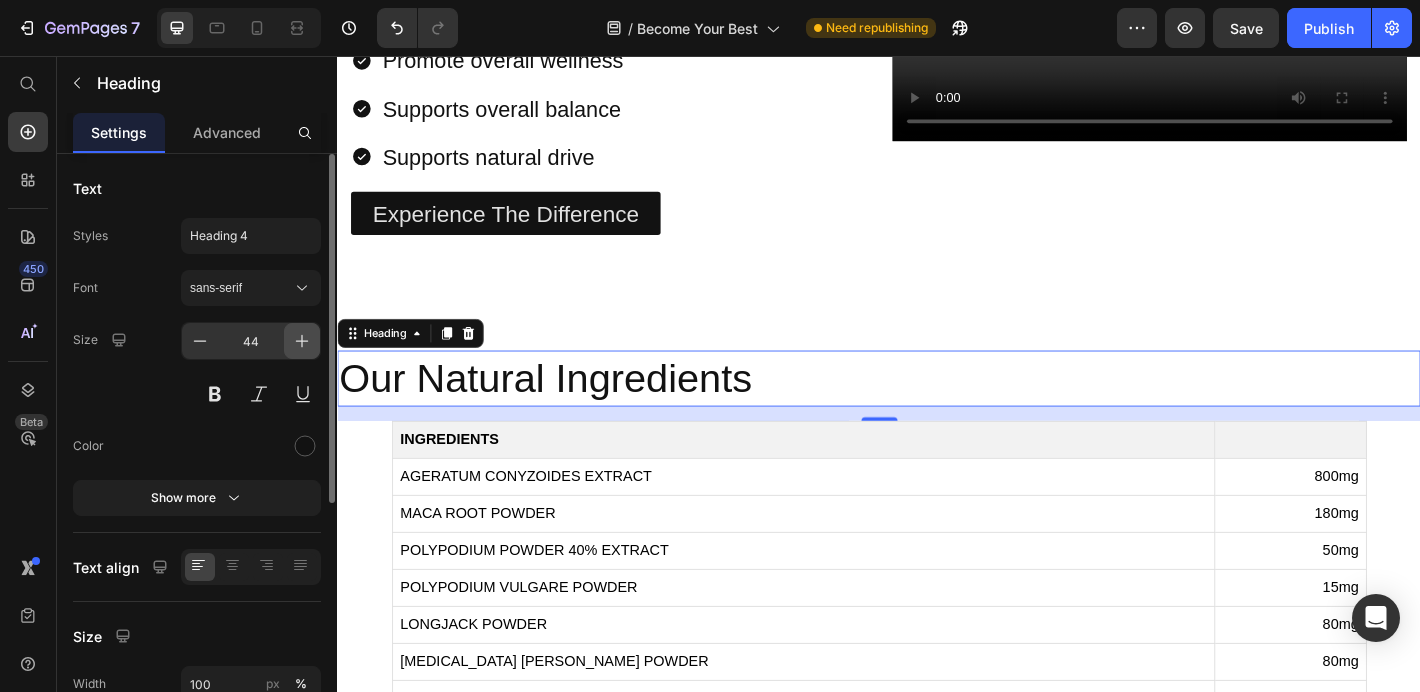 click 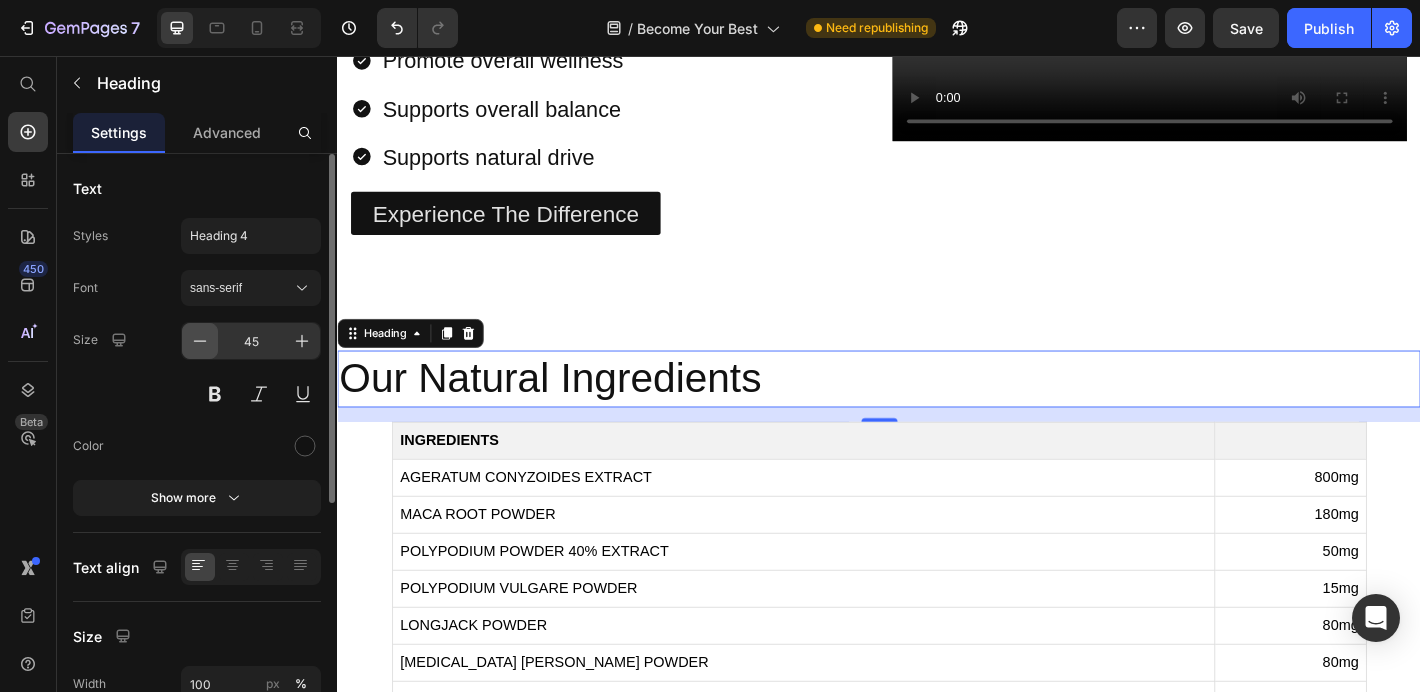 click 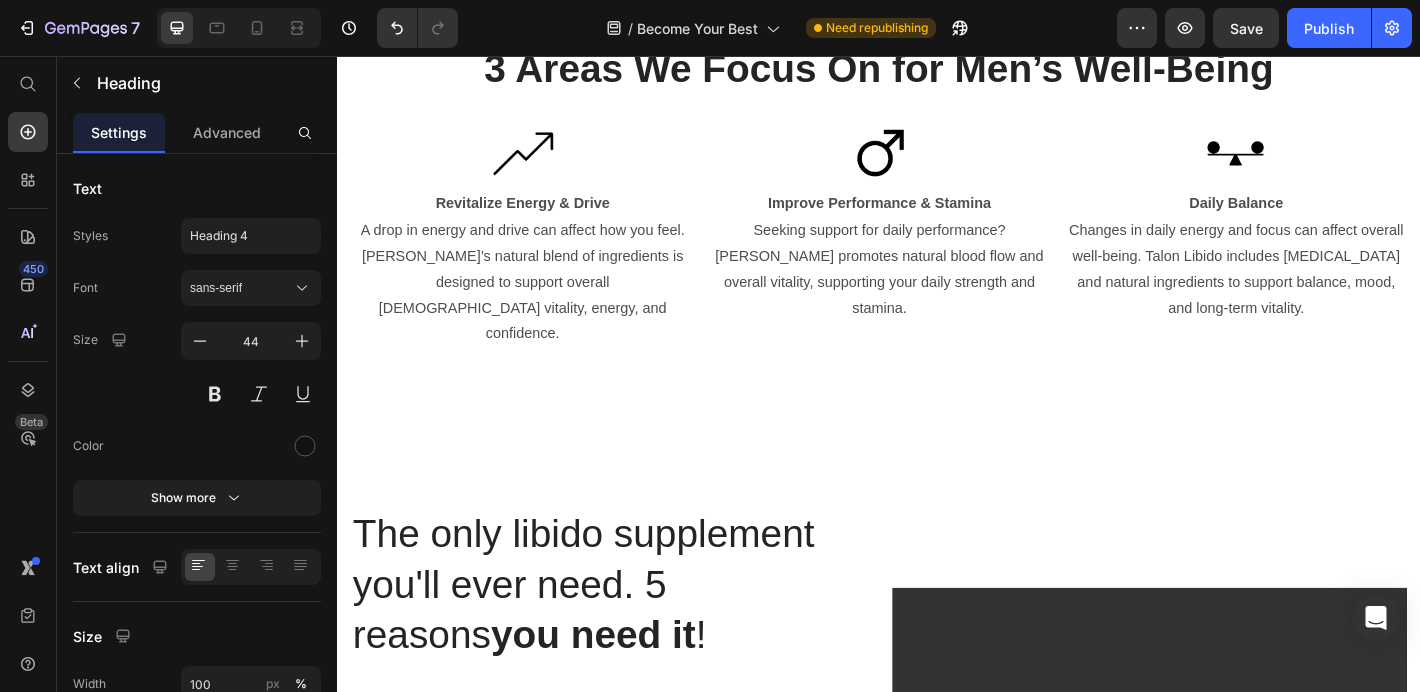 scroll, scrollTop: 1123, scrollLeft: 0, axis: vertical 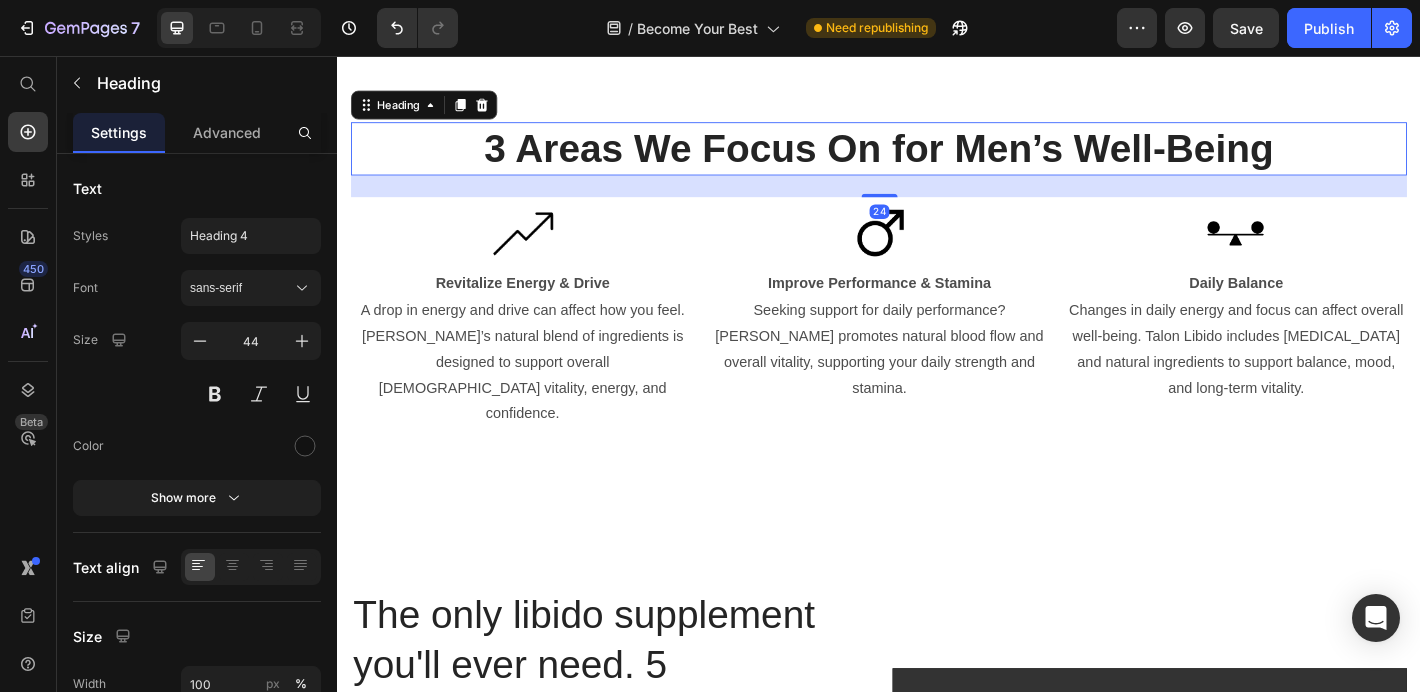 click on "3 Areas We Focus On for Men’s Well-Being" at bounding box center (937, 158) 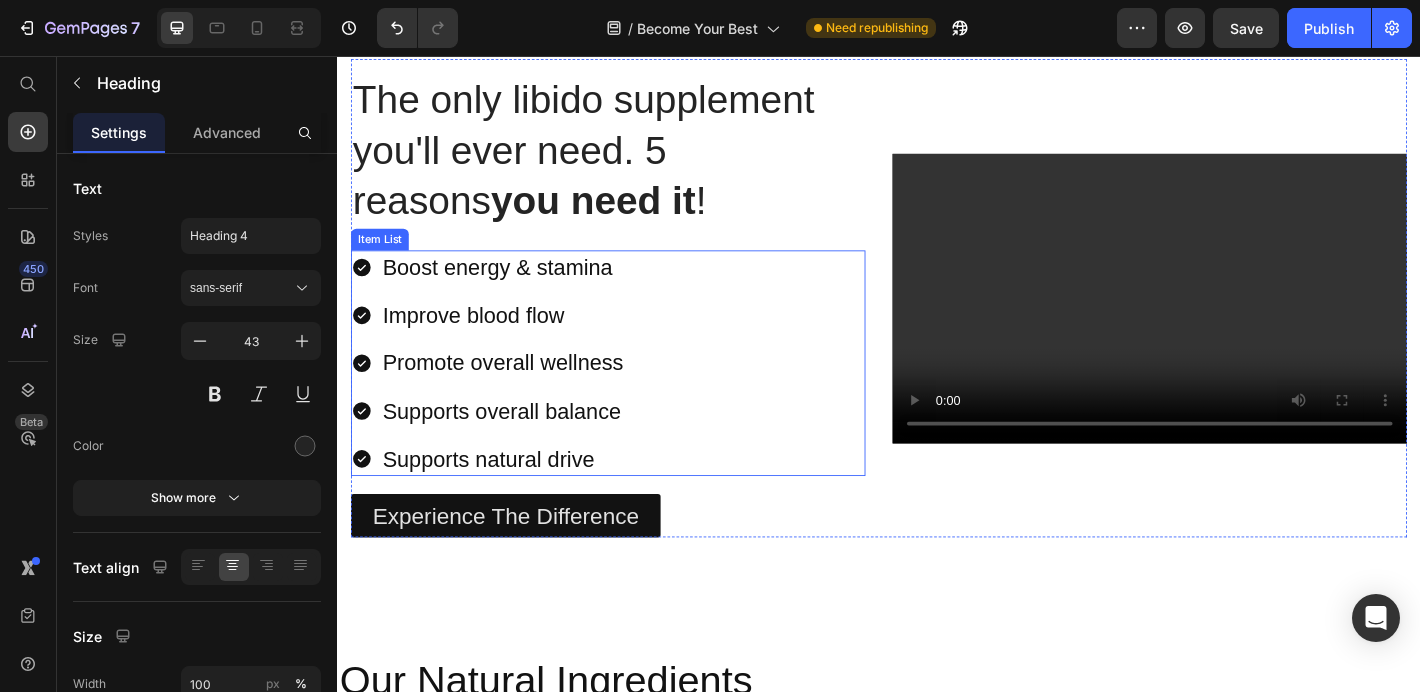 scroll, scrollTop: 1833, scrollLeft: 0, axis: vertical 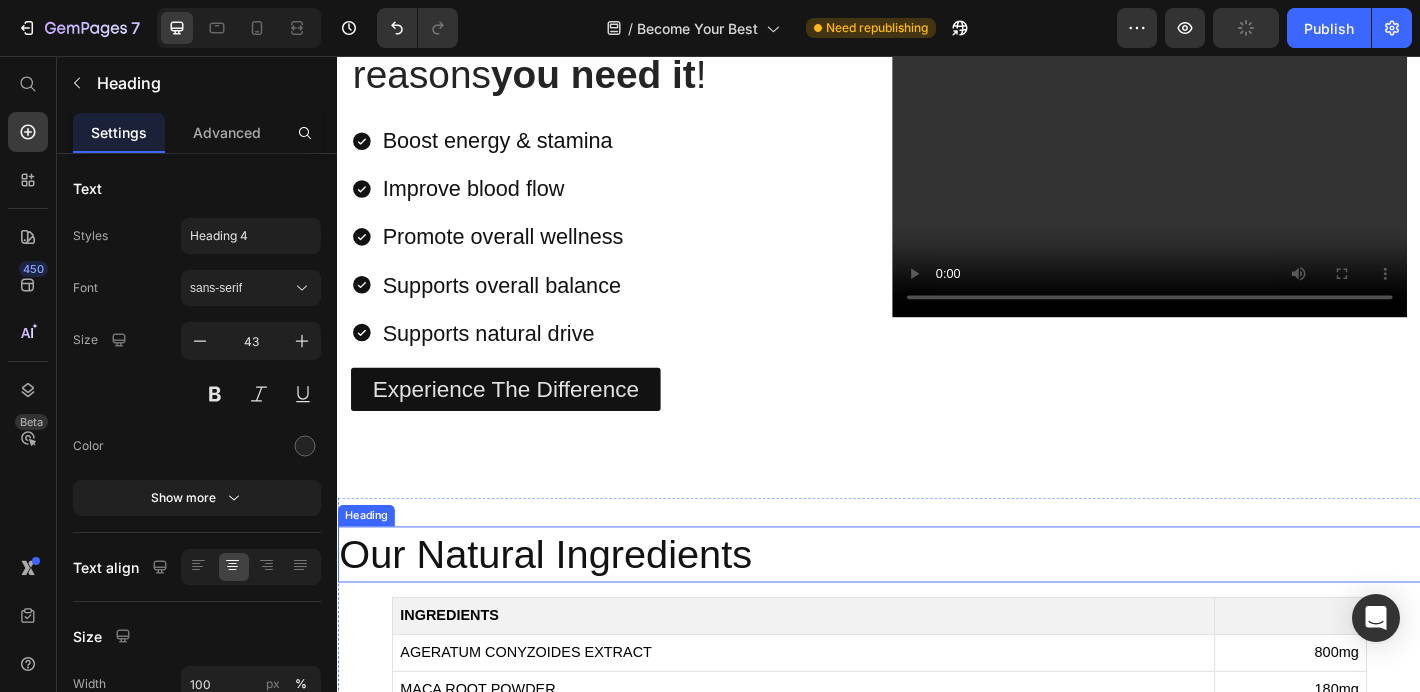 click on "Our Natural Ingredients" at bounding box center (937, 607) 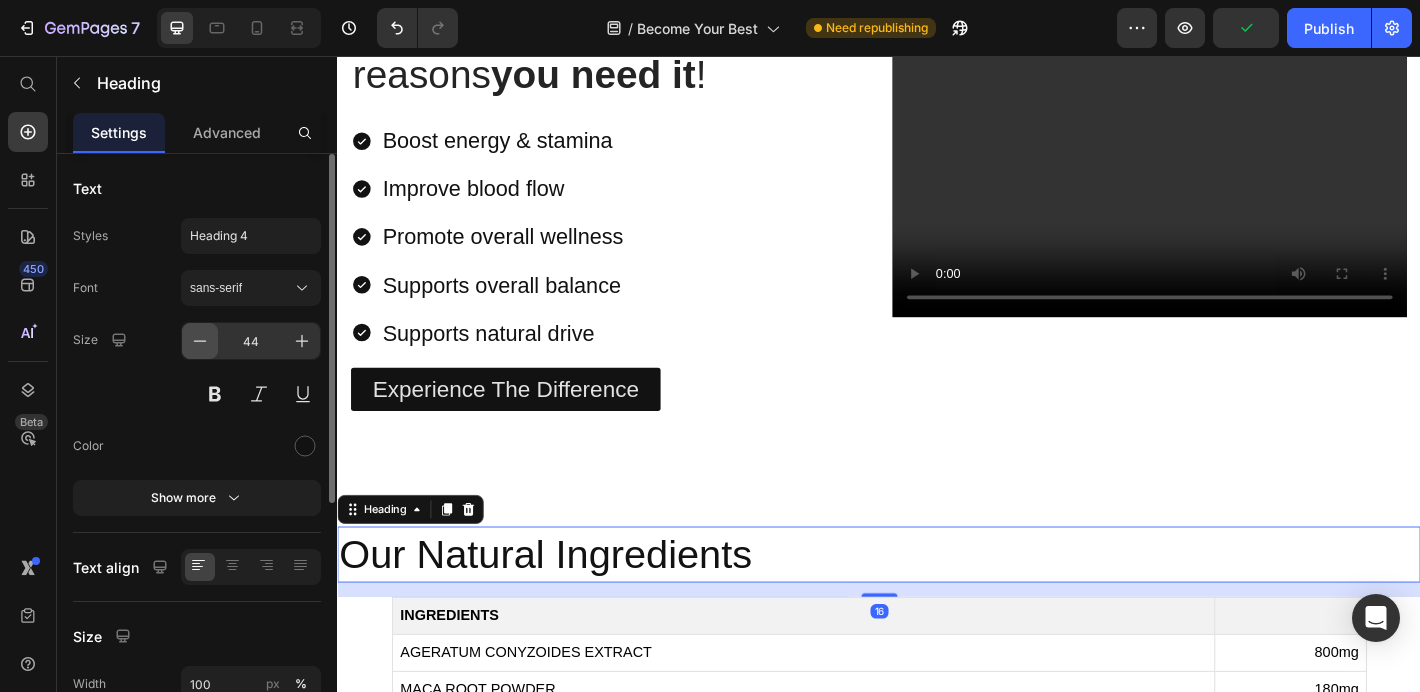 click 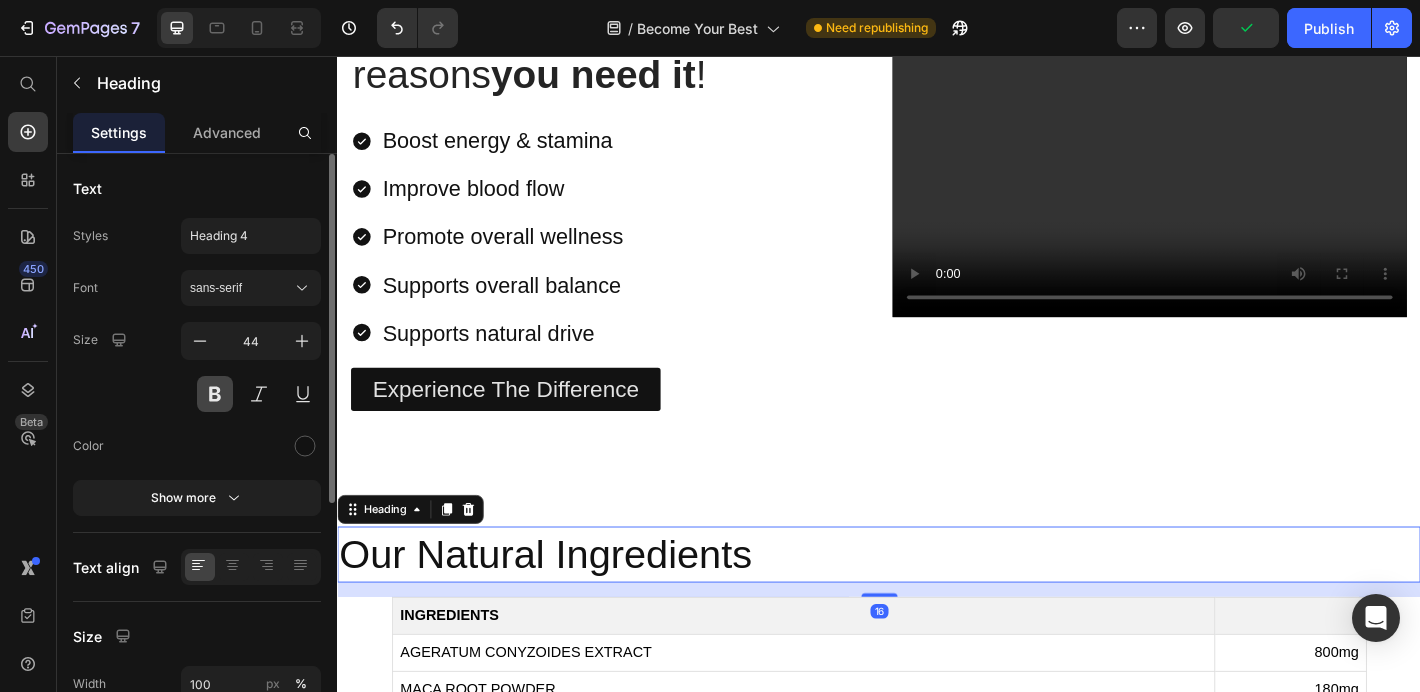 type on "43" 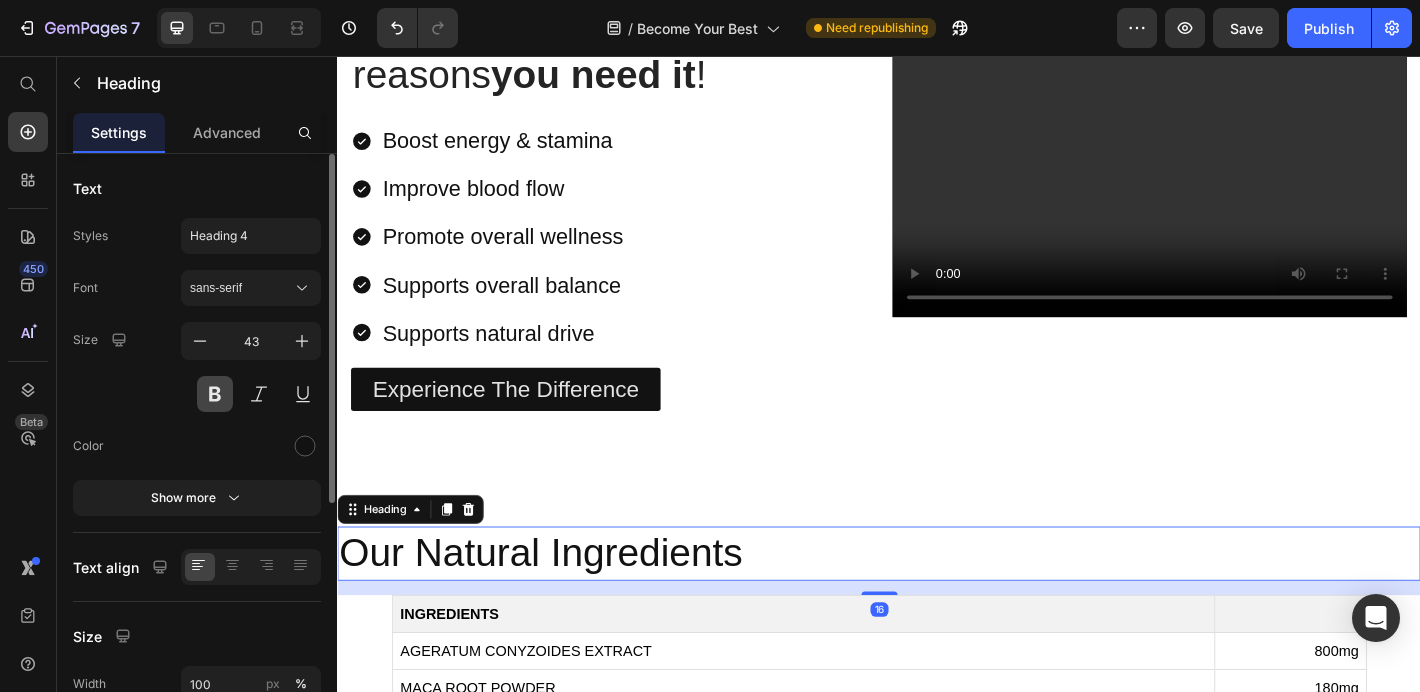 click at bounding box center (215, 394) 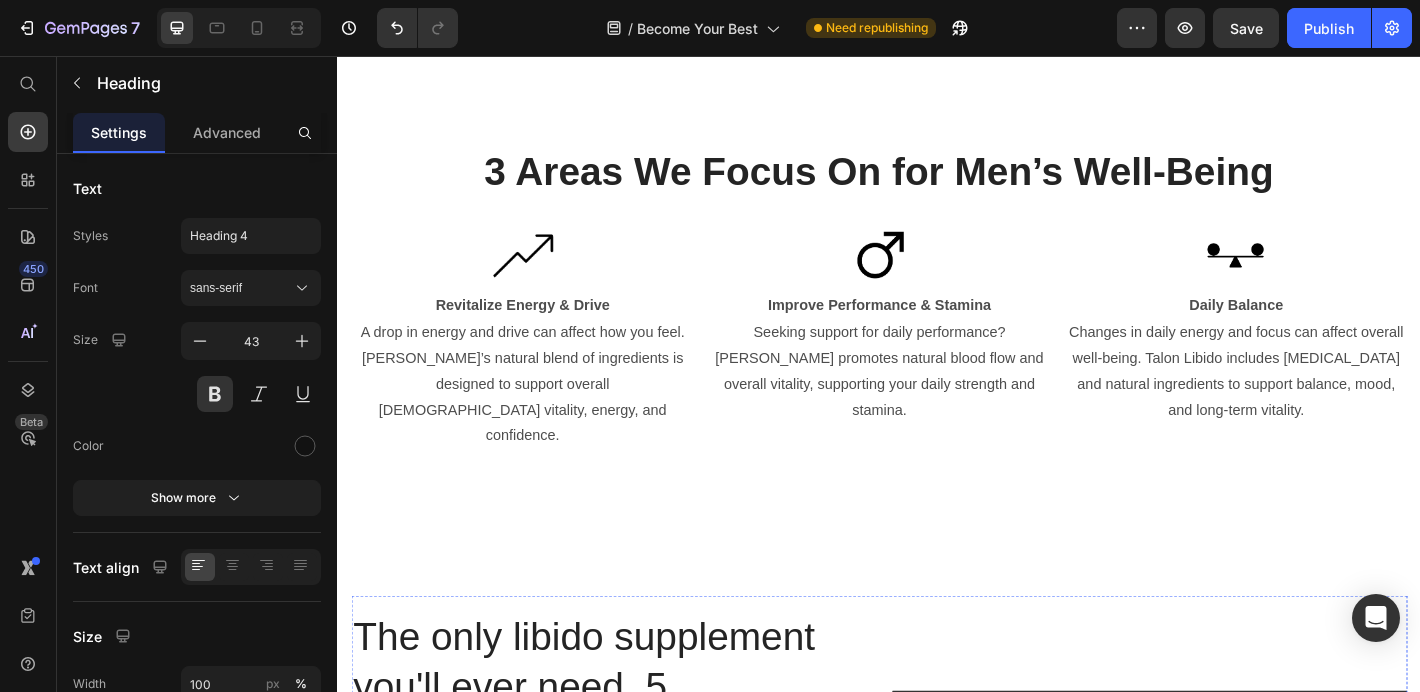 scroll, scrollTop: 1096, scrollLeft: 0, axis: vertical 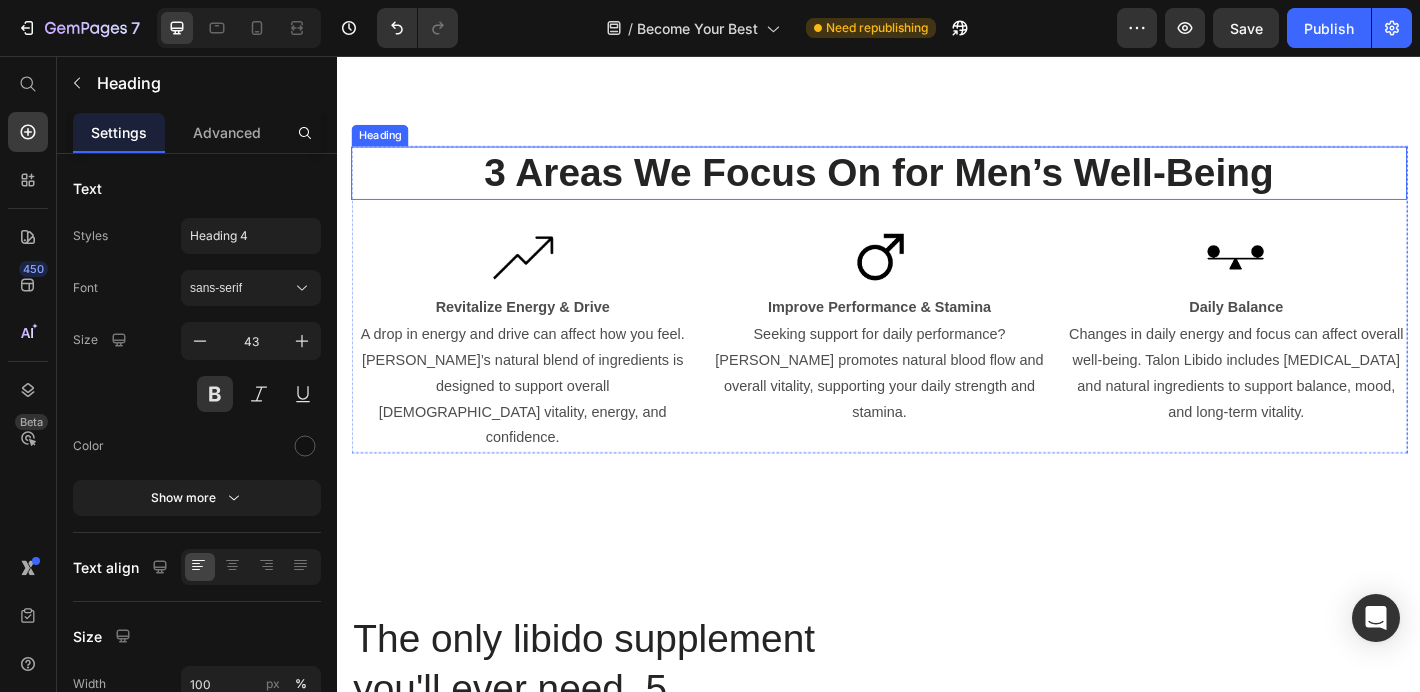 click on "3 Areas We Focus On for Men’s Well-Being" at bounding box center (937, 185) 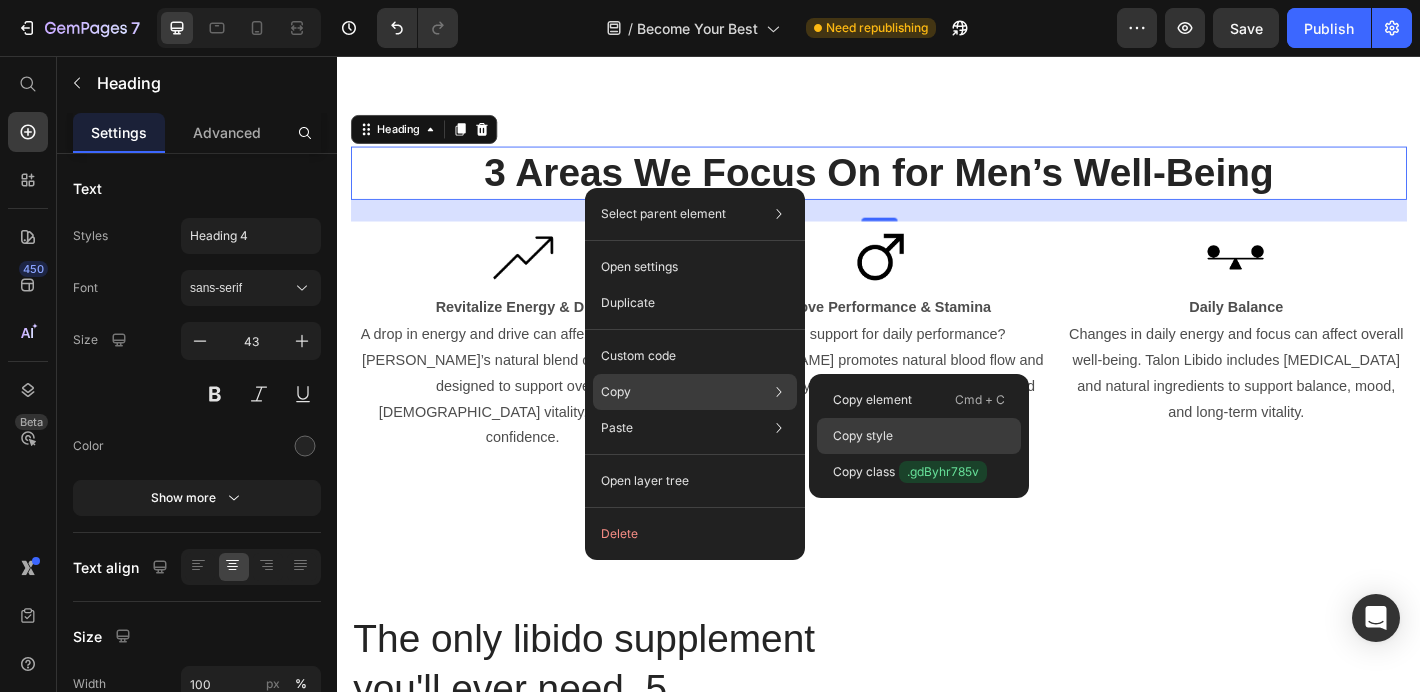 click on "Copy style" at bounding box center [863, 436] 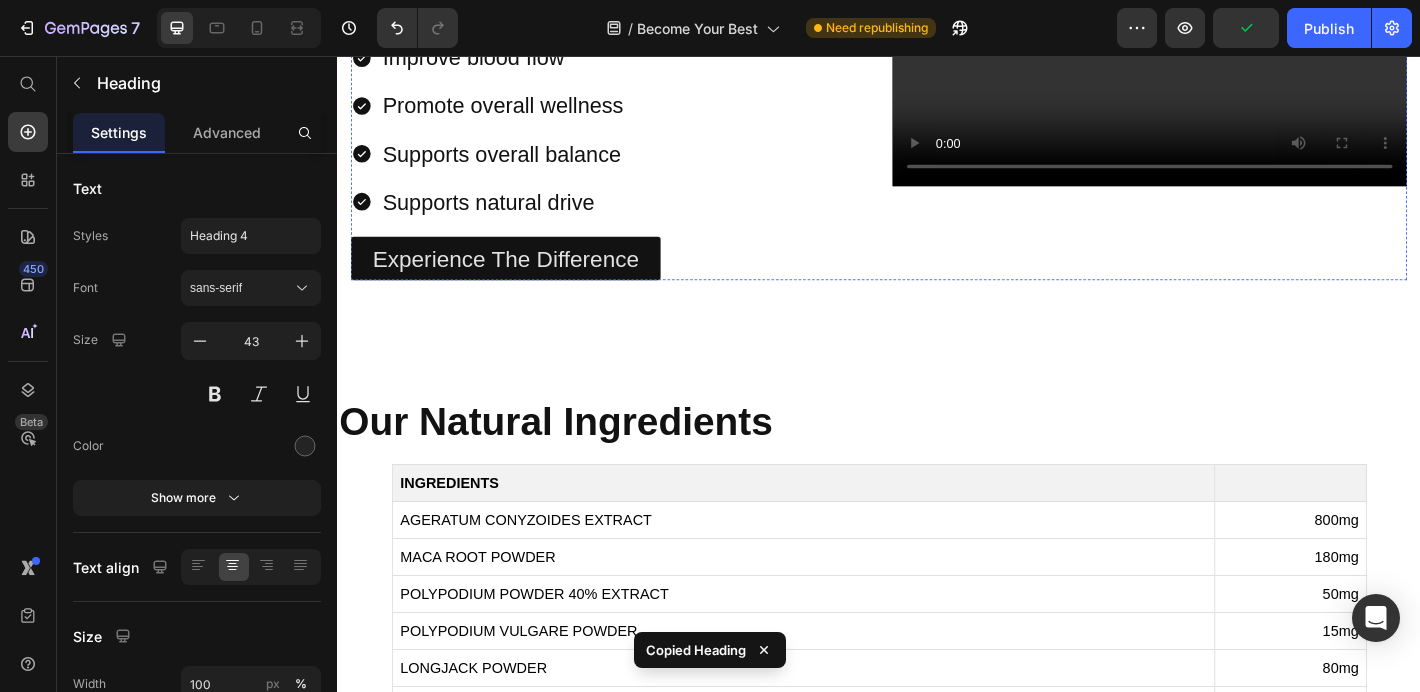 scroll, scrollTop: 1984, scrollLeft: 0, axis: vertical 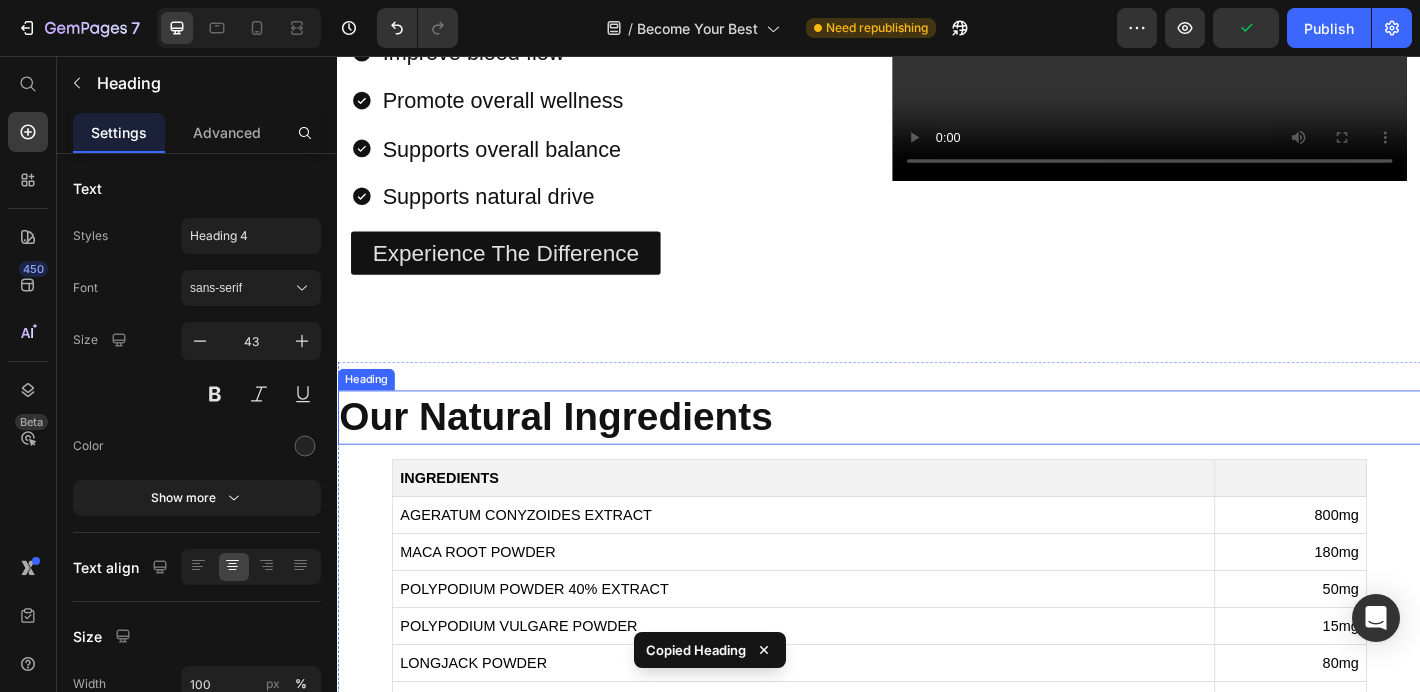 click on "Our Natural Ingredients" at bounding box center [937, 456] 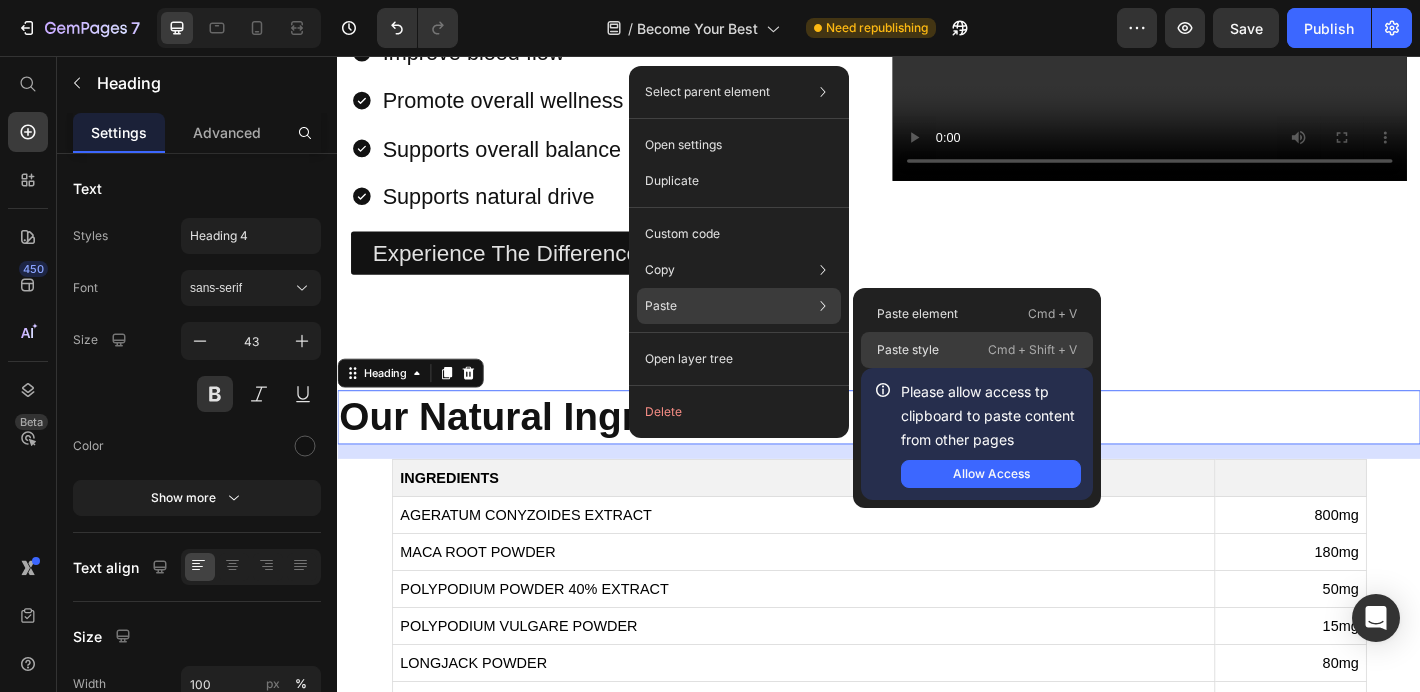 click on "Paste style  Cmd + Shift + V" 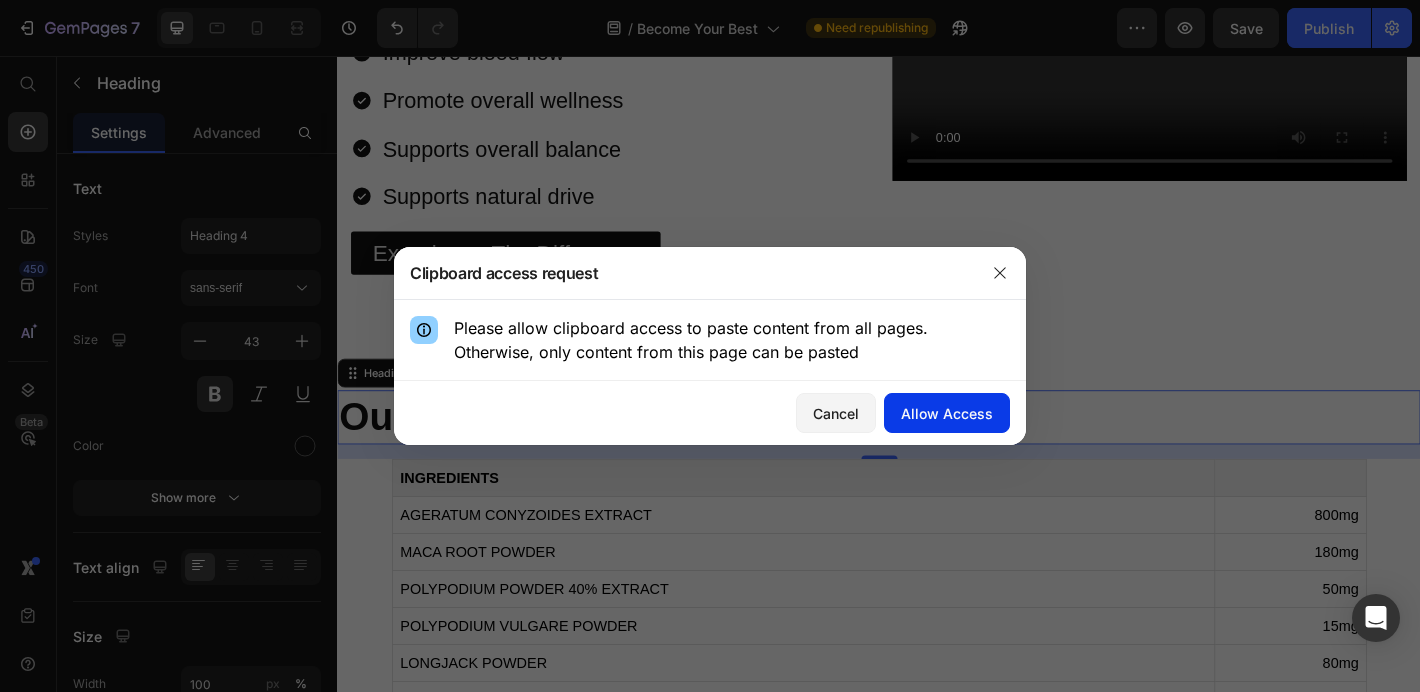 click on "Allow Access" at bounding box center (947, 413) 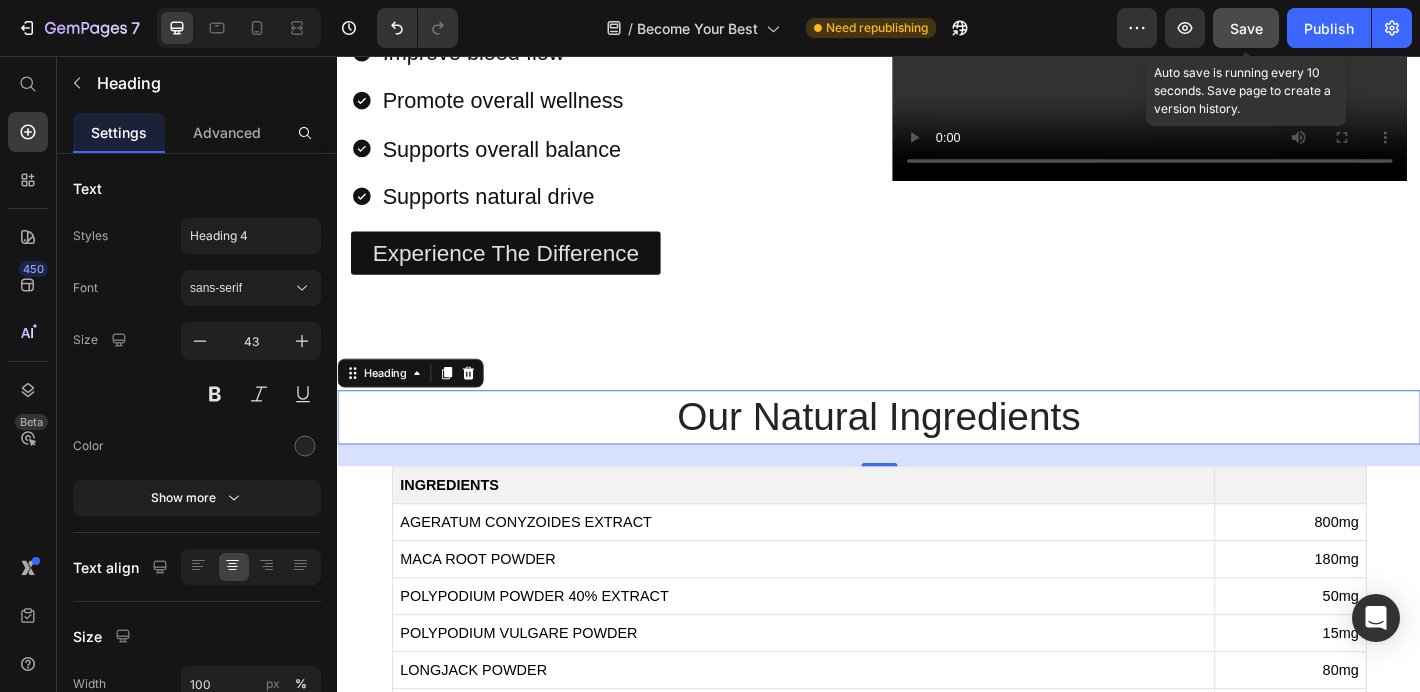 click on "Save" at bounding box center [1246, 28] 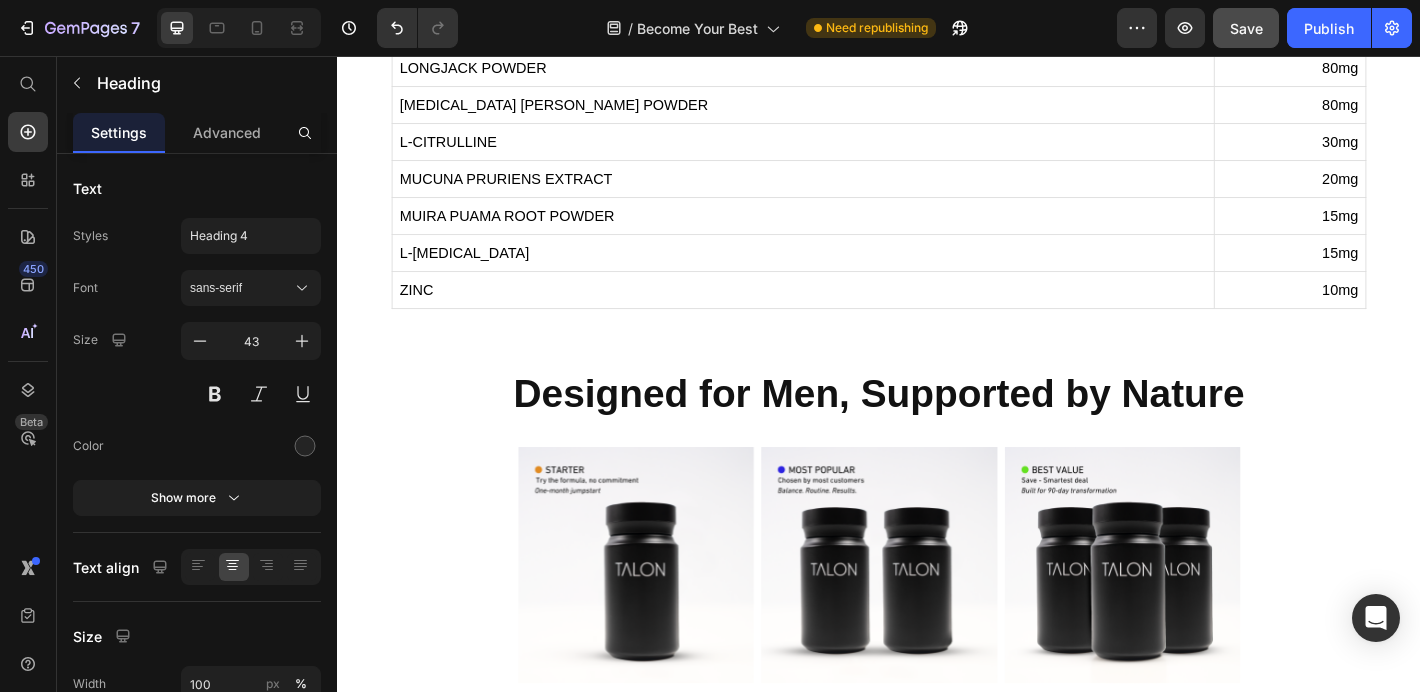 scroll, scrollTop: 2640, scrollLeft: 0, axis: vertical 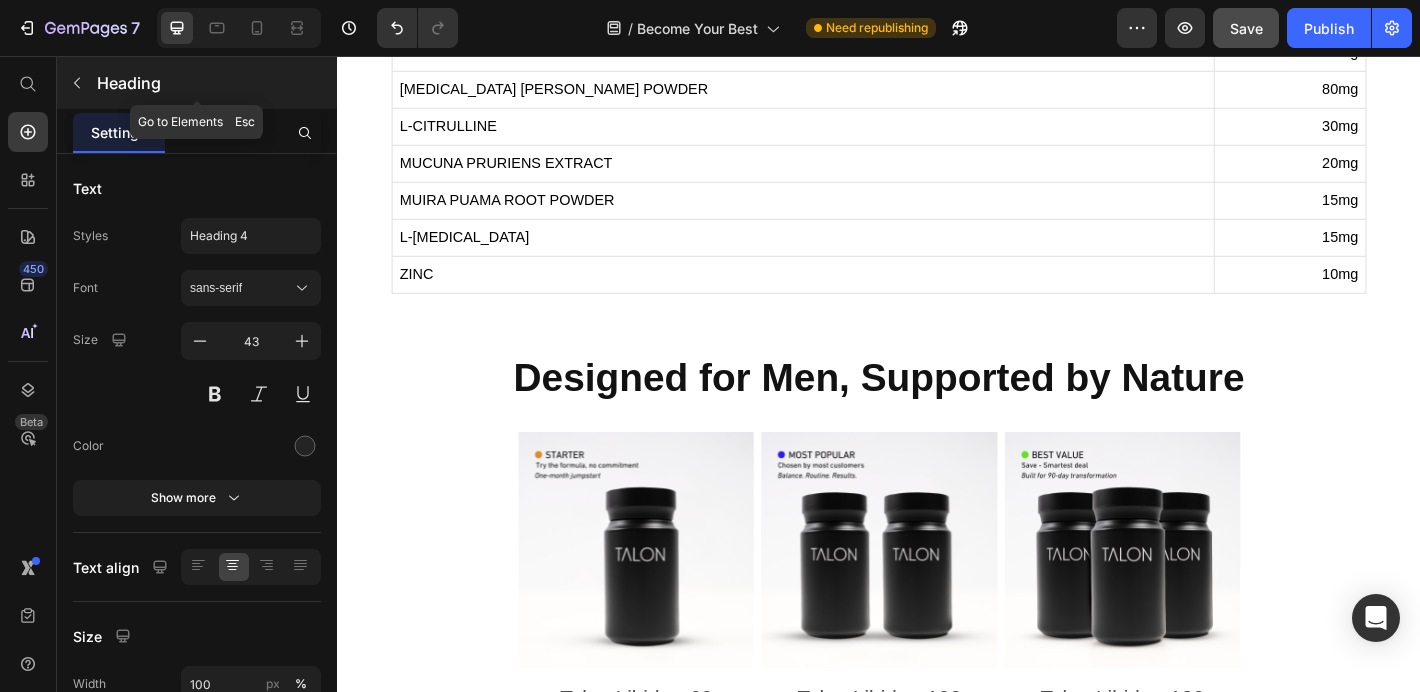 click 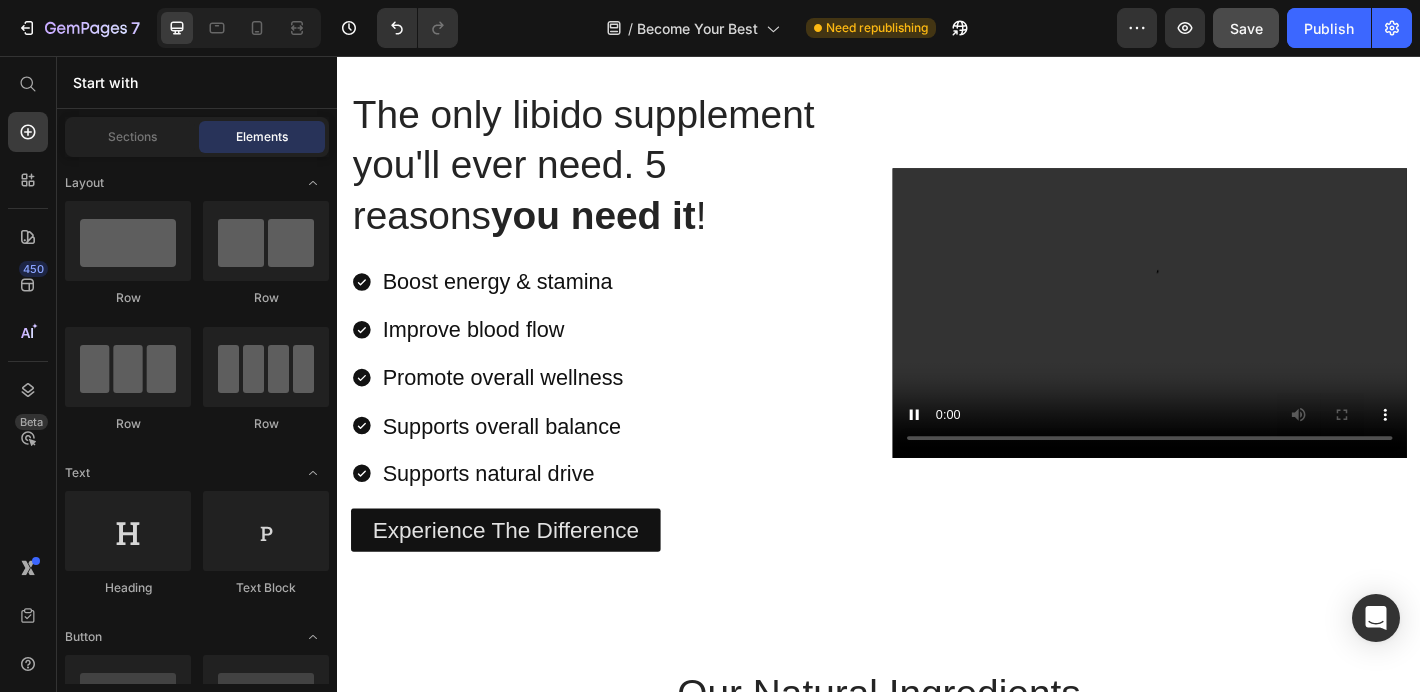 scroll, scrollTop: 1620, scrollLeft: 0, axis: vertical 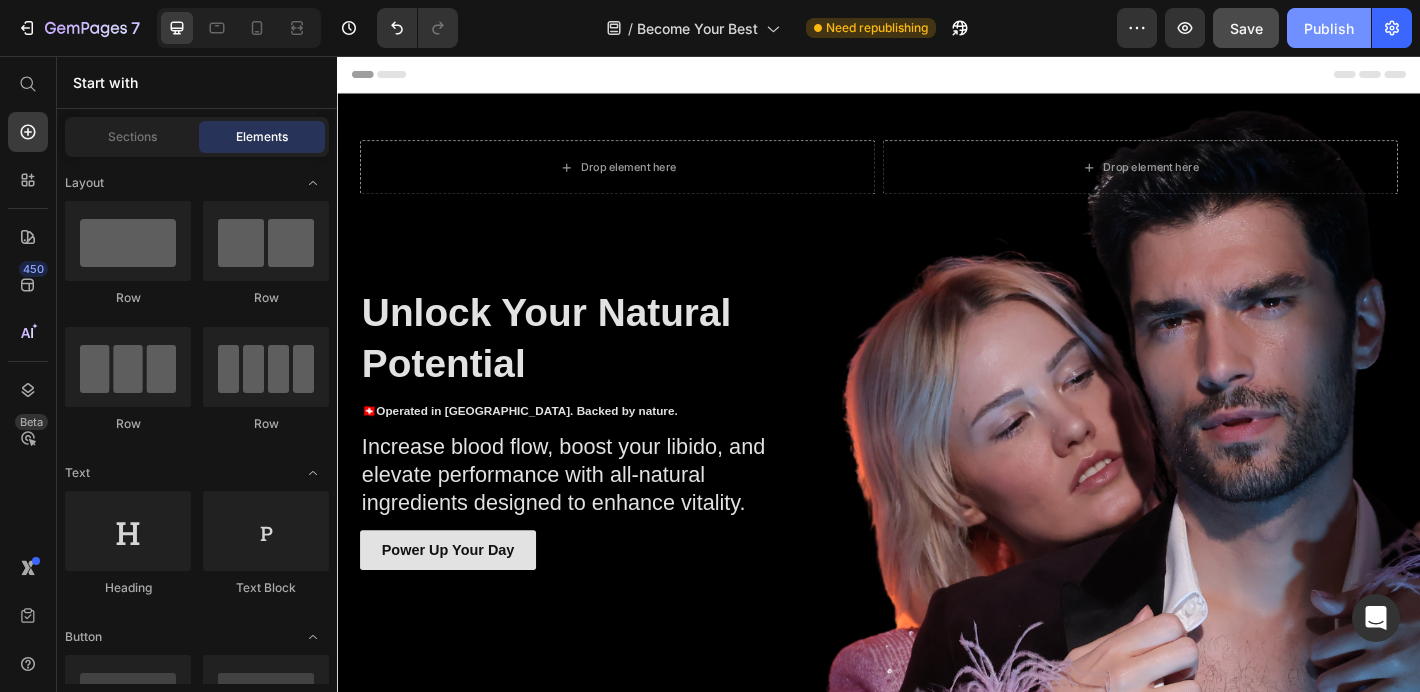 click on "Publish" at bounding box center (1329, 28) 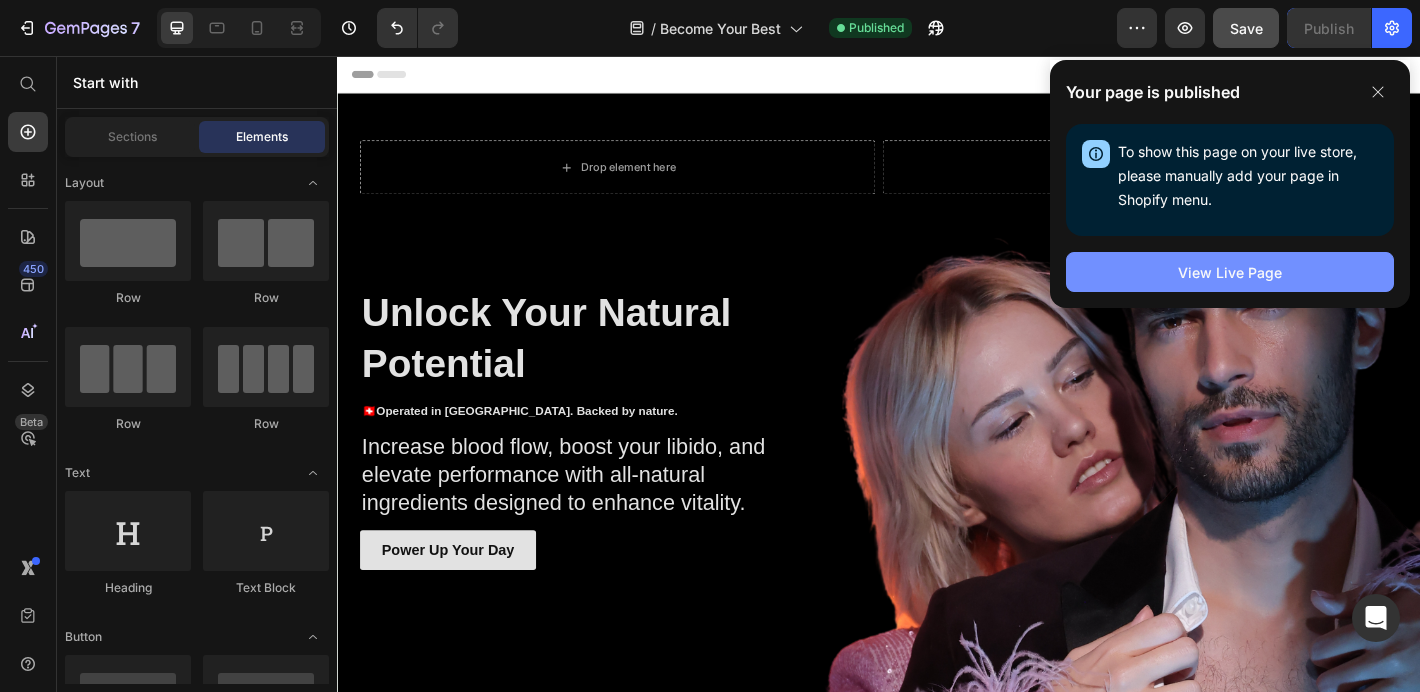 click on "View Live Page" at bounding box center (1230, 272) 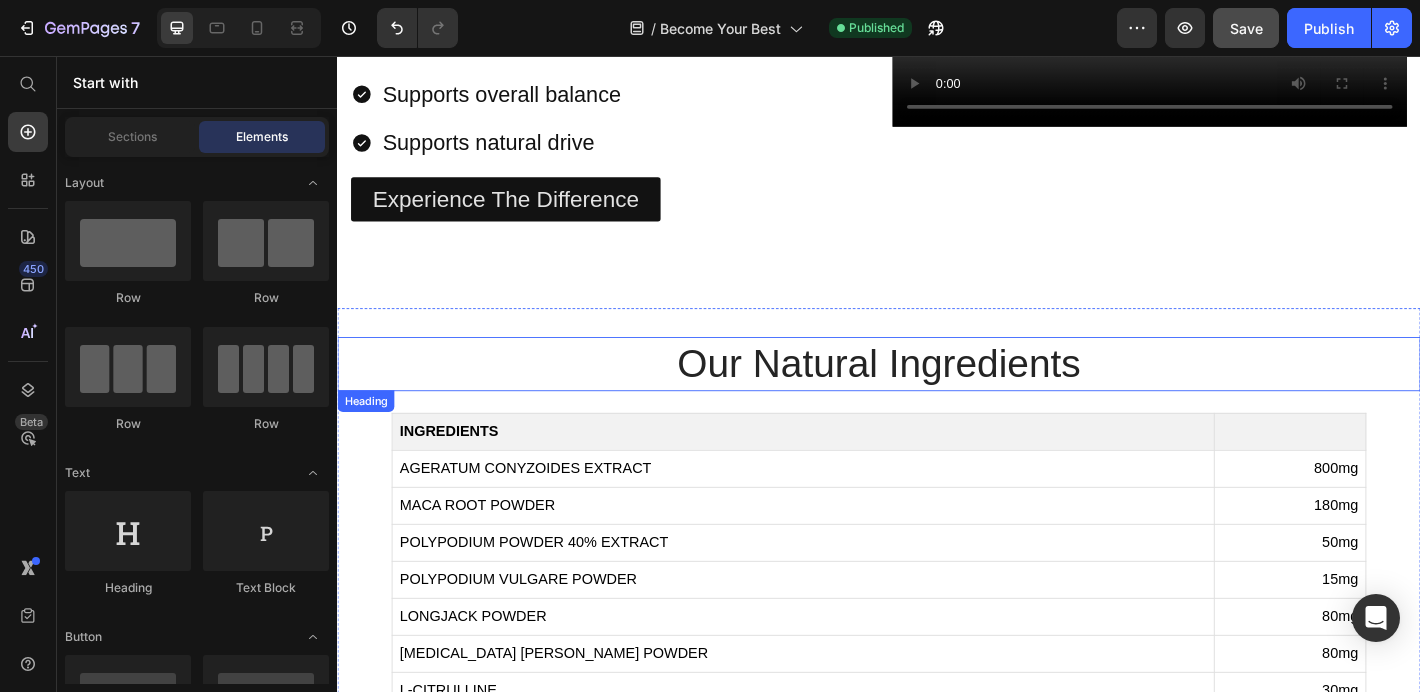 scroll, scrollTop: 1477, scrollLeft: 0, axis: vertical 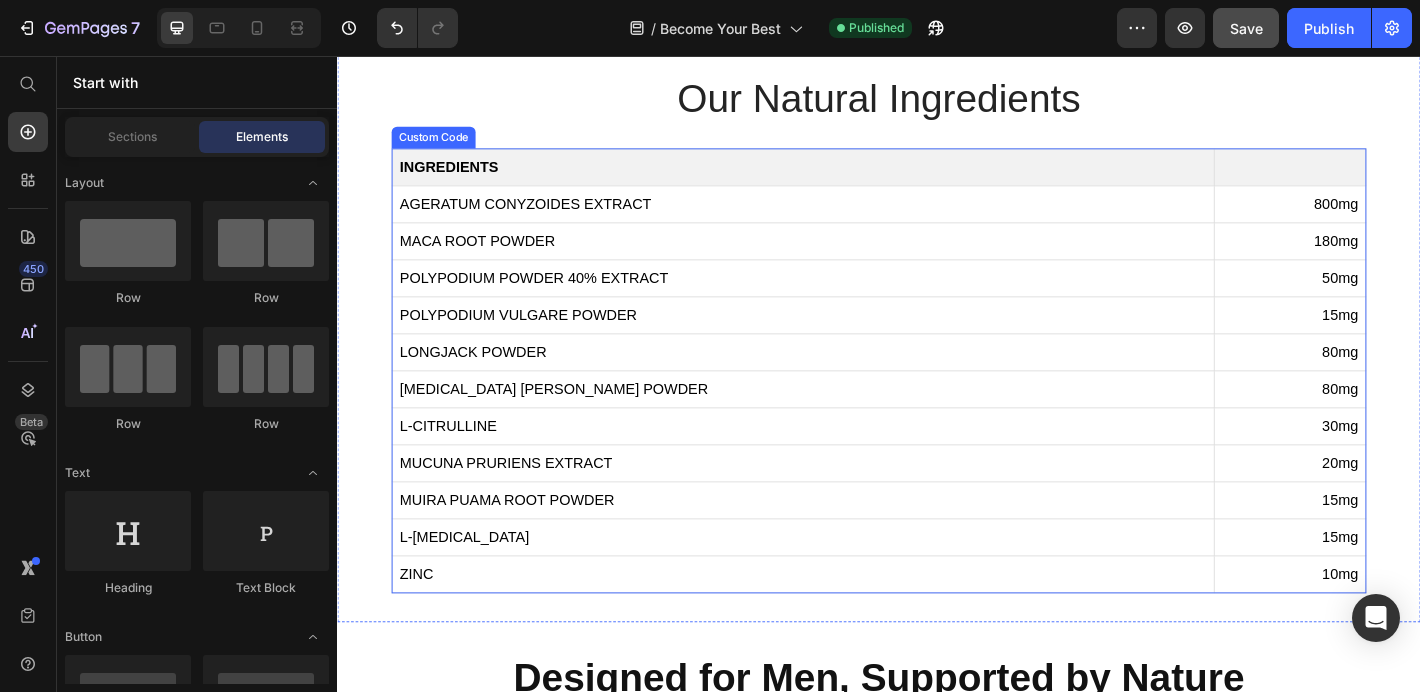 click on "INGREDIENTS" at bounding box center [853, 178] 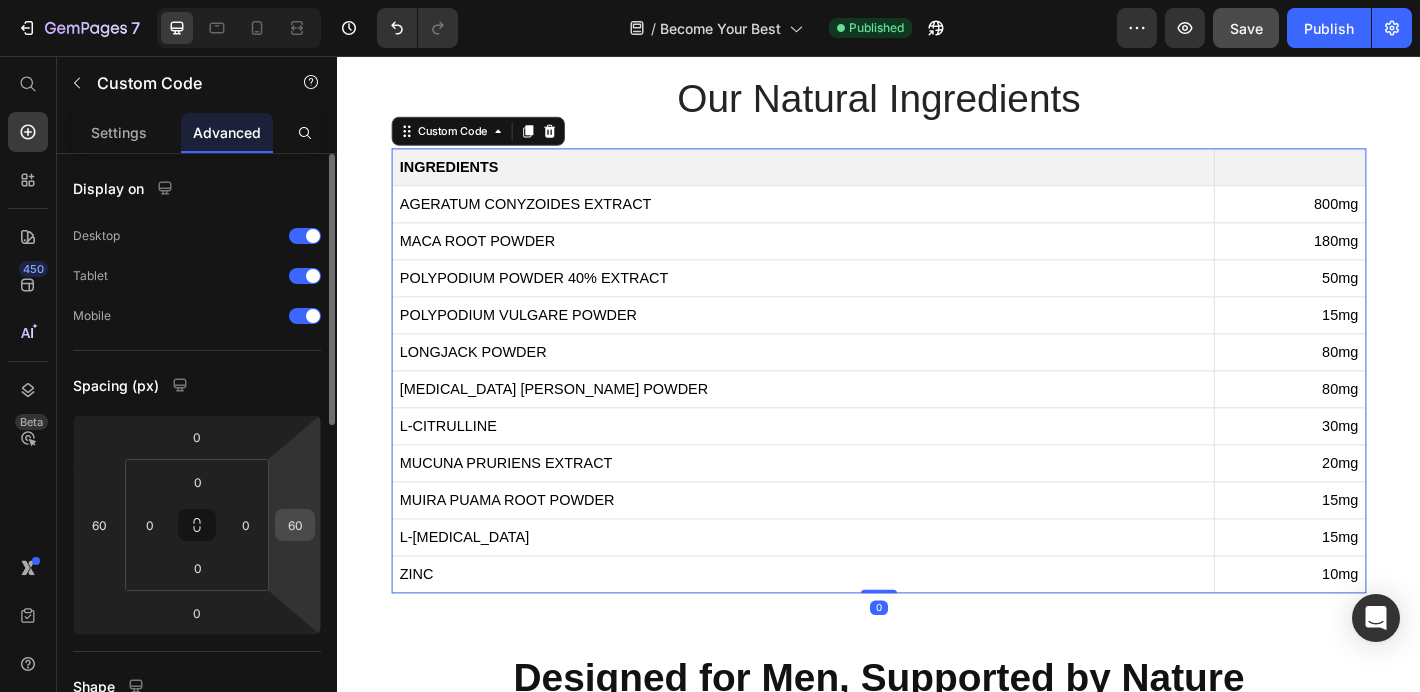 click on "60" at bounding box center [295, 525] 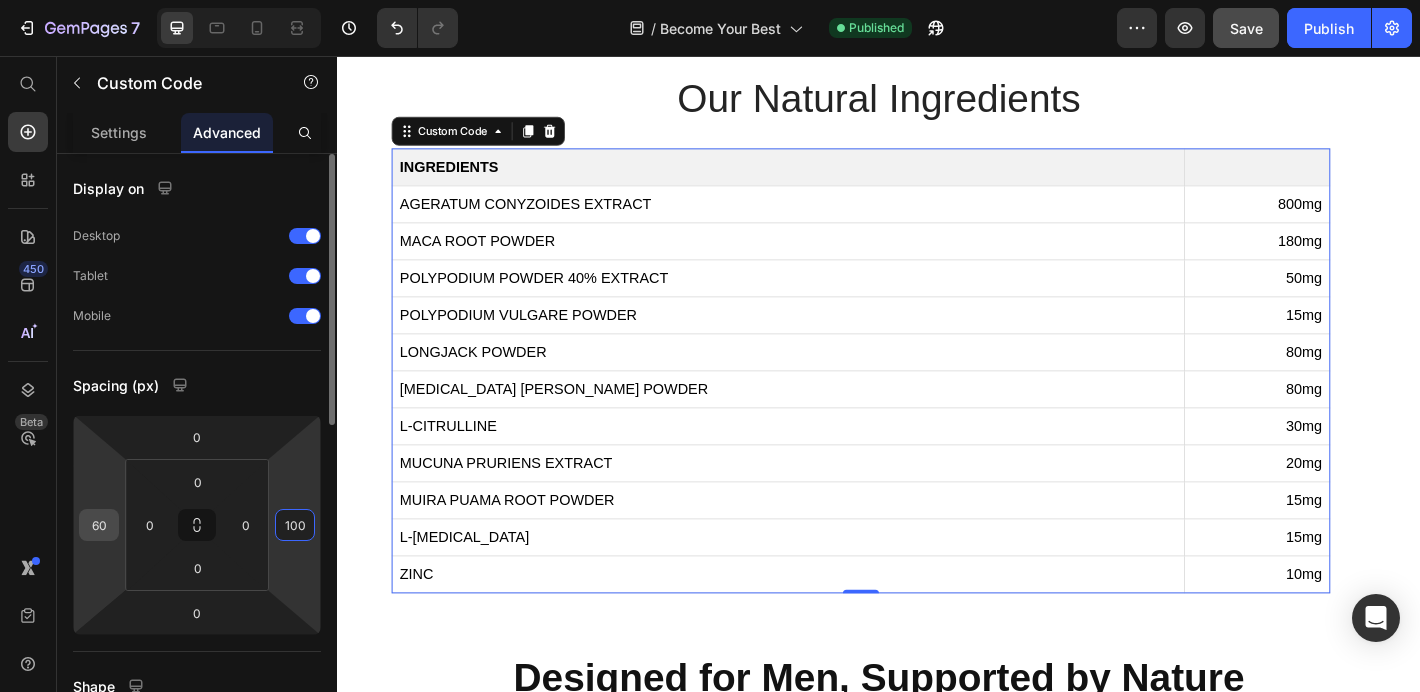 type on "100" 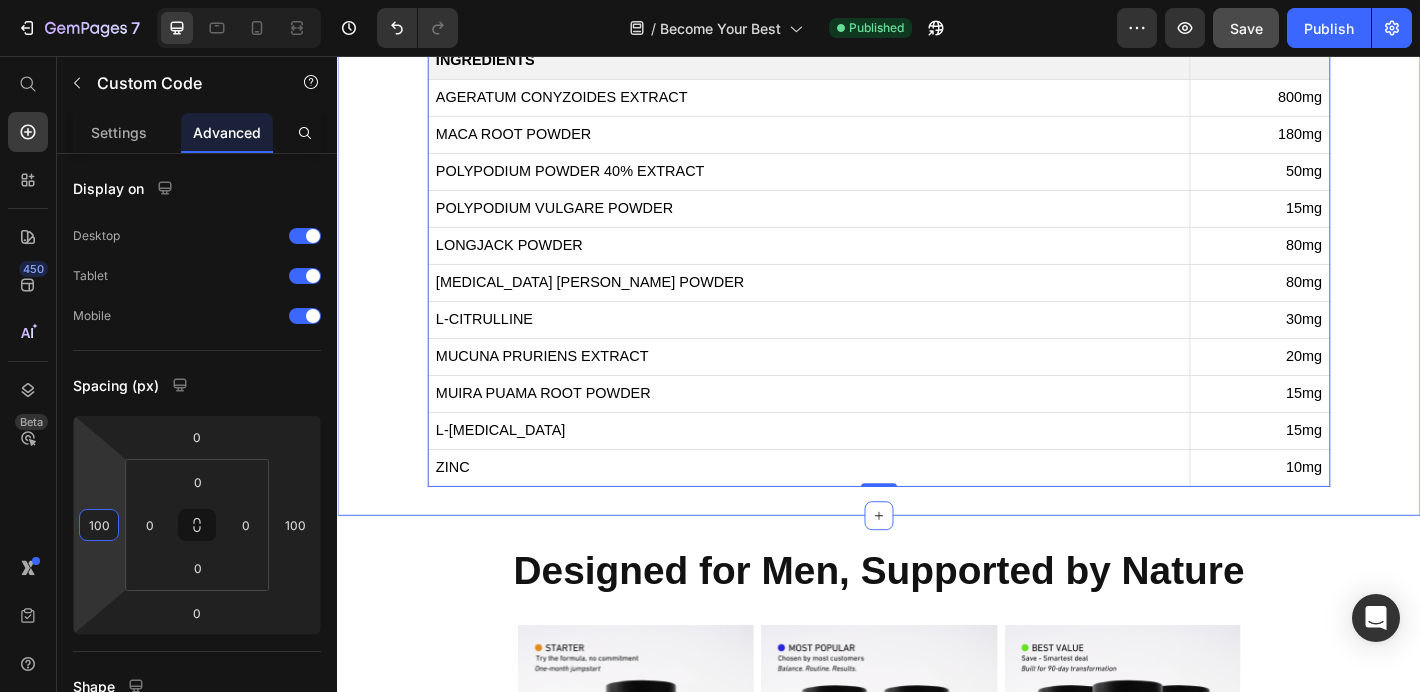 scroll, scrollTop: 2427, scrollLeft: 0, axis: vertical 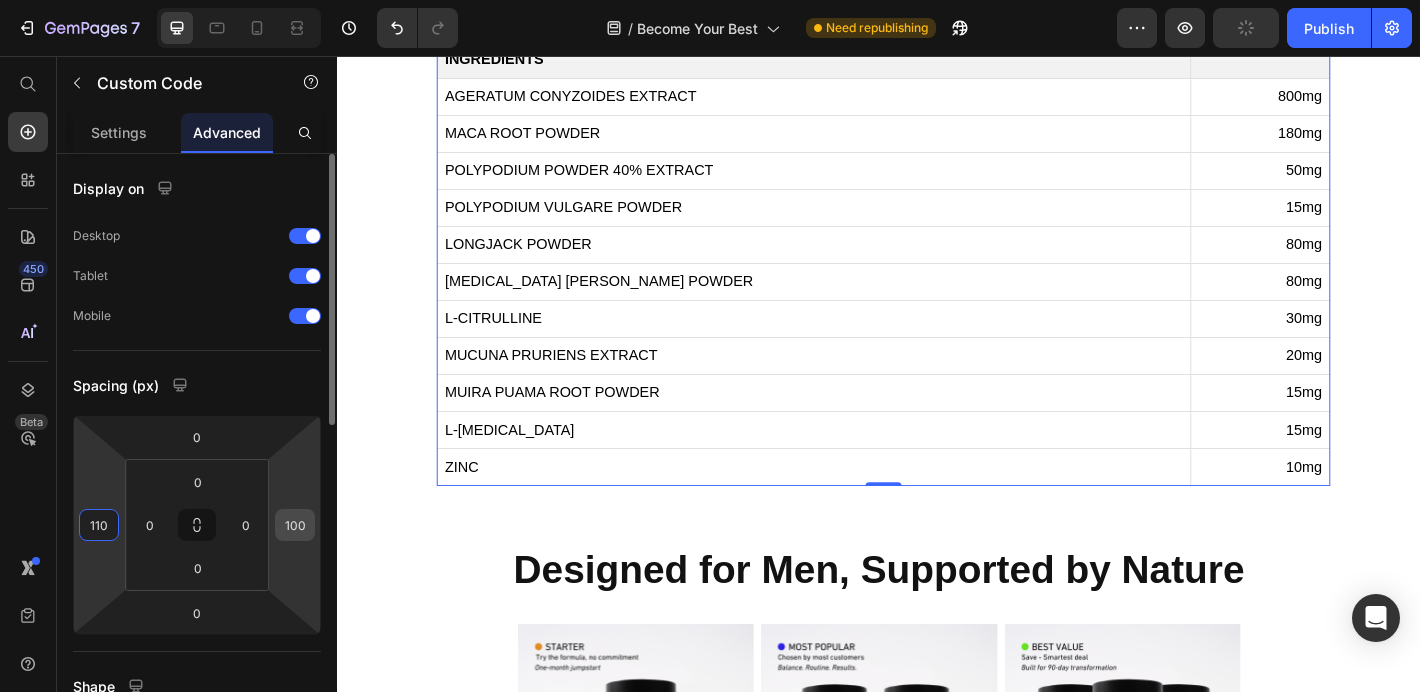 type on "110" 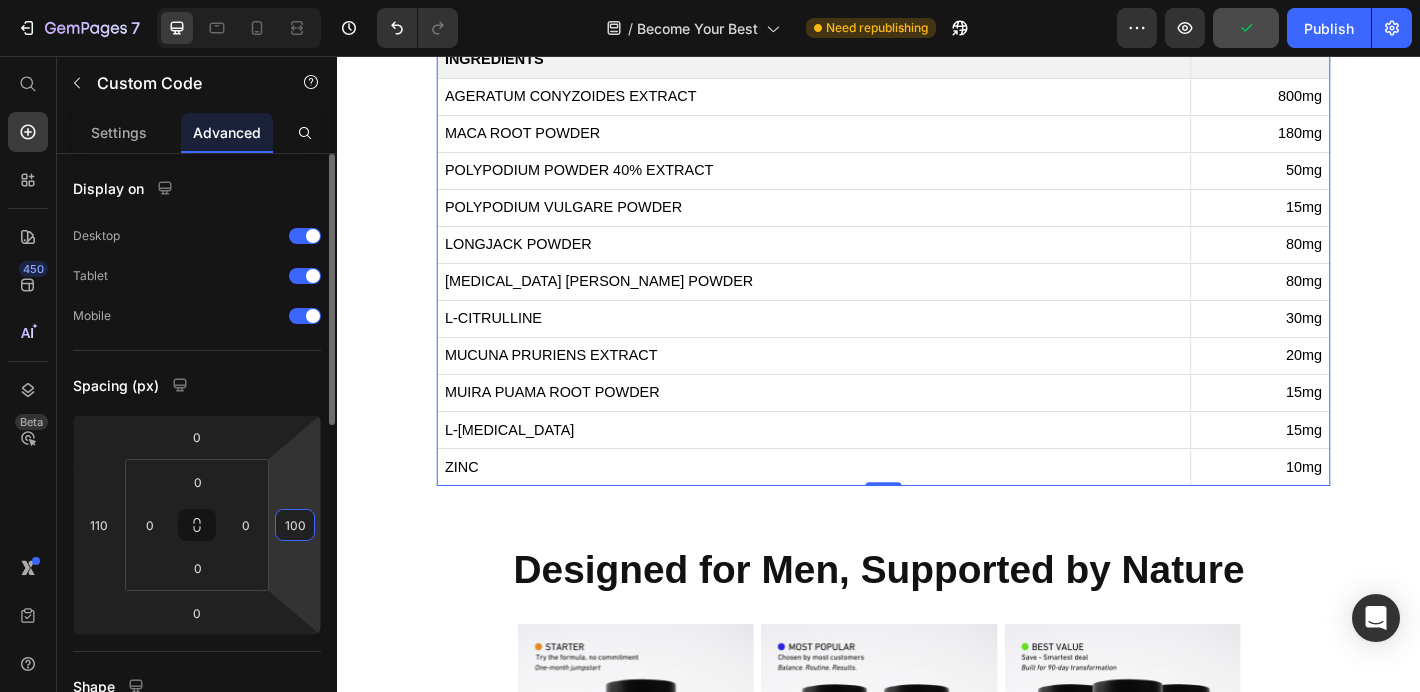 click on "100" at bounding box center (295, 525) 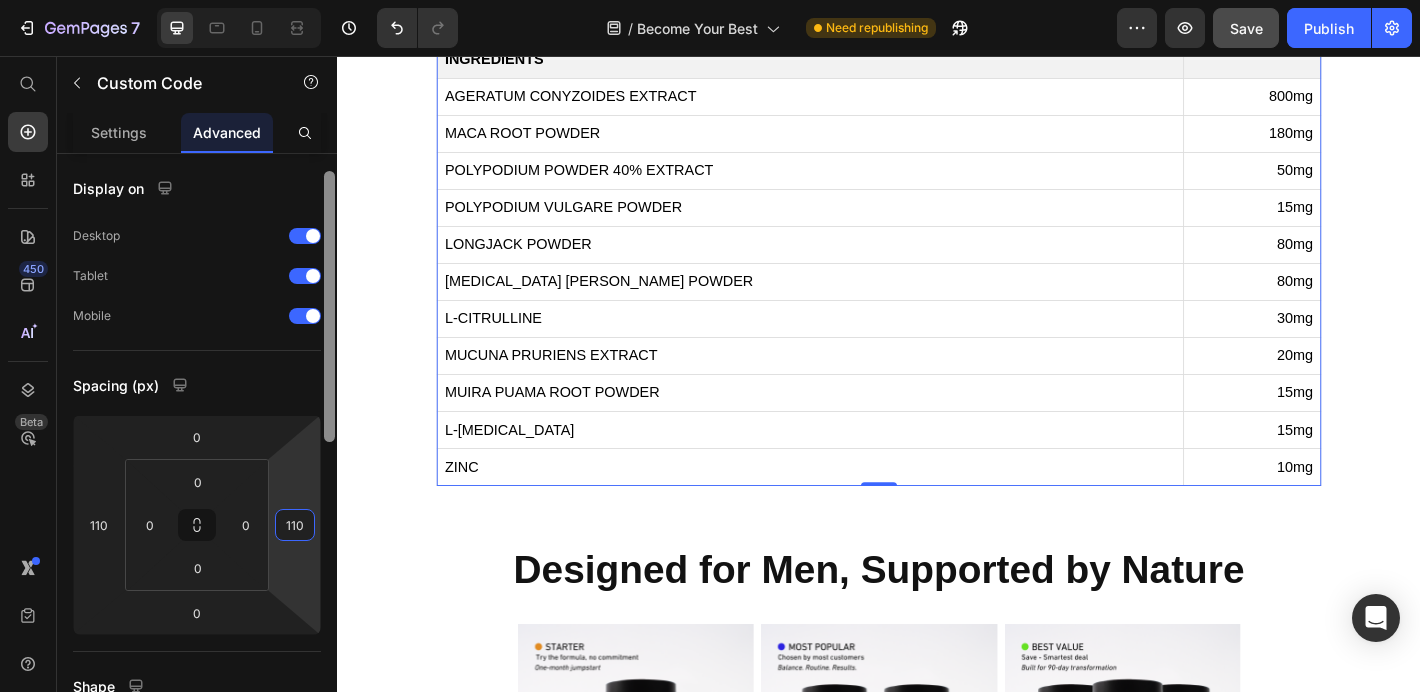 scroll, scrollTop: 38, scrollLeft: 0, axis: vertical 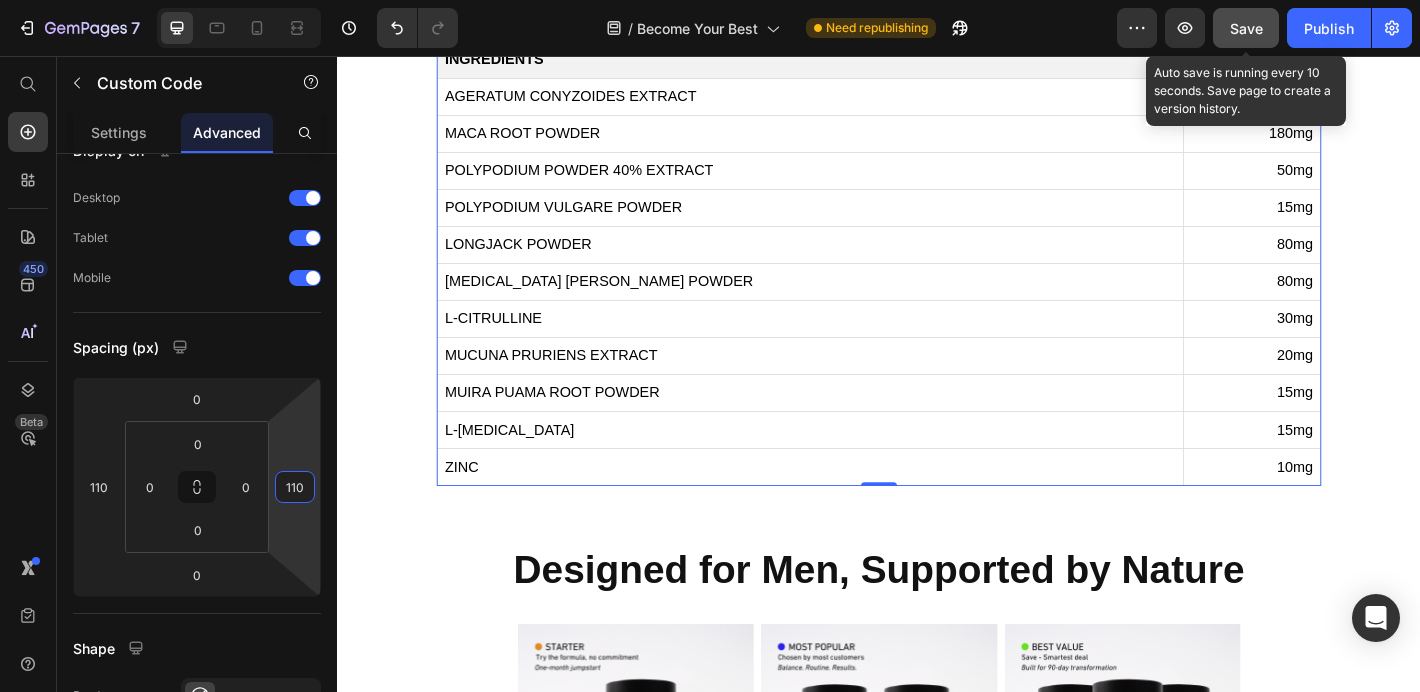 type on "110" 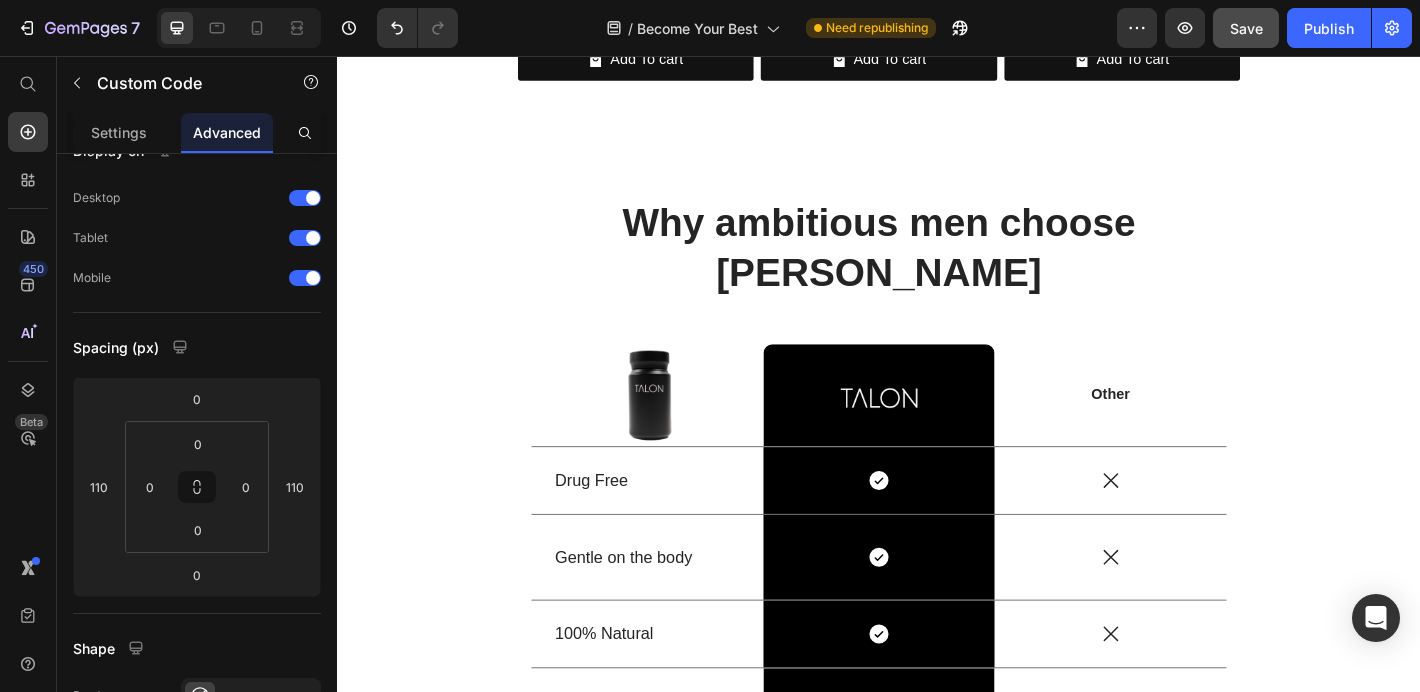 scroll, scrollTop: 3201, scrollLeft: 0, axis: vertical 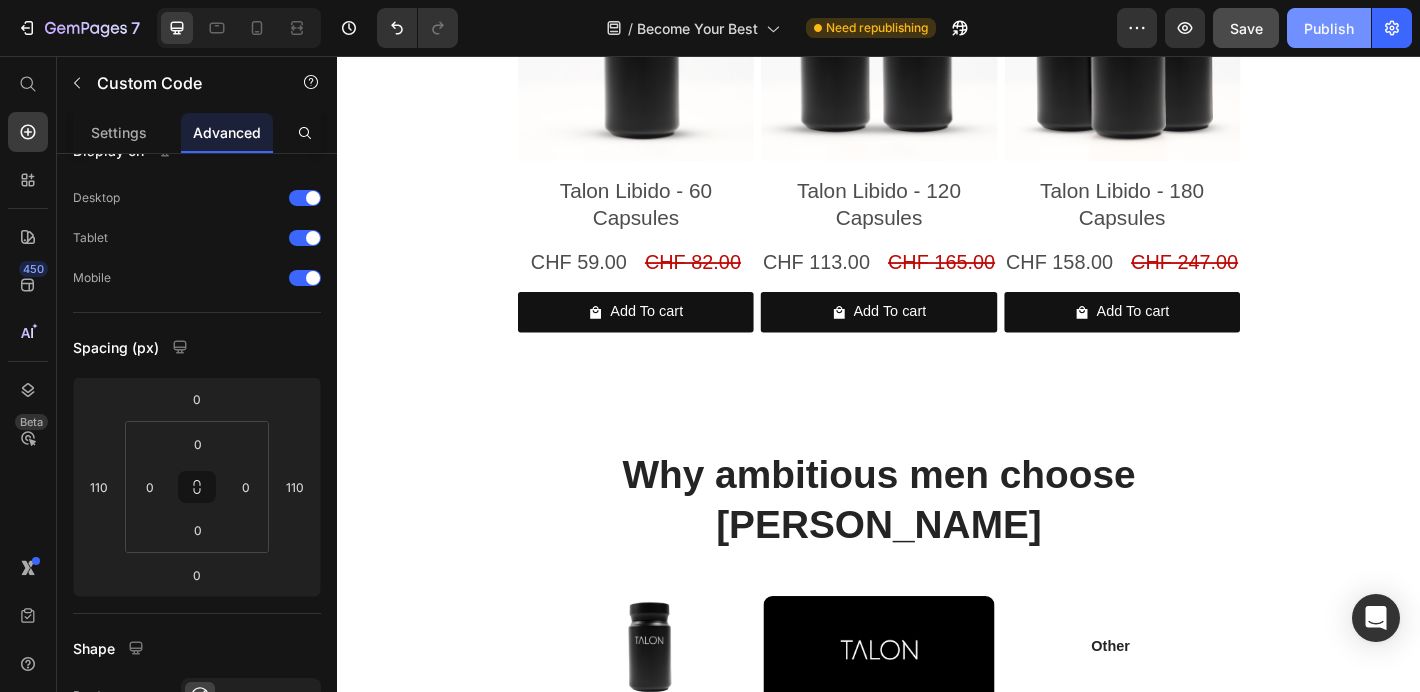 click on "Publish" at bounding box center (1329, 28) 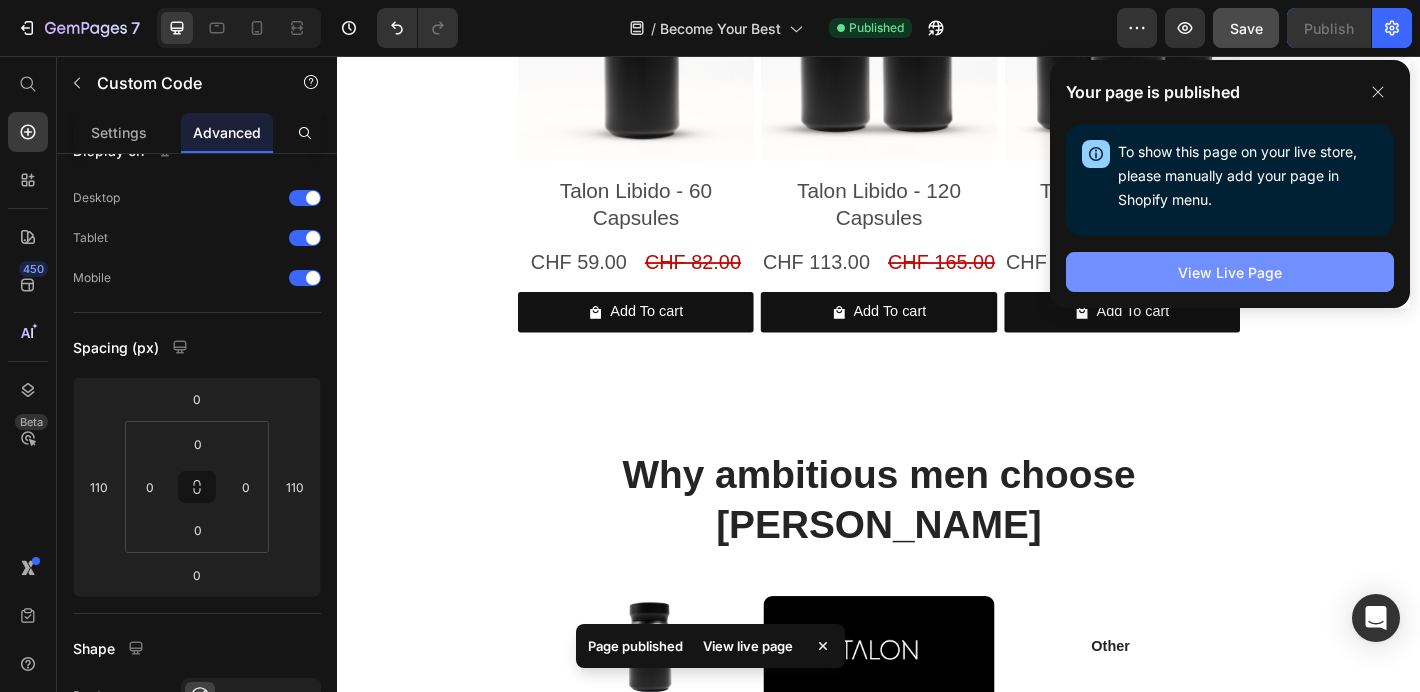 click on "View Live Page" at bounding box center (1230, 272) 